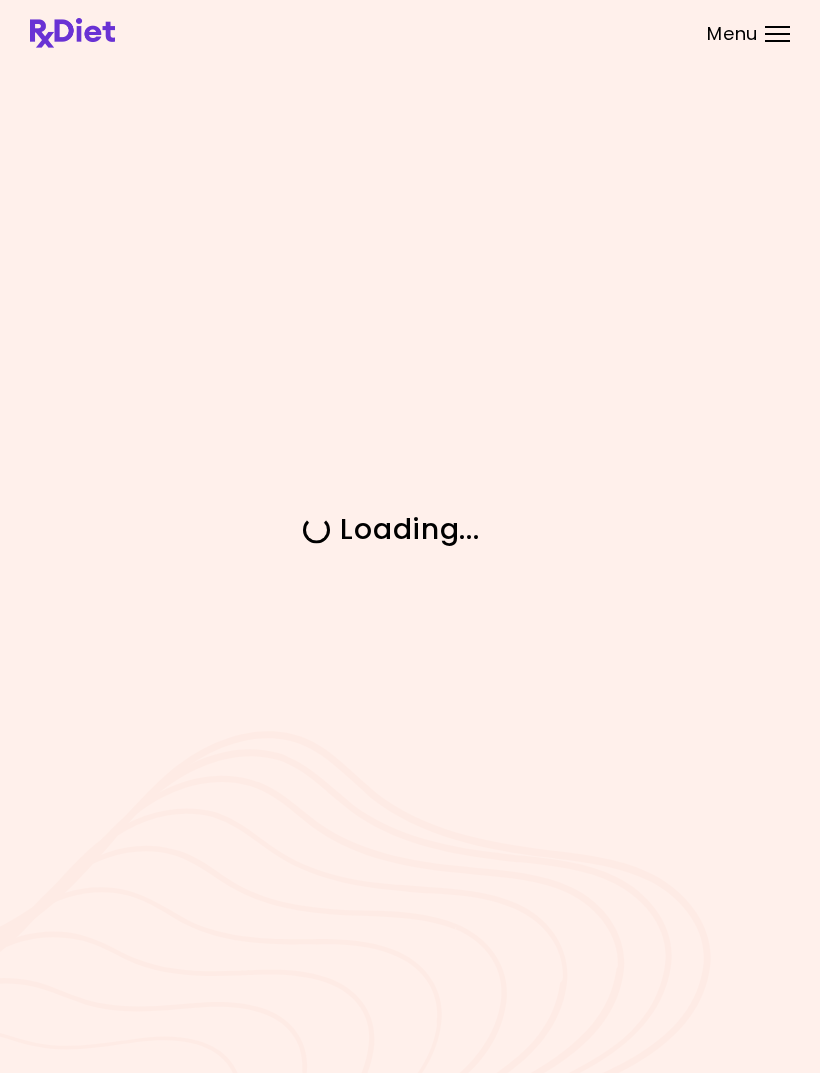 scroll, scrollTop: 0, scrollLeft: 0, axis: both 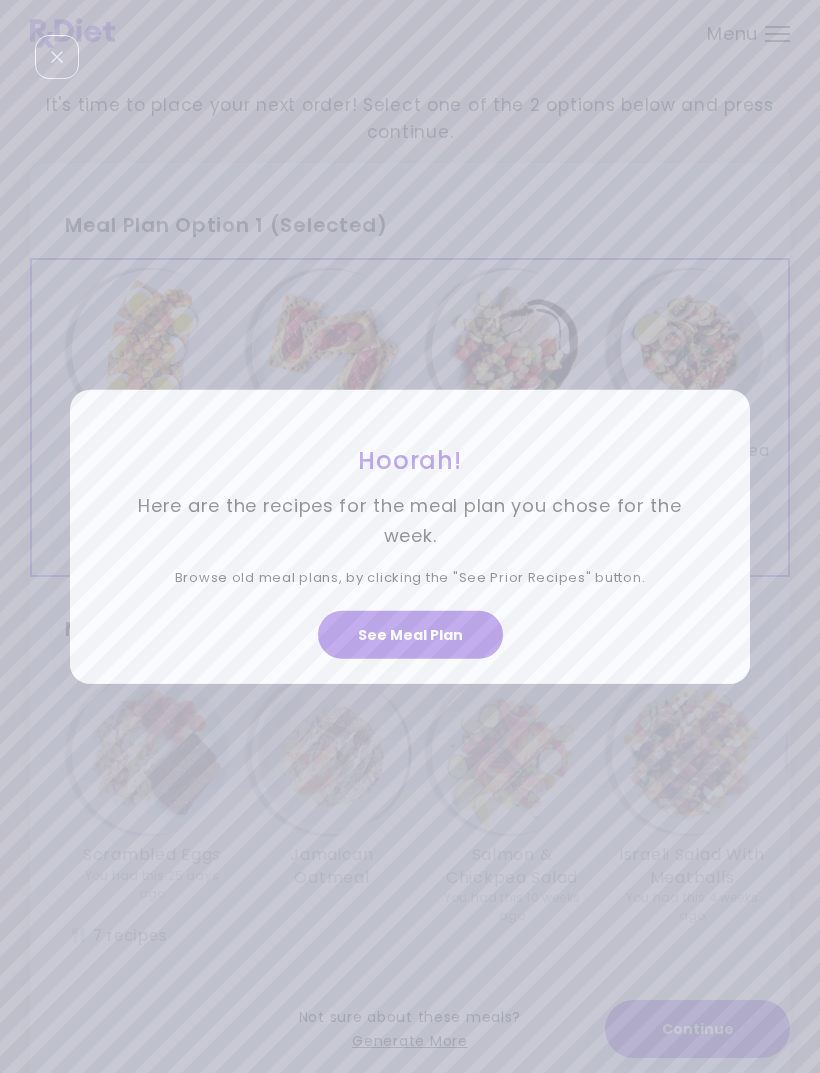 click on "See Meal Plan" at bounding box center (410, 635) 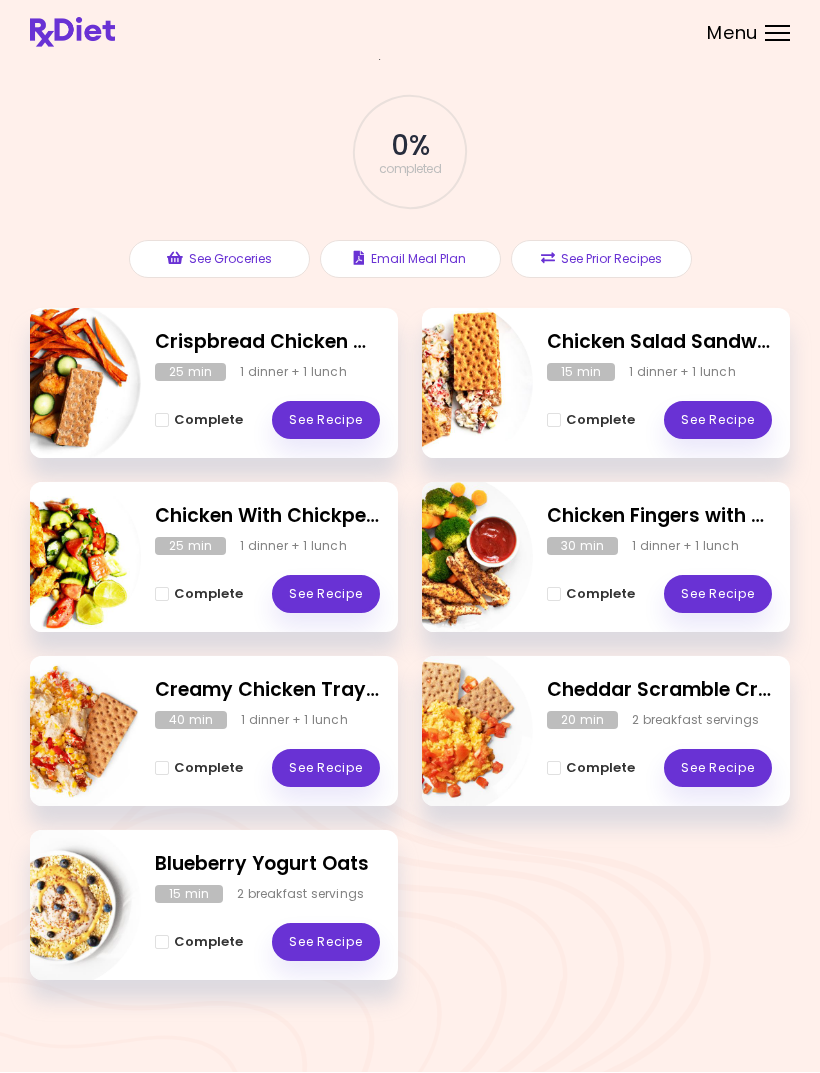 scroll, scrollTop: 0, scrollLeft: 0, axis: both 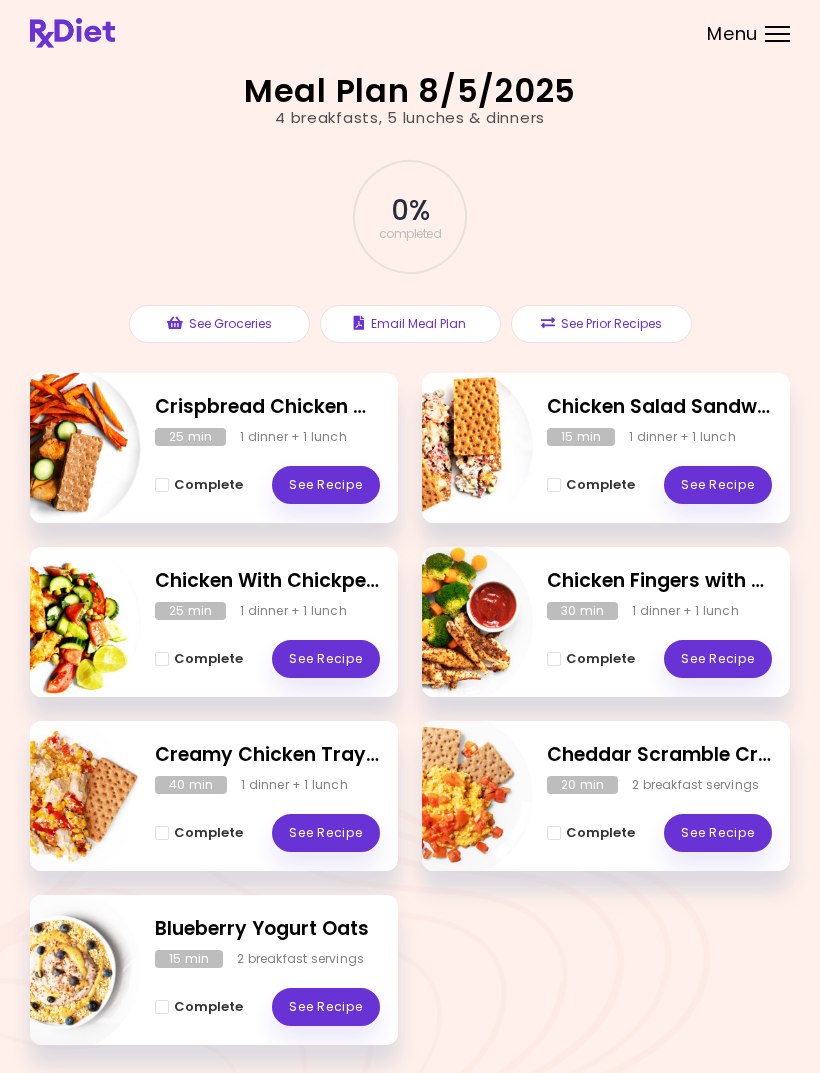 click on "Menu" at bounding box center [777, 34] 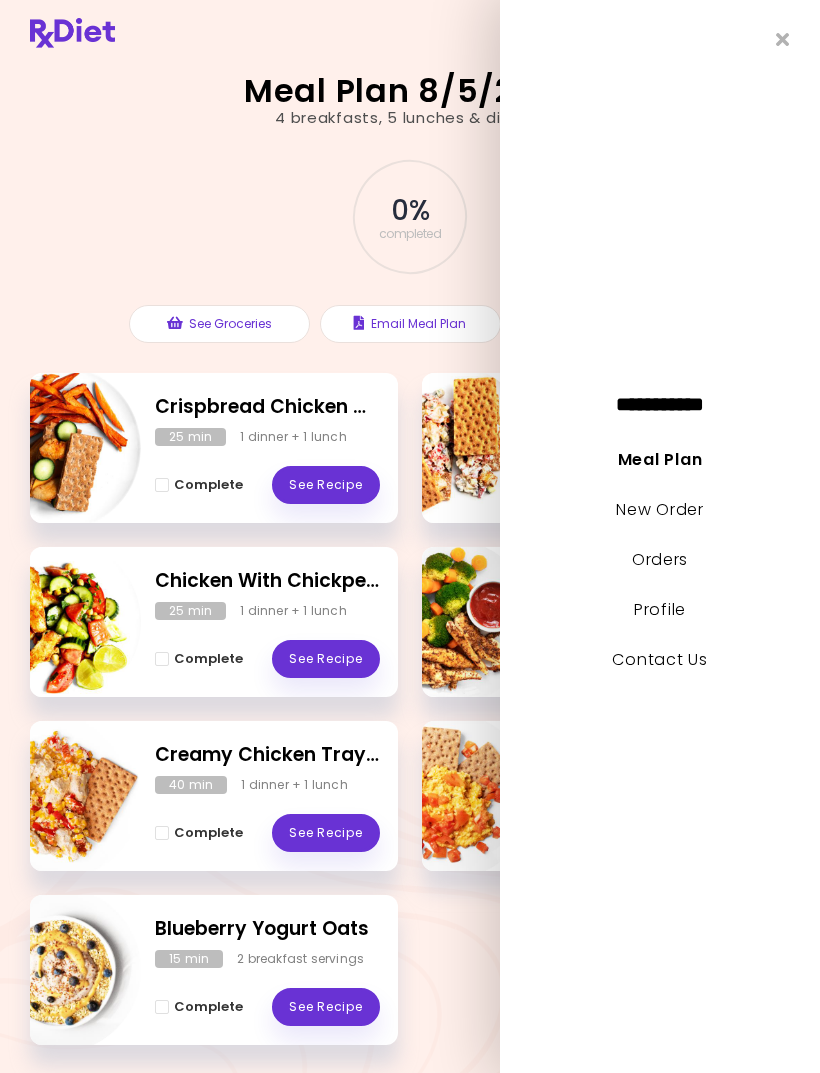 click on "Meal Plan" at bounding box center [660, 459] 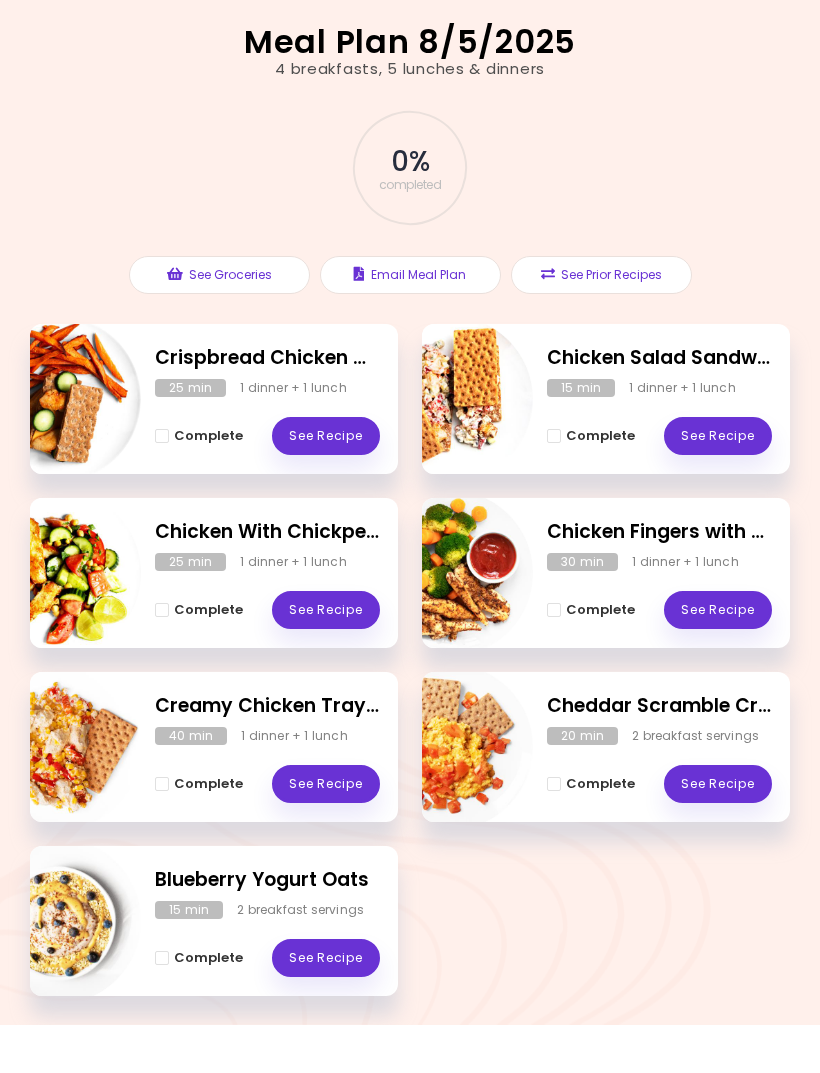 scroll, scrollTop: 0, scrollLeft: 0, axis: both 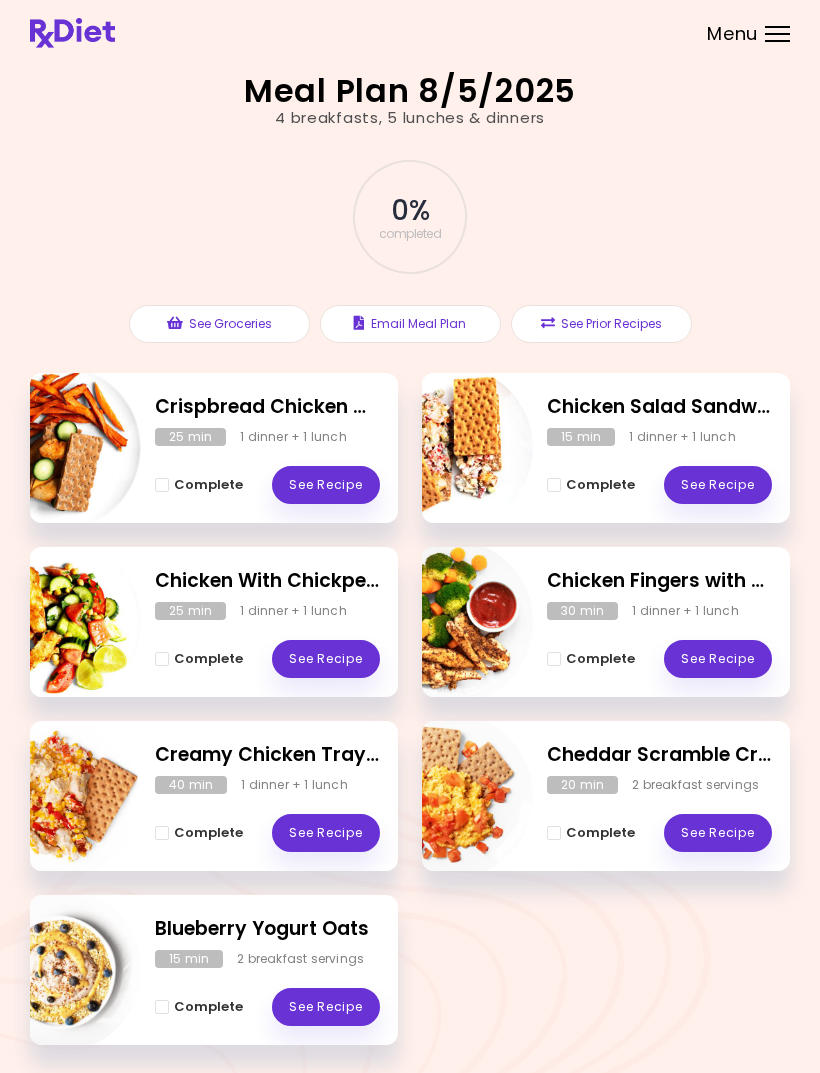 click on "Menu" at bounding box center [777, 34] 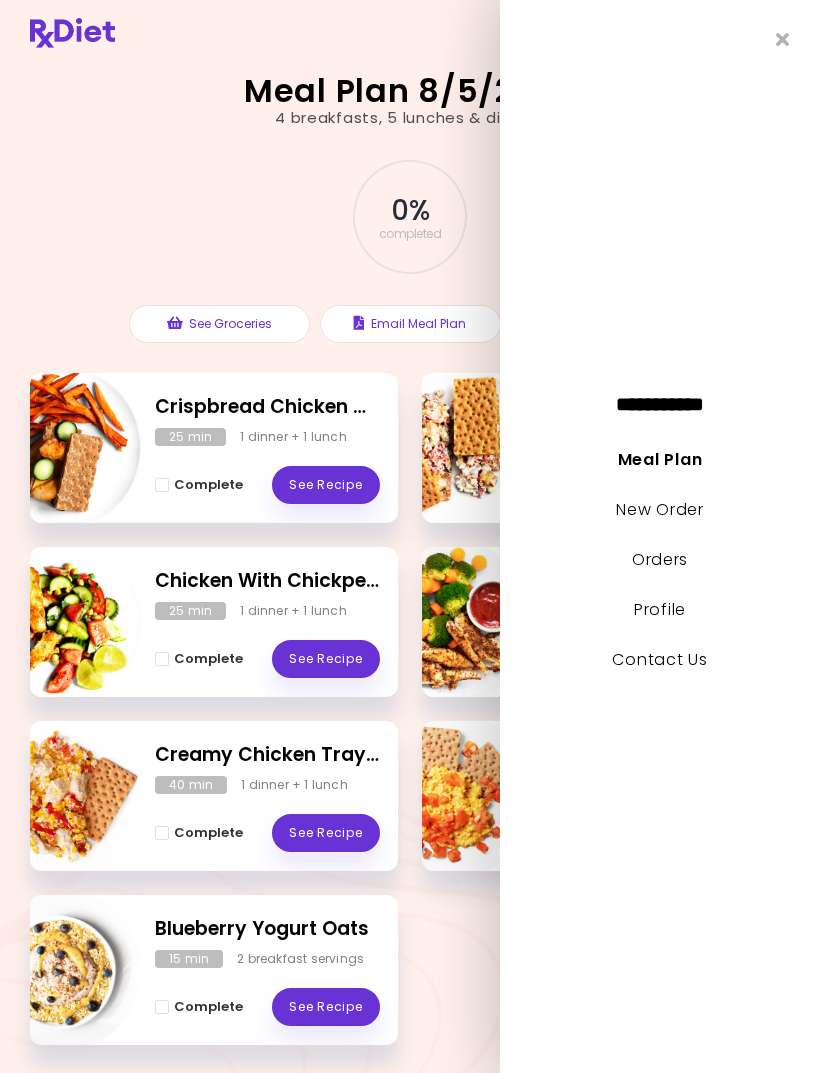 click on "Meal Plan" at bounding box center (660, 459) 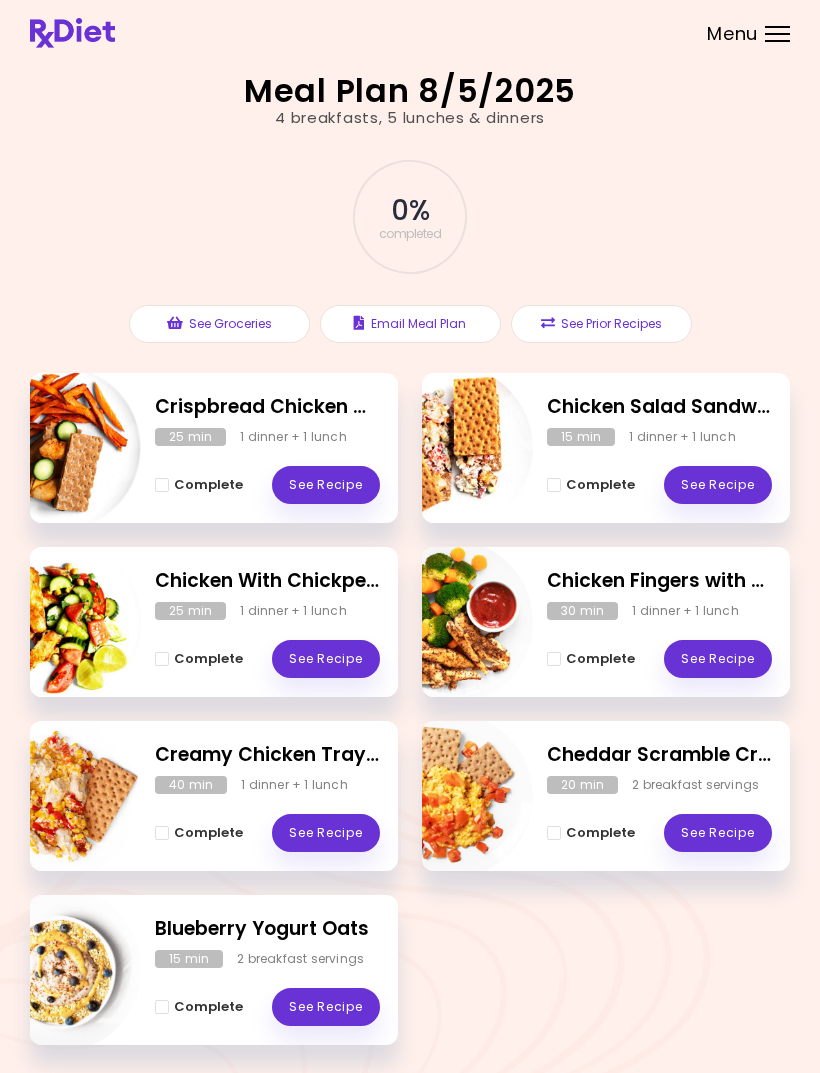 click on "Menu" at bounding box center (777, 34) 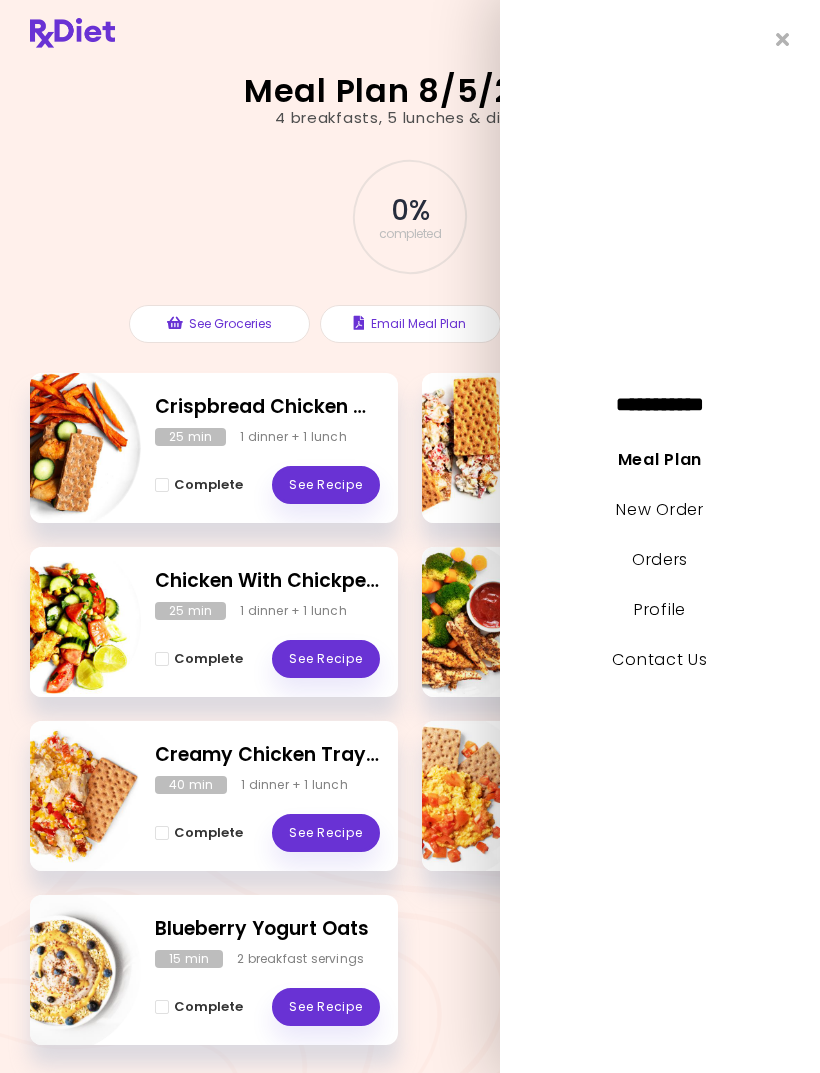 click on "New Order" at bounding box center (659, 509) 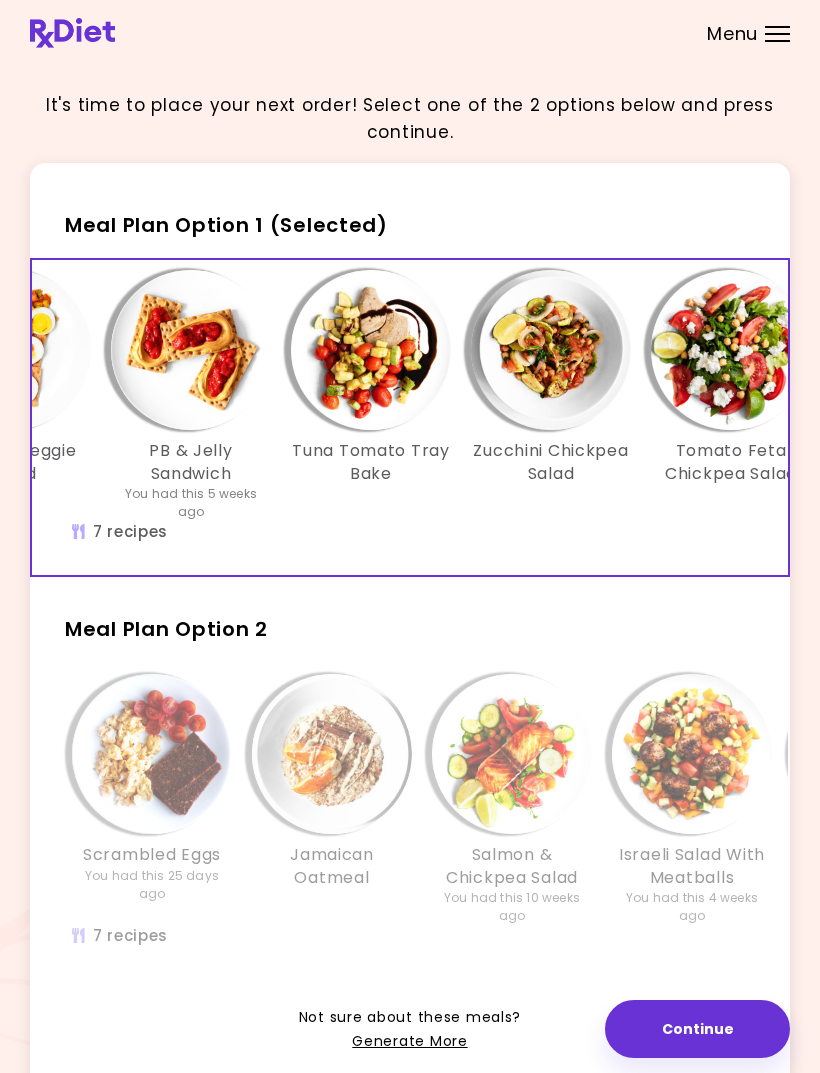 scroll, scrollTop: 0, scrollLeft: 149, axis: horizontal 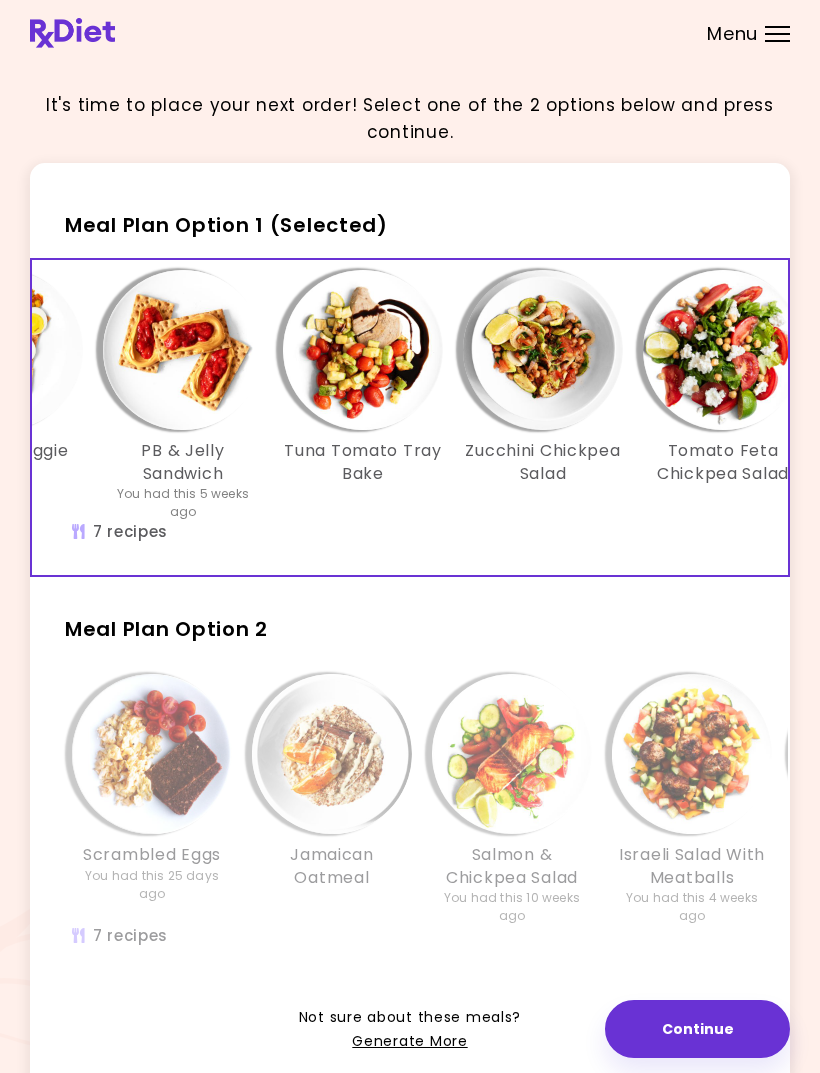 click at bounding box center (363, 350) 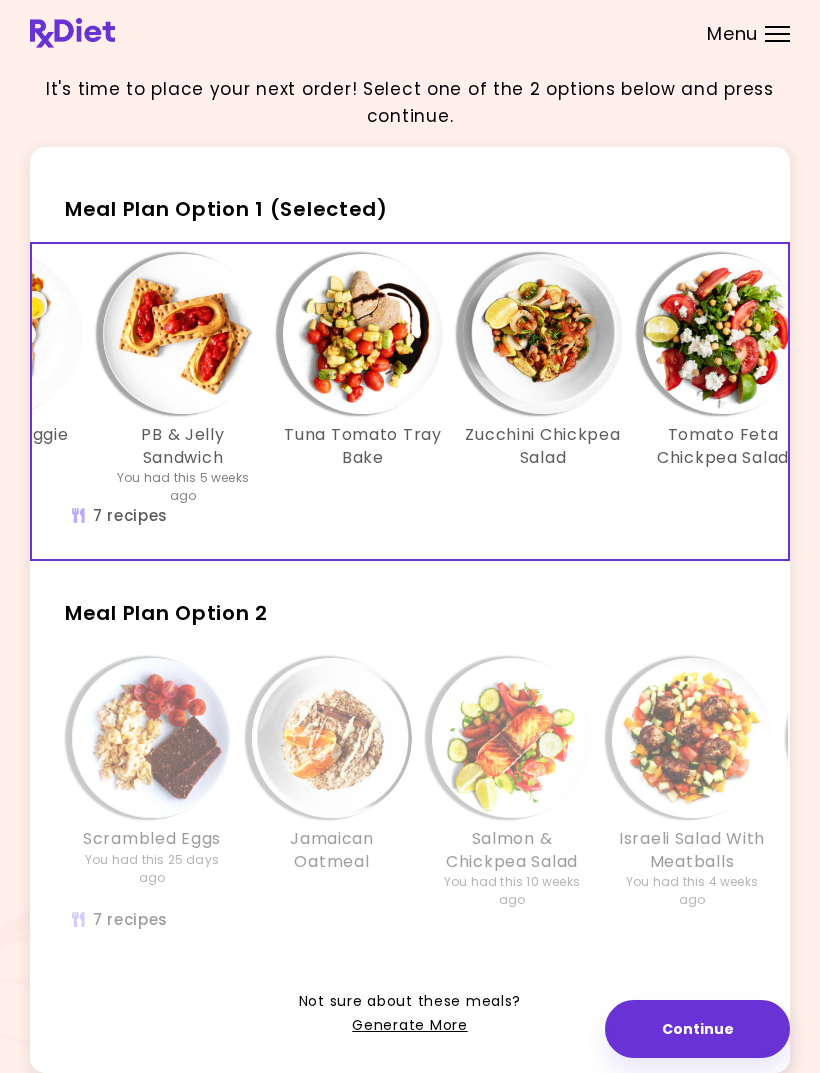 scroll, scrollTop: 39, scrollLeft: 0, axis: vertical 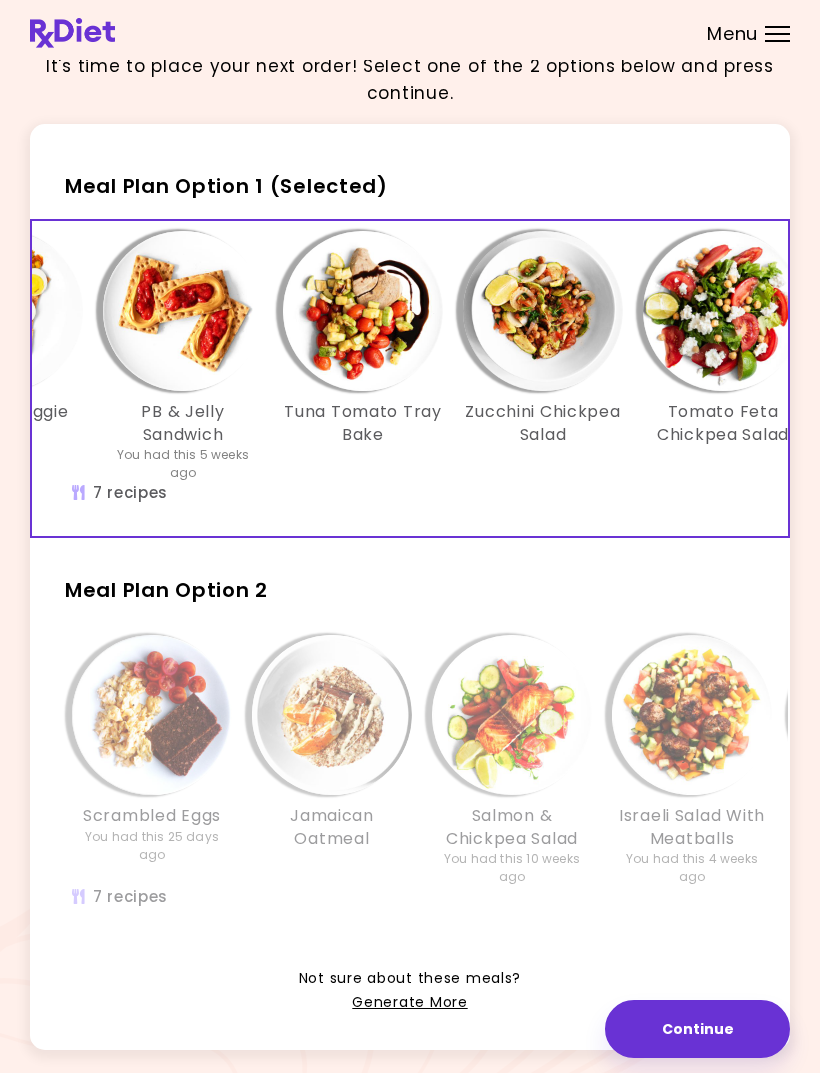click on "Jamaican Oatmeal" at bounding box center [332, 751] 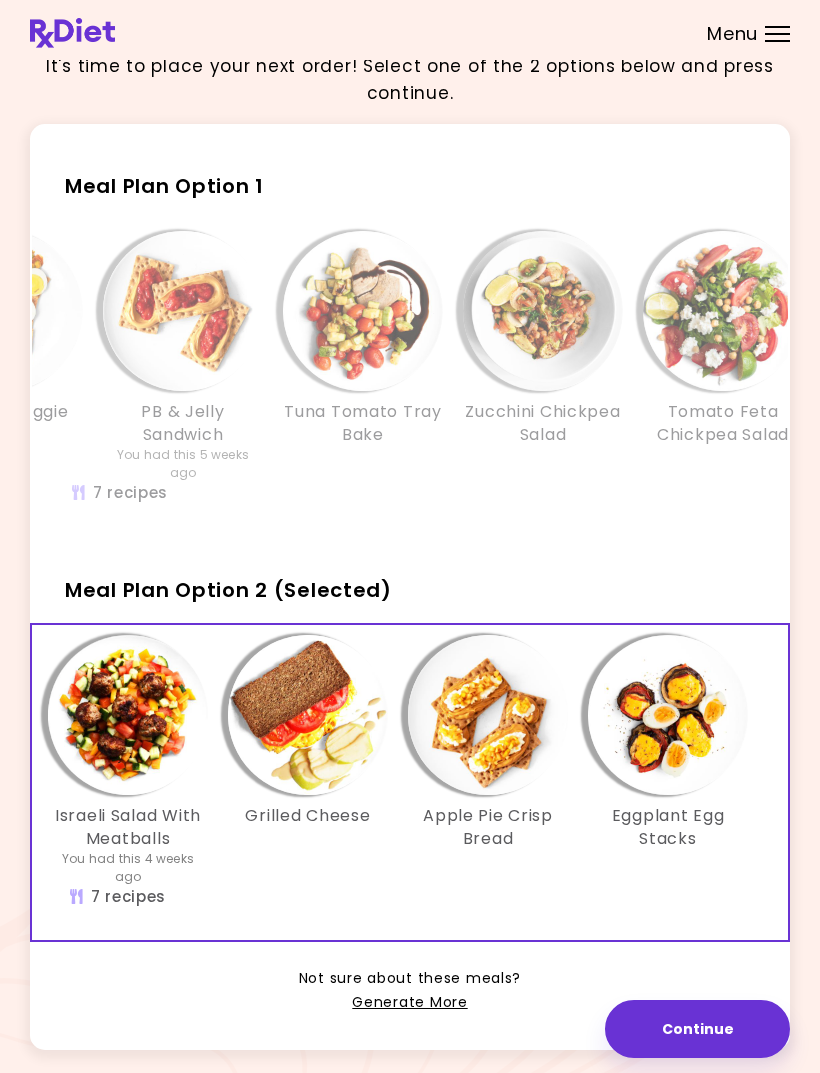 scroll, scrollTop: 0, scrollLeft: 564, axis: horizontal 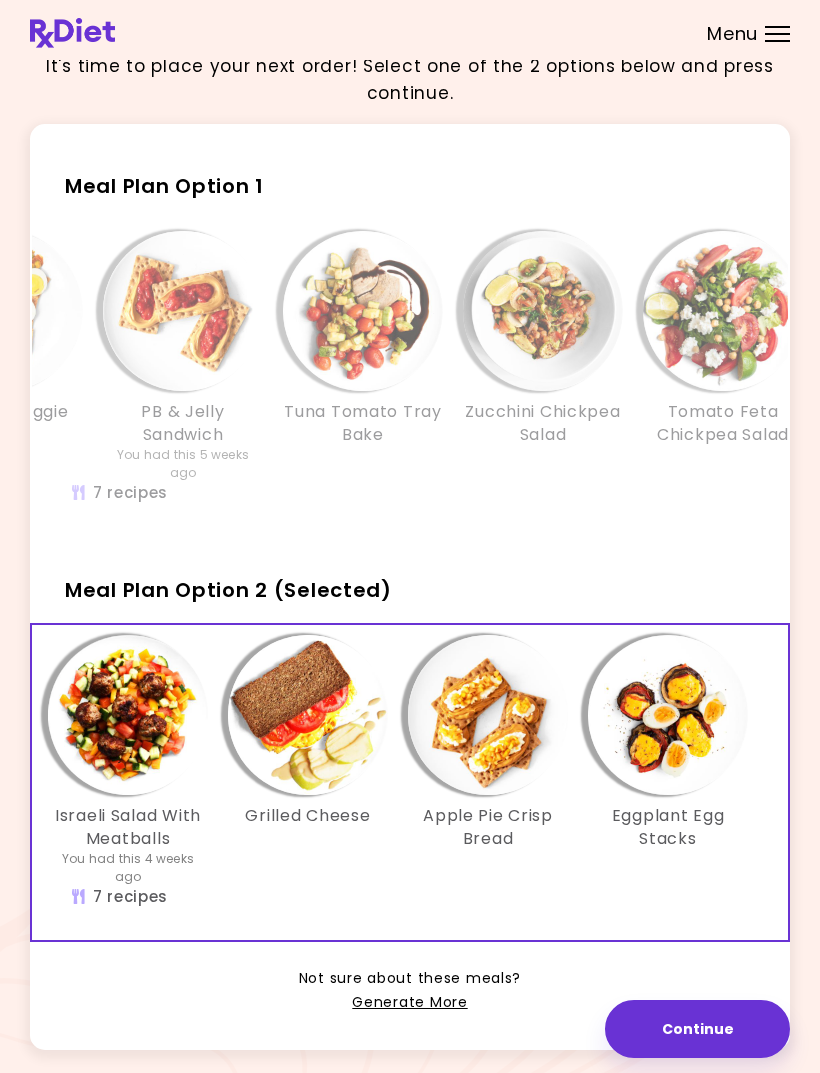 click at bounding box center (488, 715) 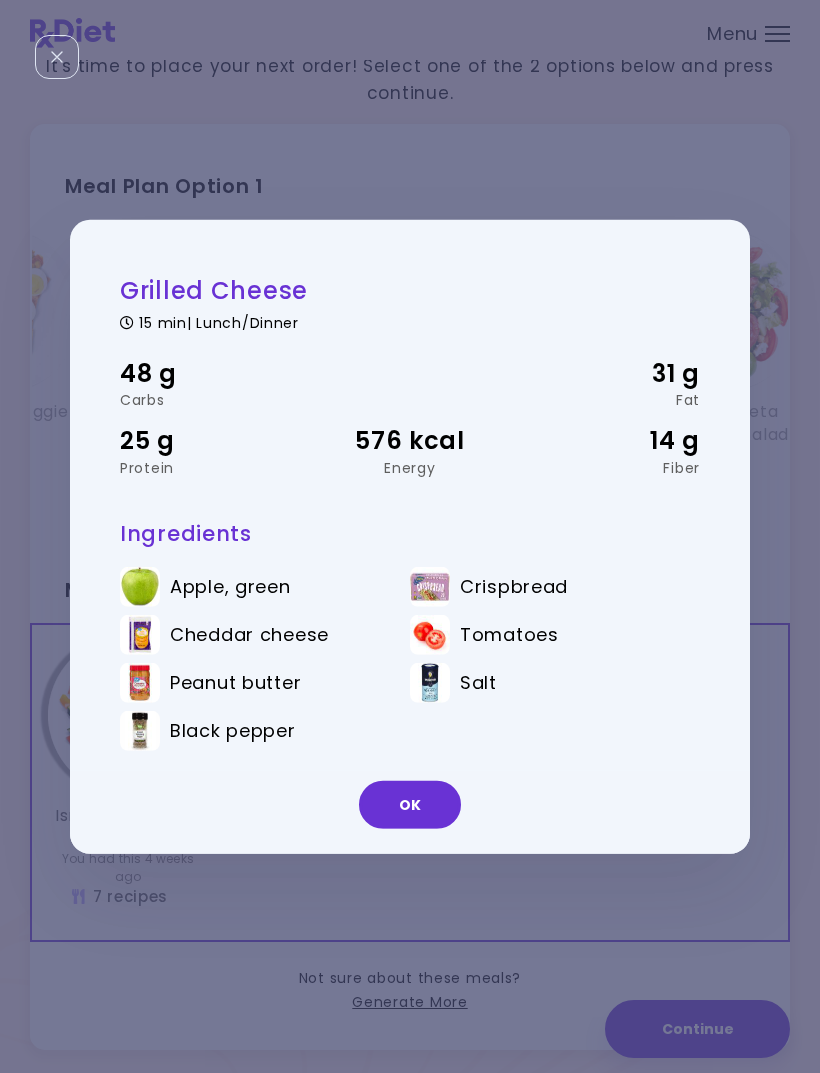 click on "OK" at bounding box center (410, 805) 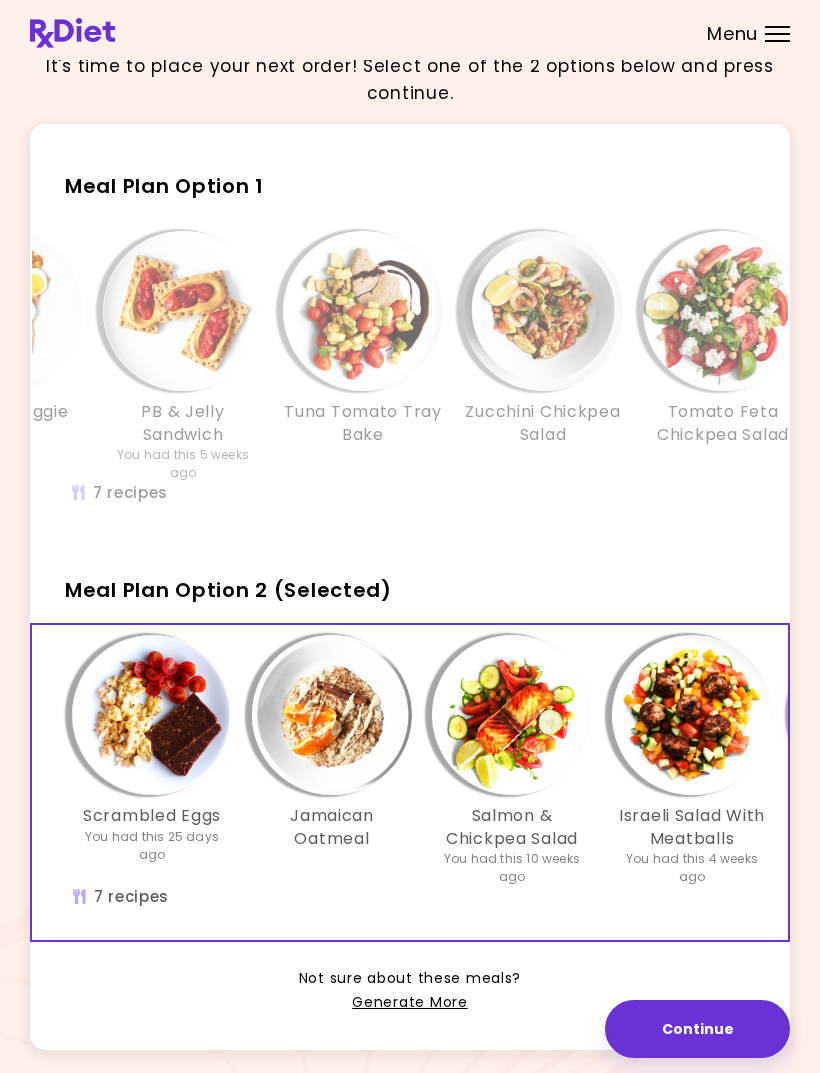 scroll, scrollTop: 0, scrollLeft: 0, axis: both 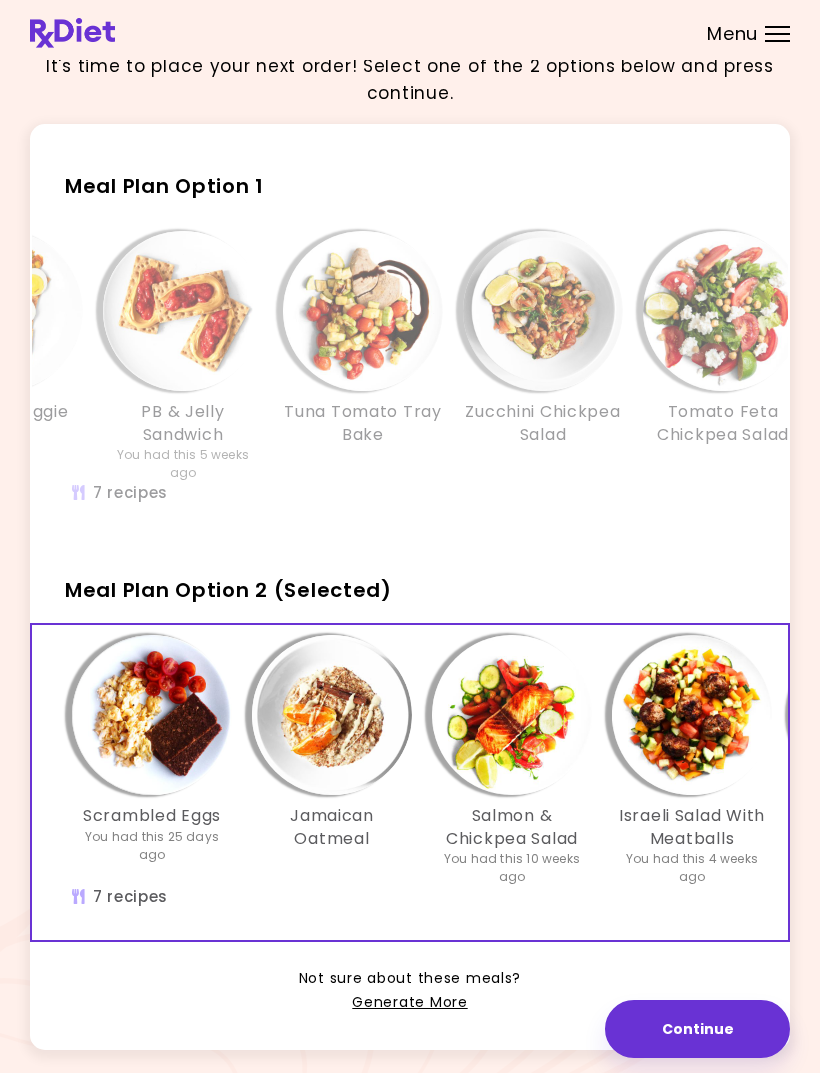 click at bounding box center (332, 715) 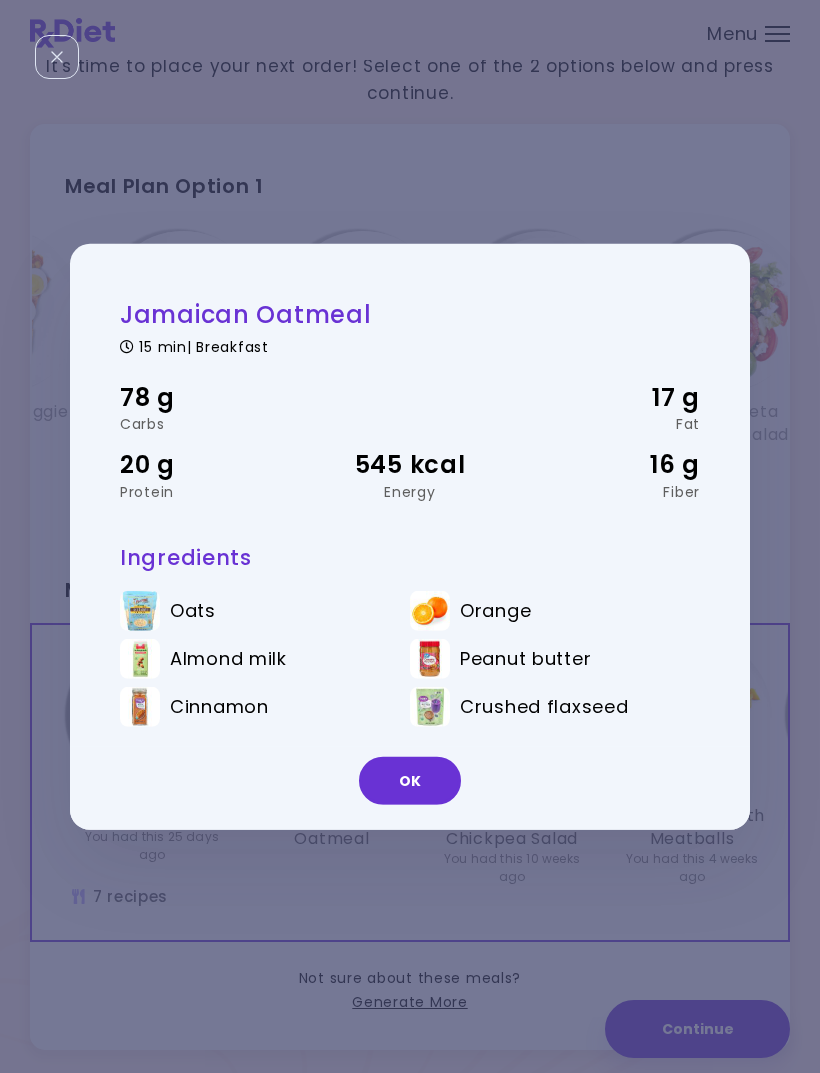 click on "OK" at bounding box center [410, 781] 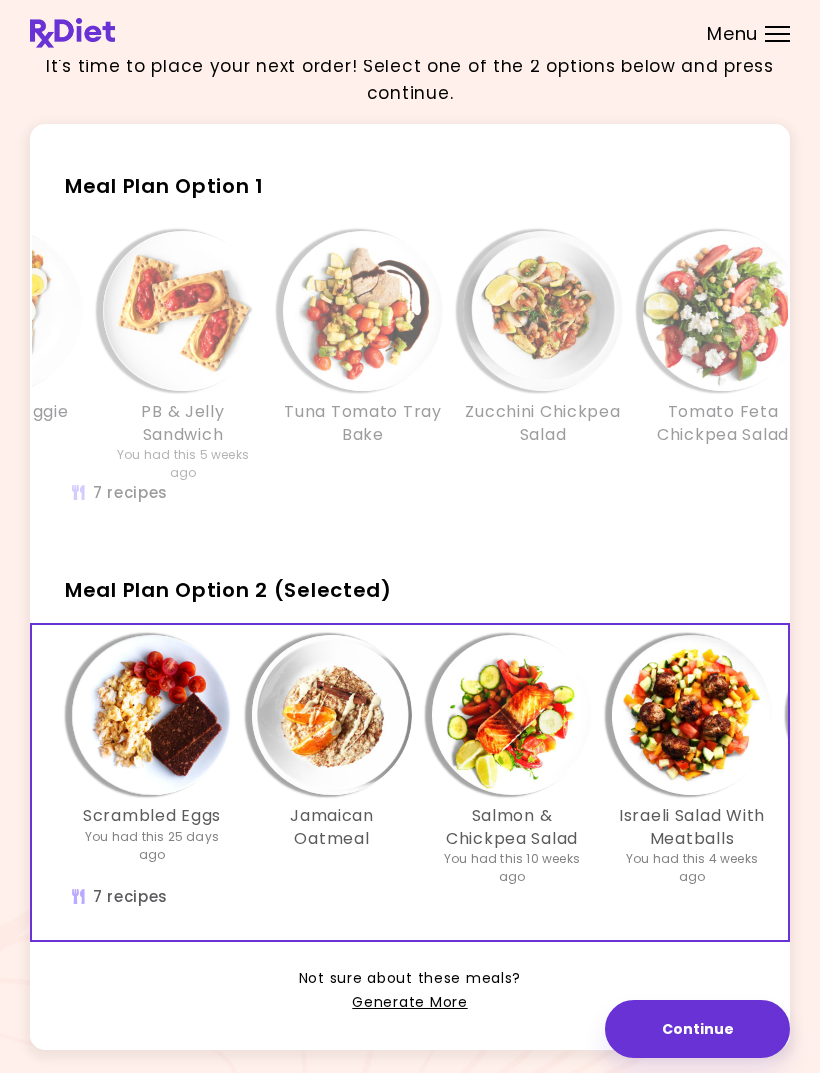 click at bounding box center (152, 715) 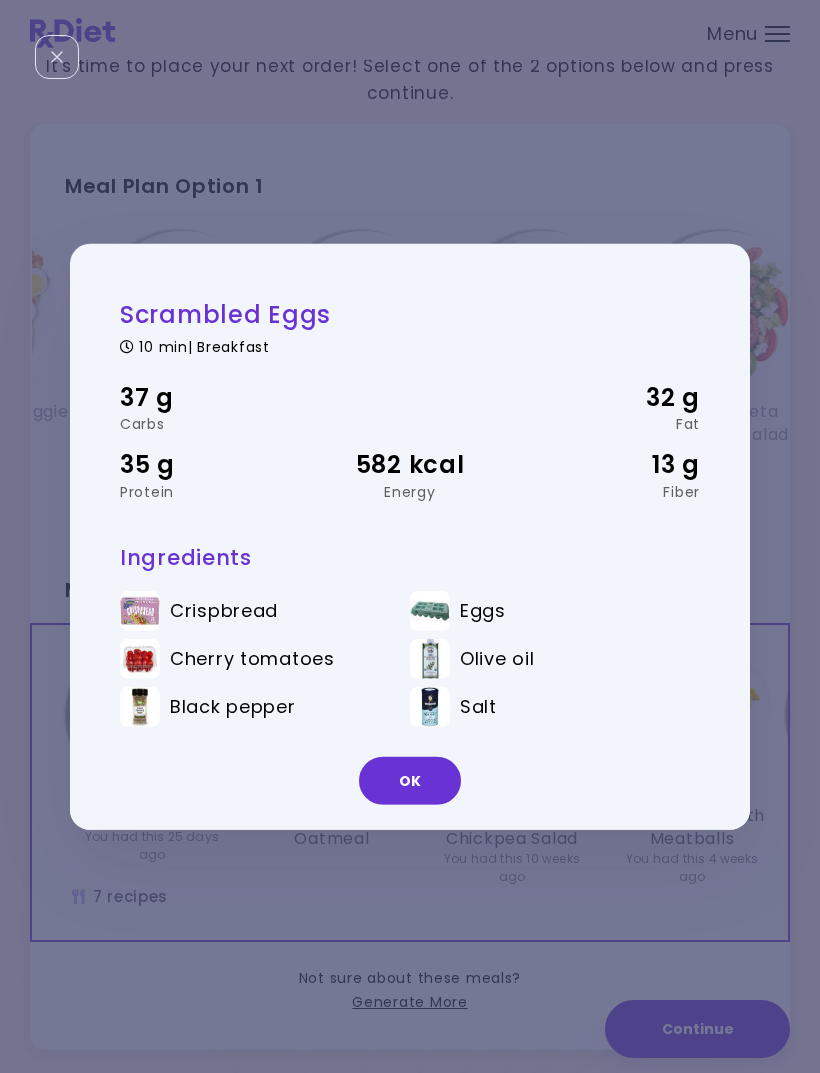 click on "OK" at bounding box center [410, 781] 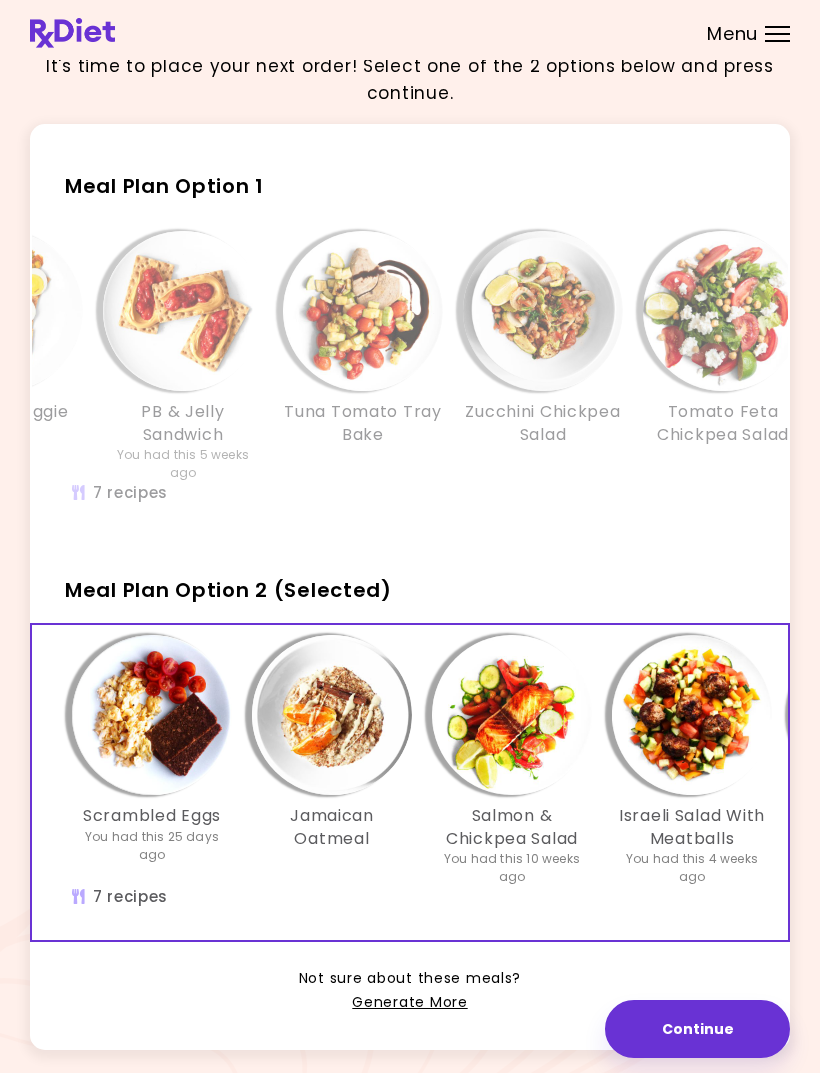 click on "Generate More" at bounding box center [409, 1003] 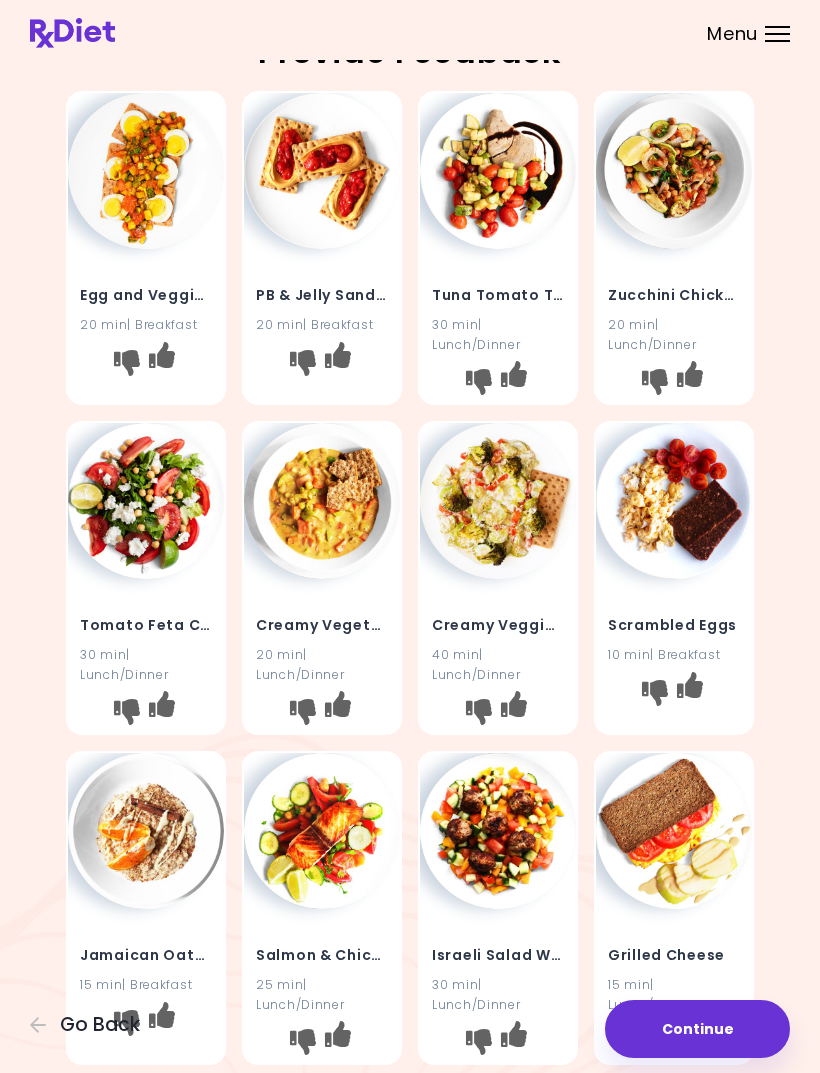 scroll, scrollTop: 0, scrollLeft: 0, axis: both 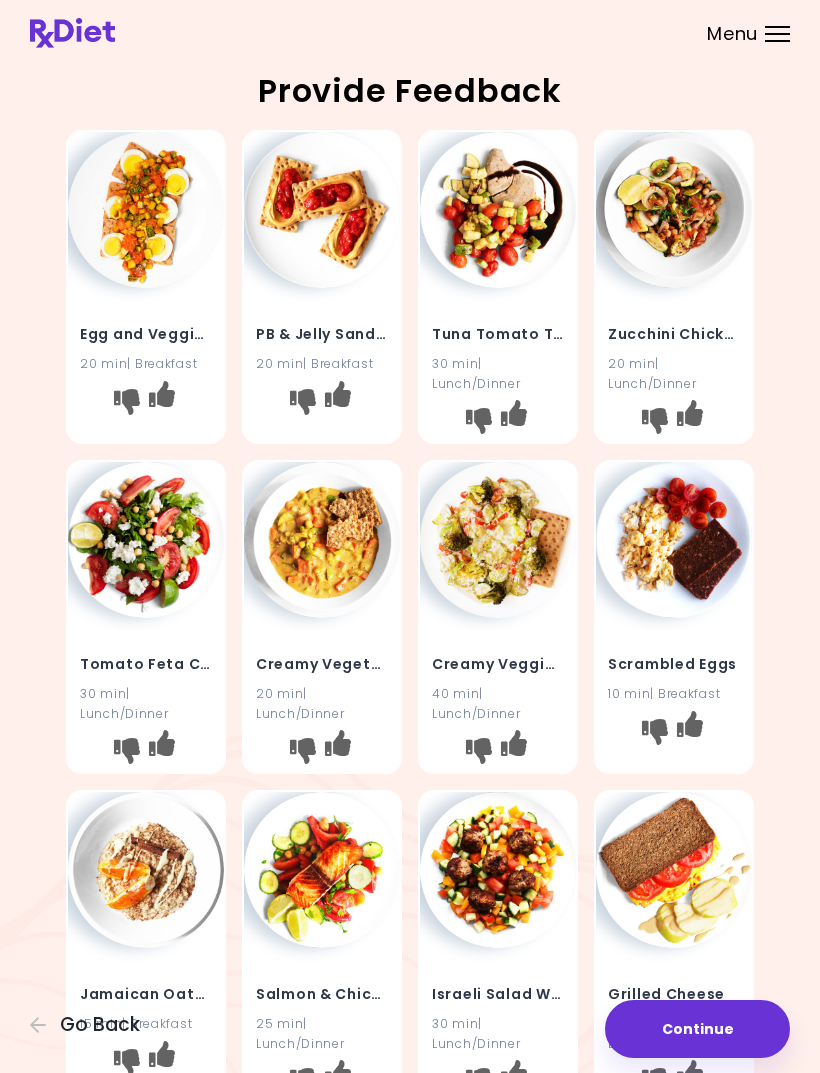 click at bounding box center (655, 421) 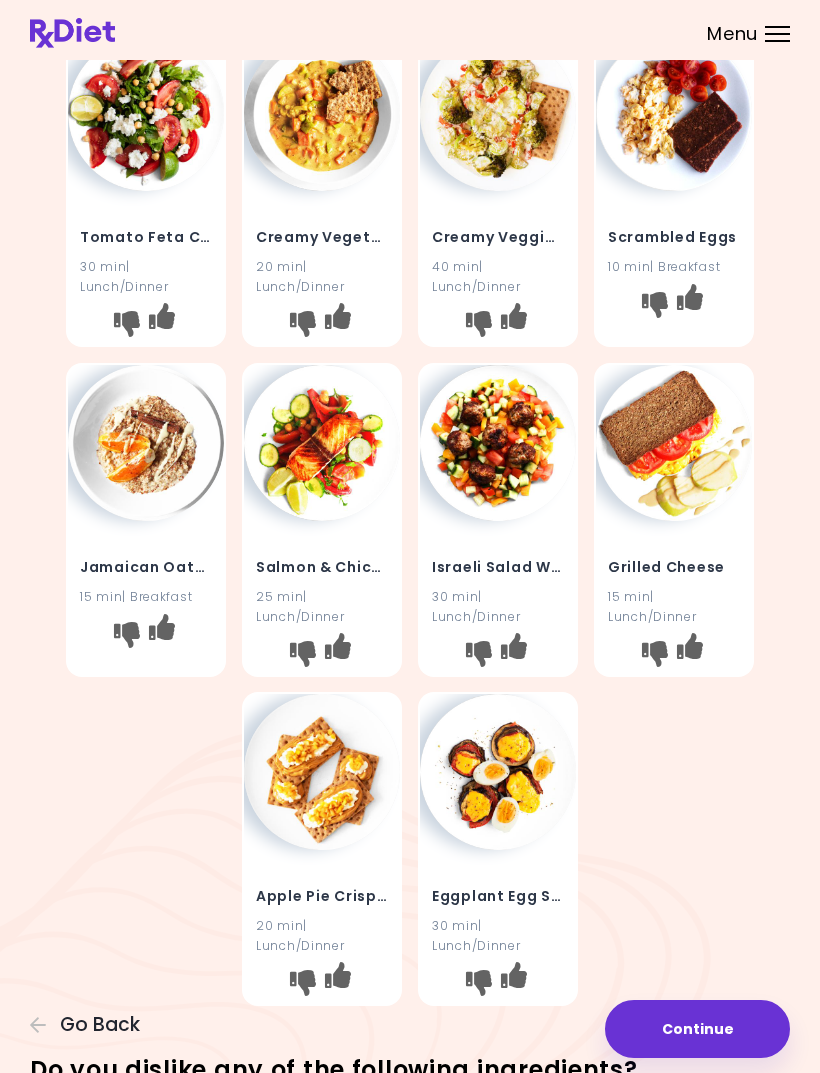 scroll, scrollTop: 427, scrollLeft: 0, axis: vertical 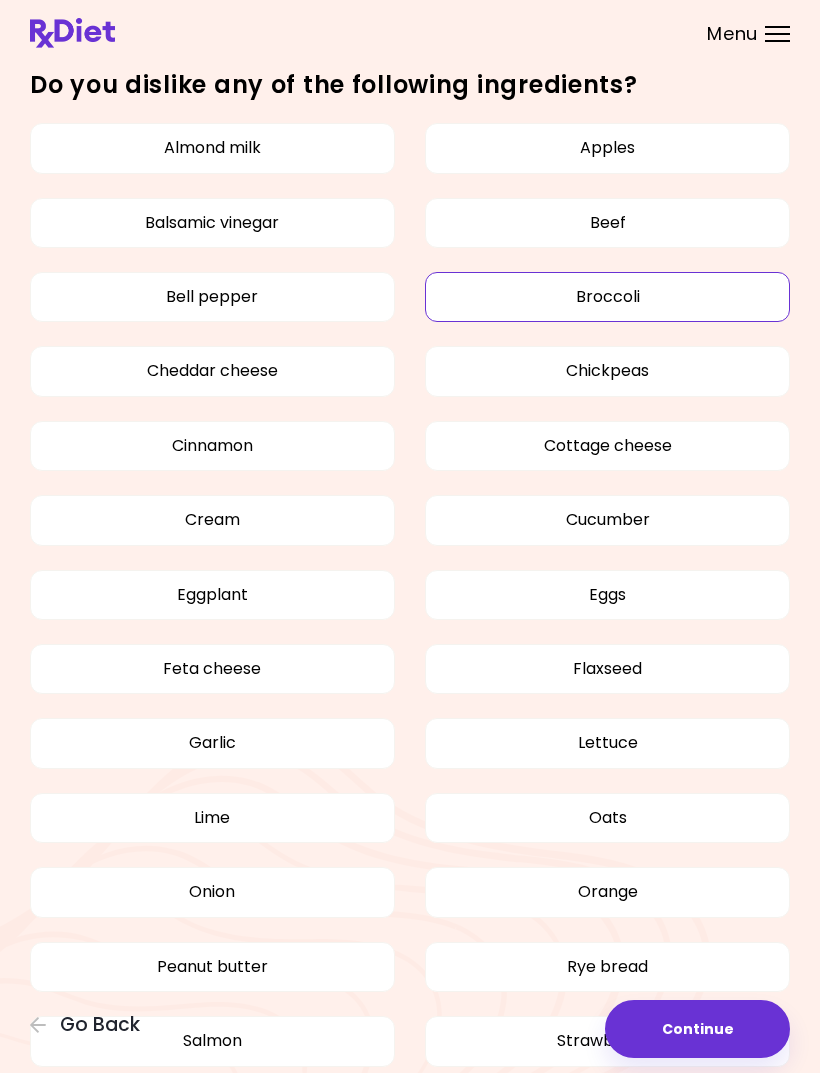 click on "Broccoli" at bounding box center [607, 297] 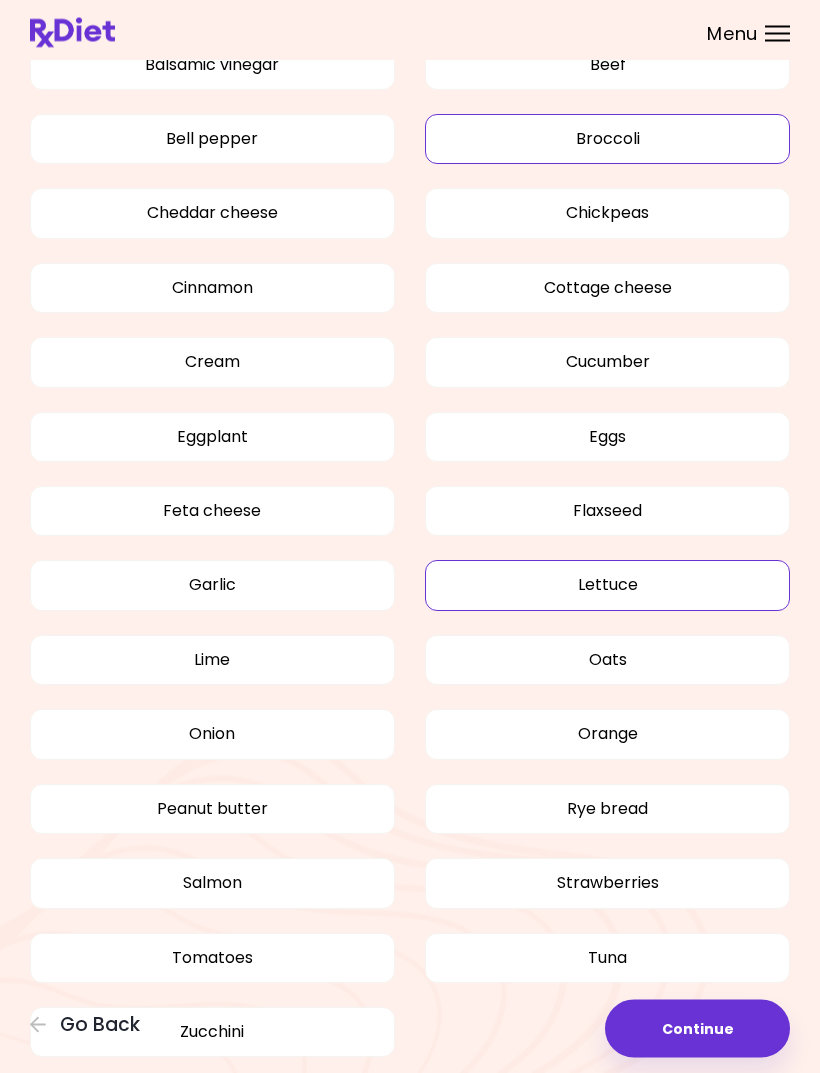 scroll, scrollTop: 1582, scrollLeft: 0, axis: vertical 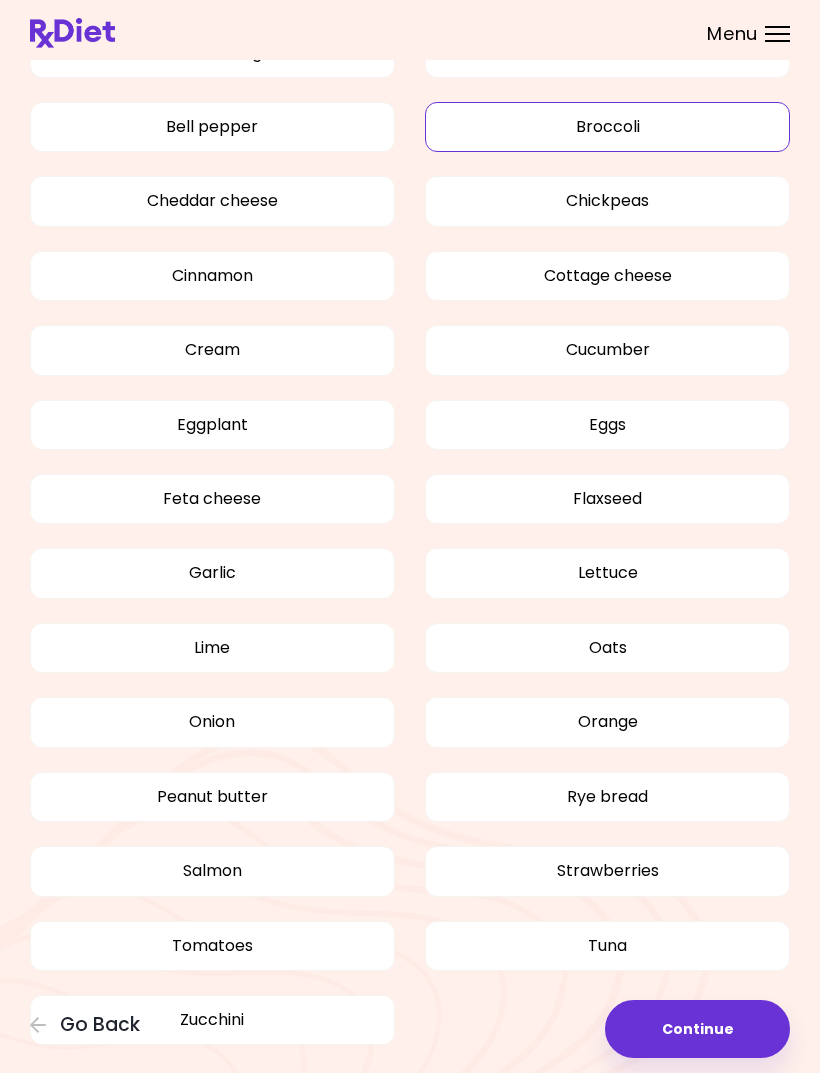 click on "Rye bread" at bounding box center [607, 797] 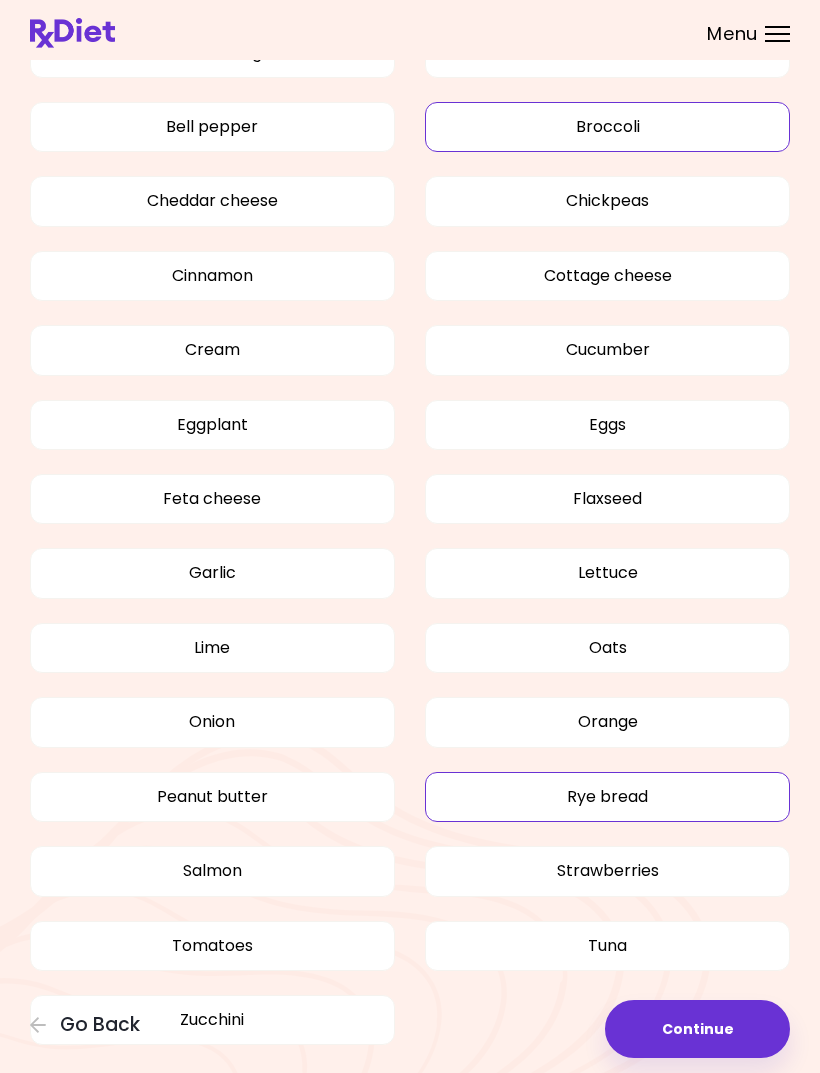 click on "Continue" at bounding box center (697, 1029) 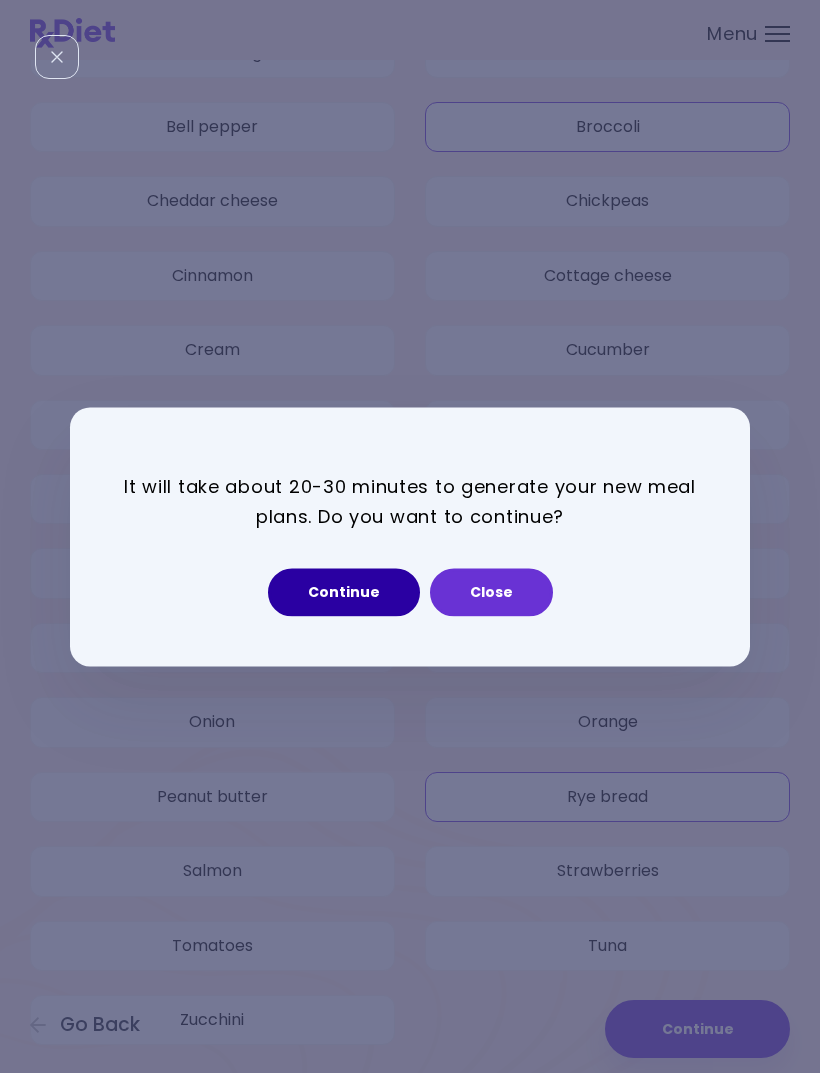 click on "Continue" at bounding box center [344, 592] 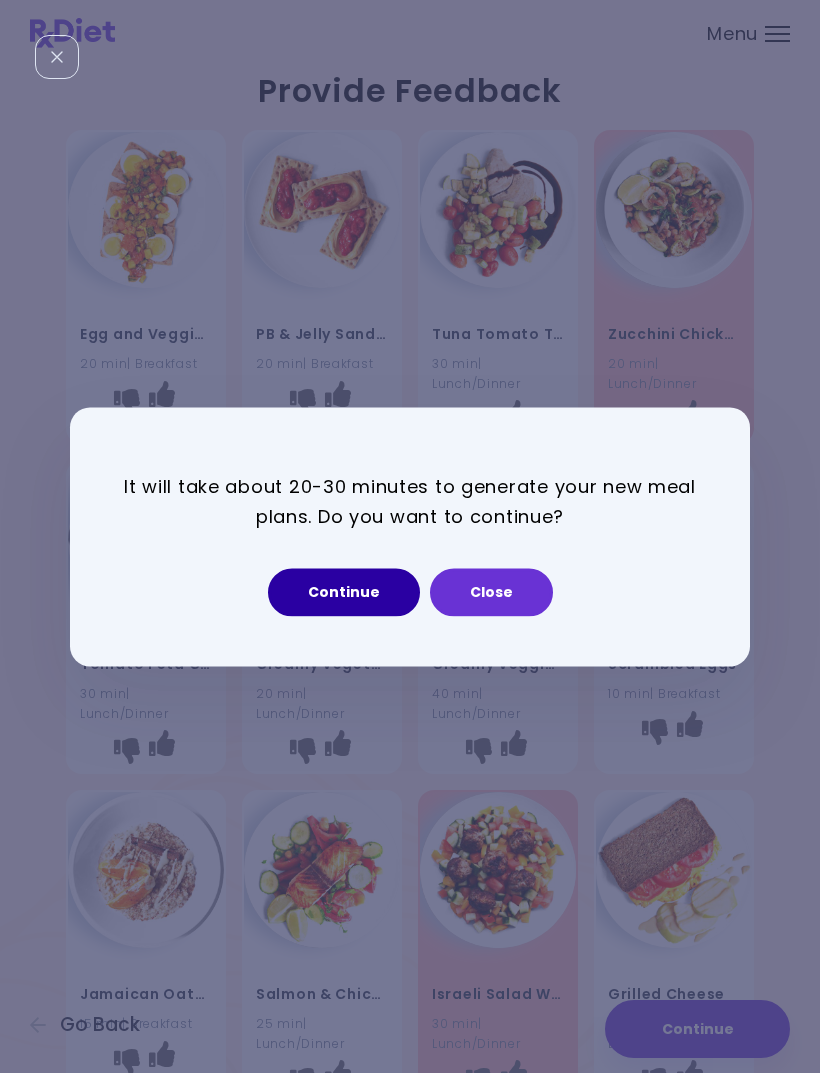 select on "*" 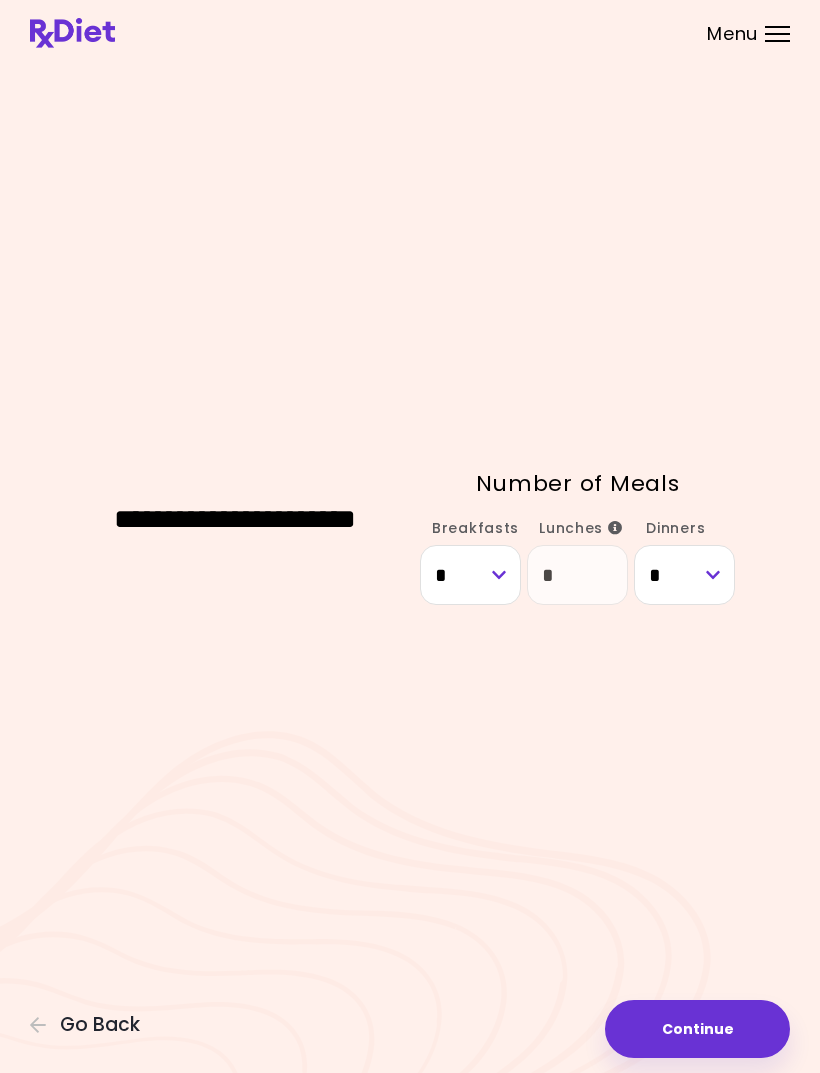 scroll, scrollTop: 64, scrollLeft: 0, axis: vertical 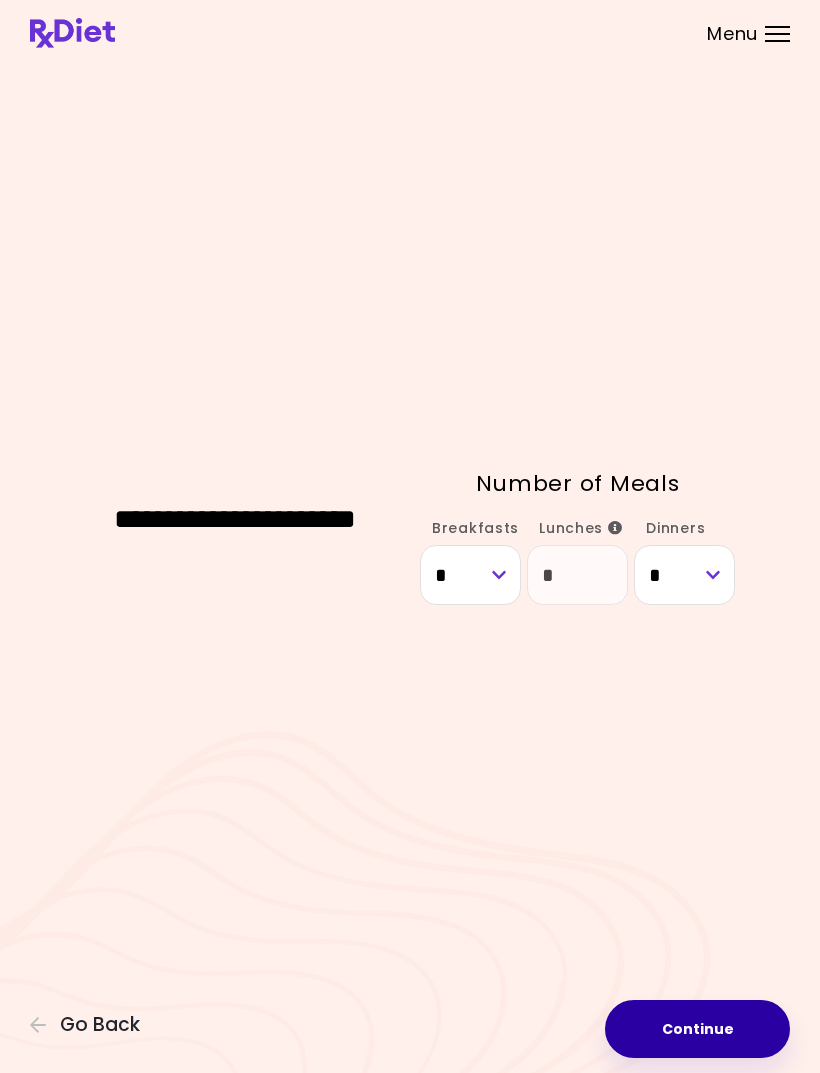 click on "Continue" at bounding box center [697, 1029] 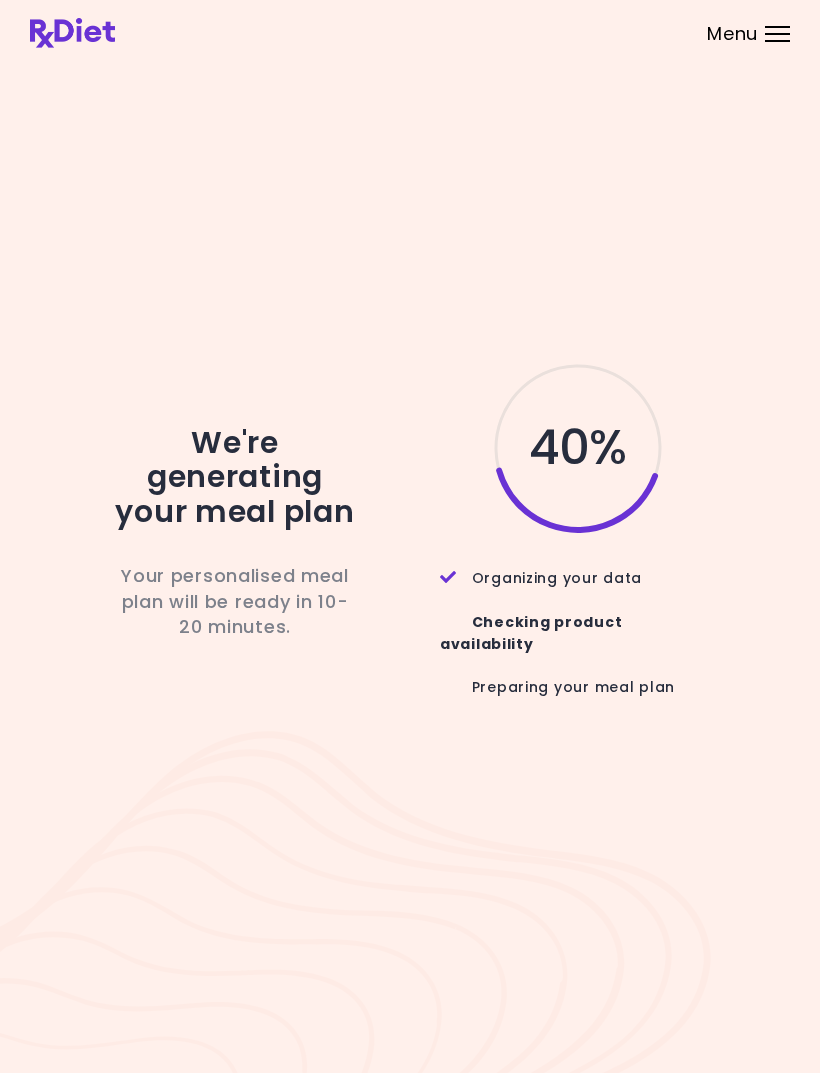 scroll, scrollTop: 64, scrollLeft: 0, axis: vertical 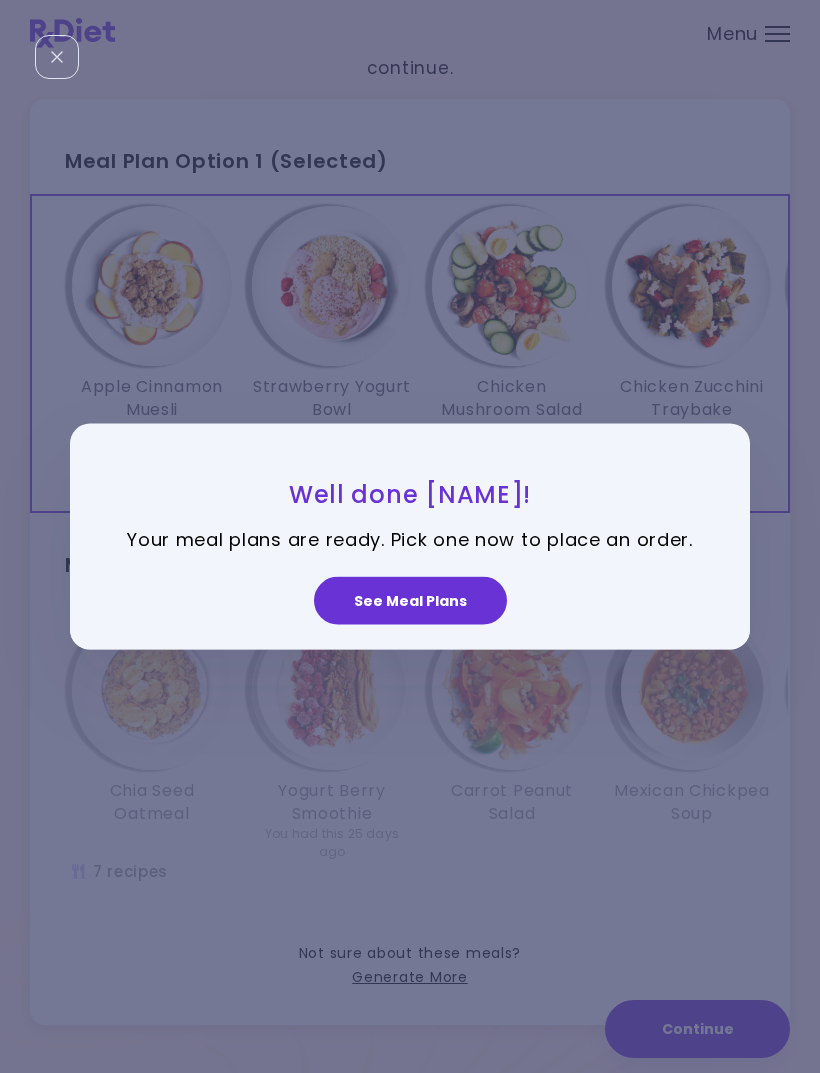 click on "See Meal Plans" at bounding box center (410, 601) 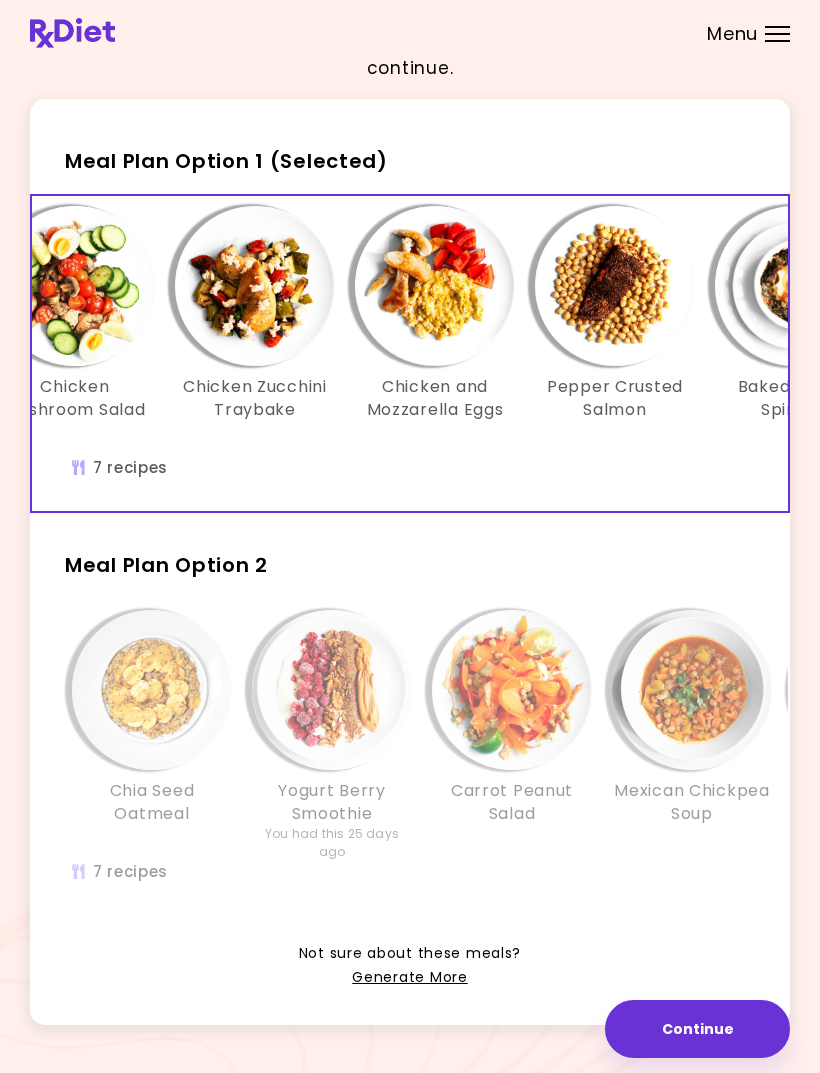 scroll, scrollTop: 0, scrollLeft: 431, axis: horizontal 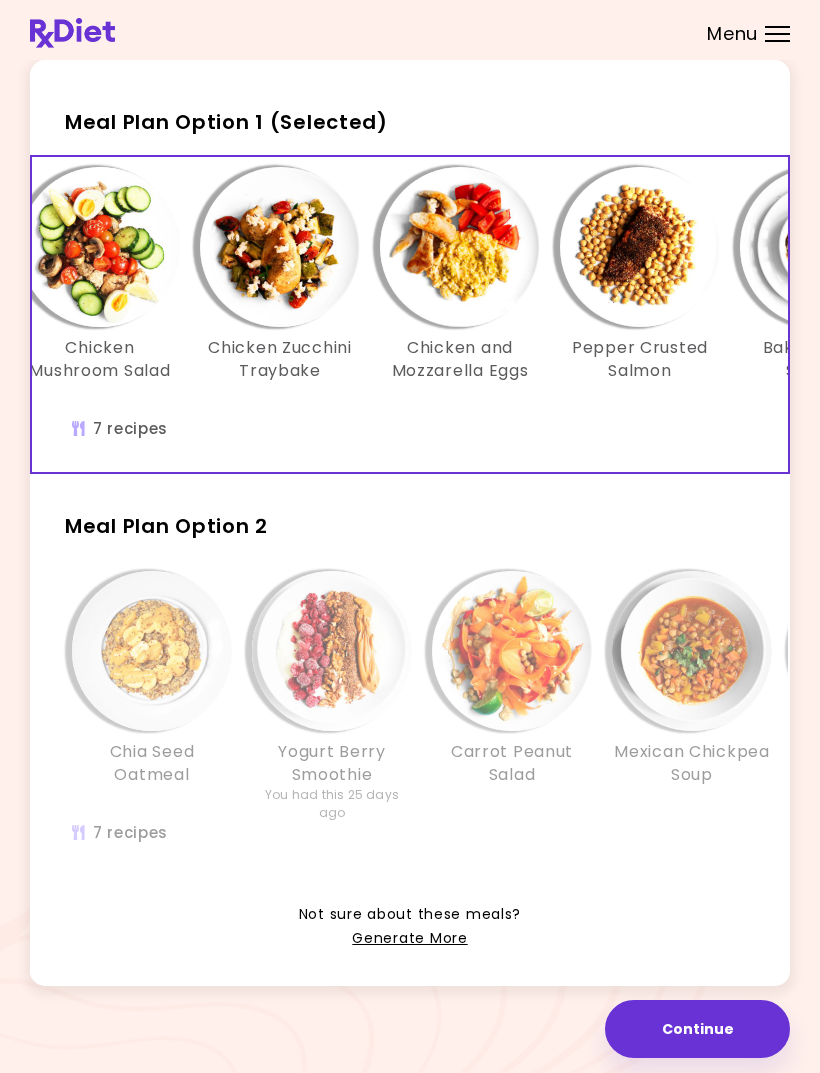 click on "Chia Seed Oatmeal   Yogurt Berry Smoothie You had this 25 days ago   Carrot Peanut Salad   Mexican Chickpea Soup   Mediterranean Sweet Potatoes   Chickpea Spinach Hash   Chickpea and Spinach Salad" at bounding box center [692, 718] 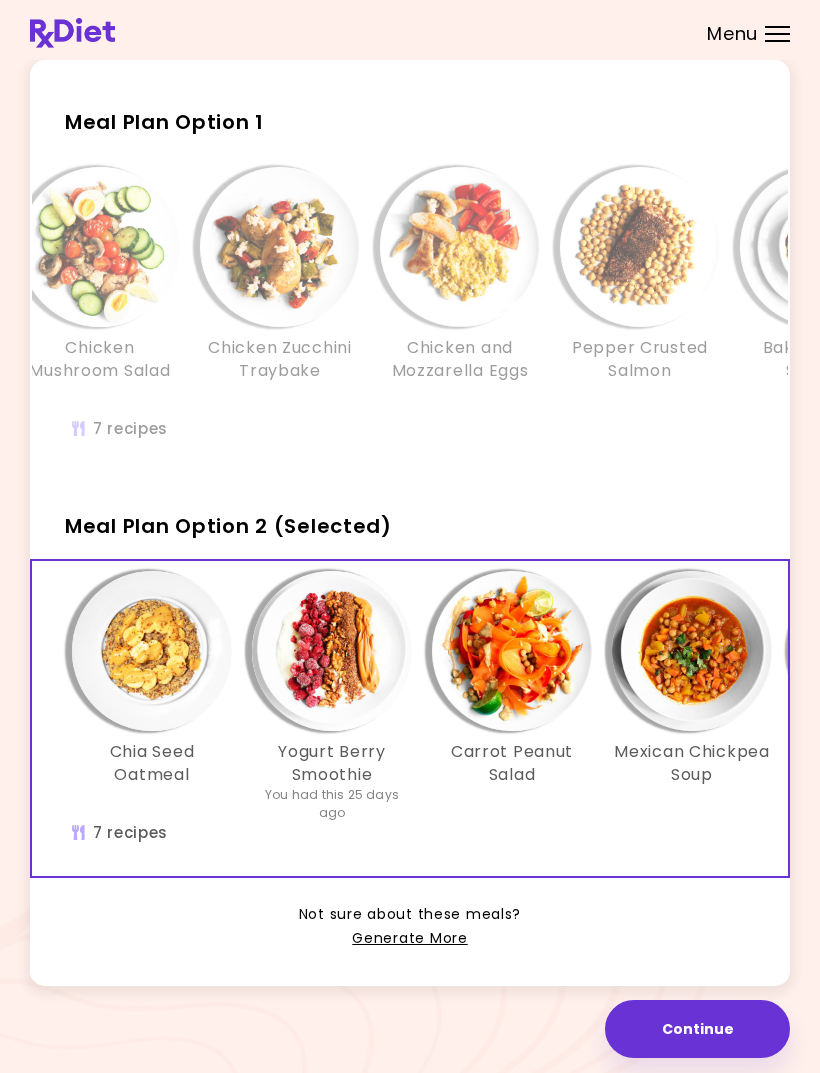click at bounding box center (152, 651) 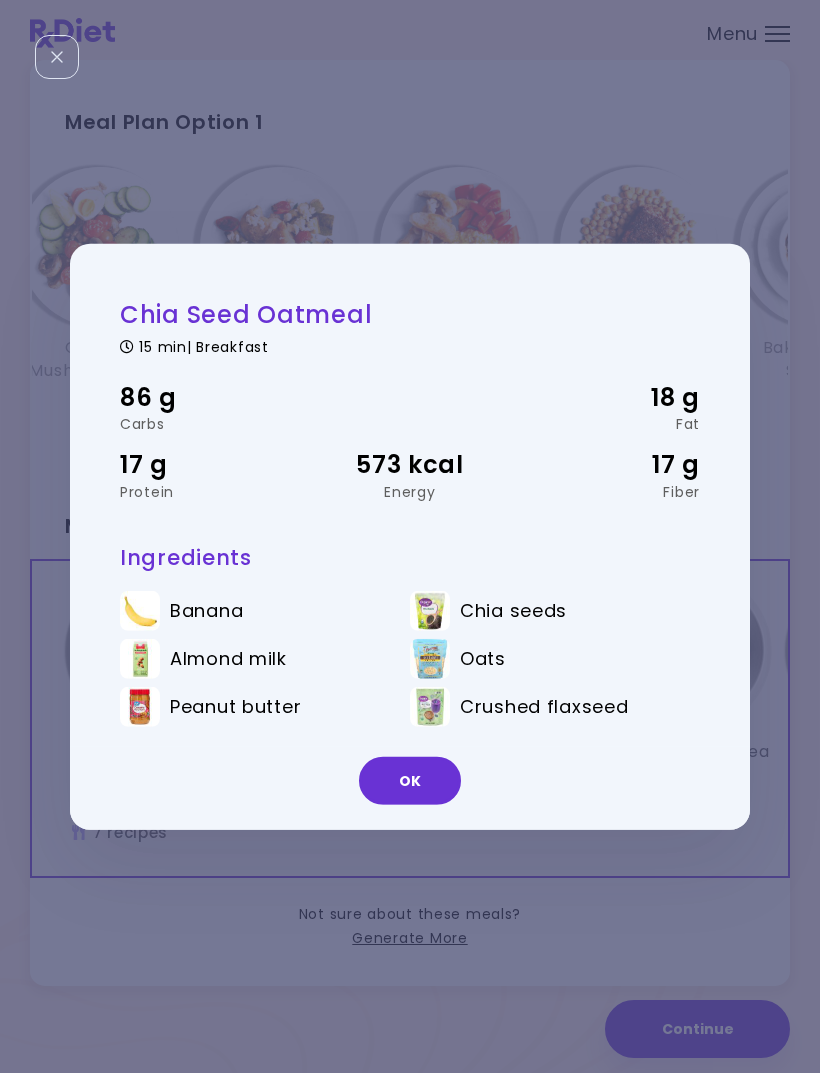 click on "Chia Seed Oatmeal   15   min  | Breakfast 86   g Carbs 18   g Fat 17   g Protein 573   kcal Energy 17   g Fiber Ingredients Banana Chia seeds Almond milk Oats Peanut butter Crushed flaxseed OK" at bounding box center (410, 536) 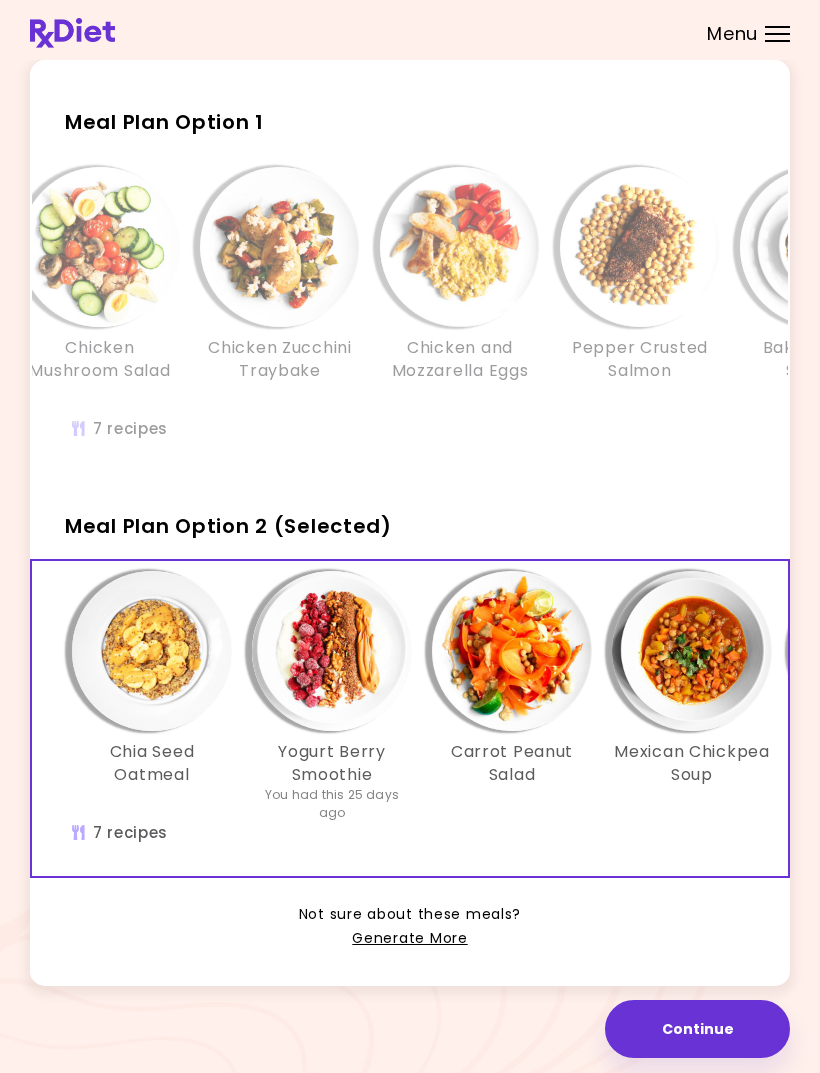 click at bounding box center [512, 651] 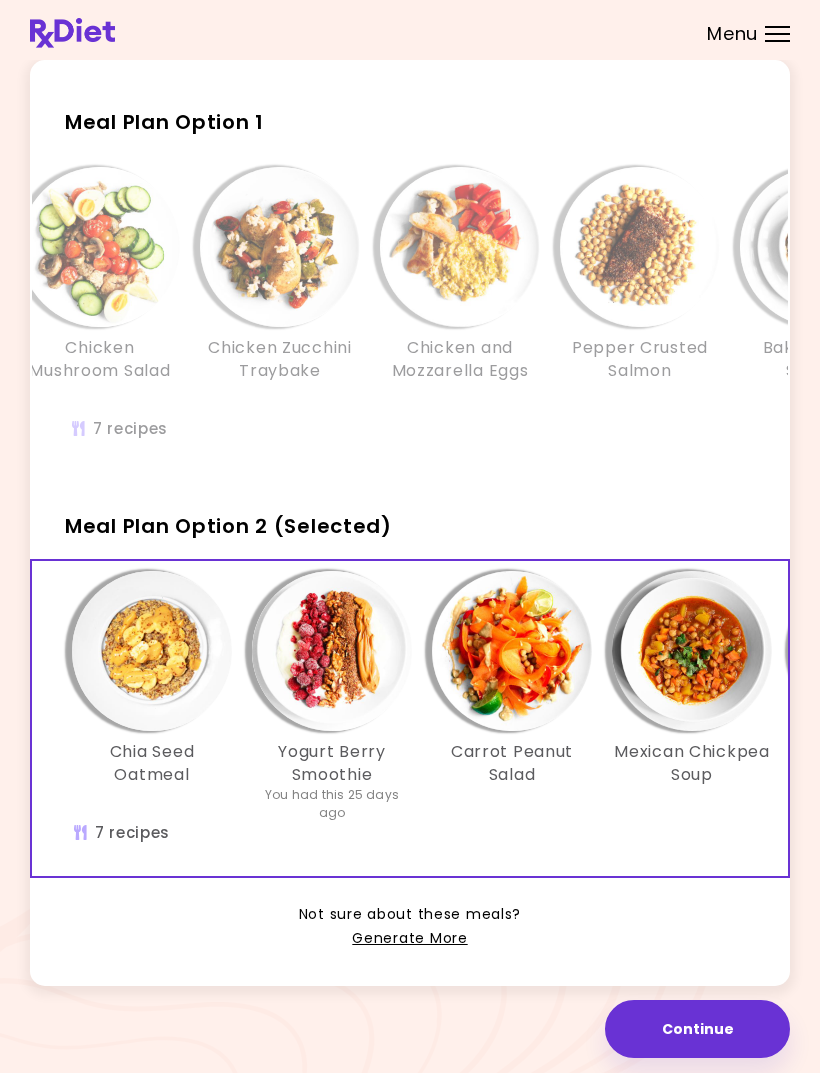 scroll, scrollTop: 0, scrollLeft: 0, axis: both 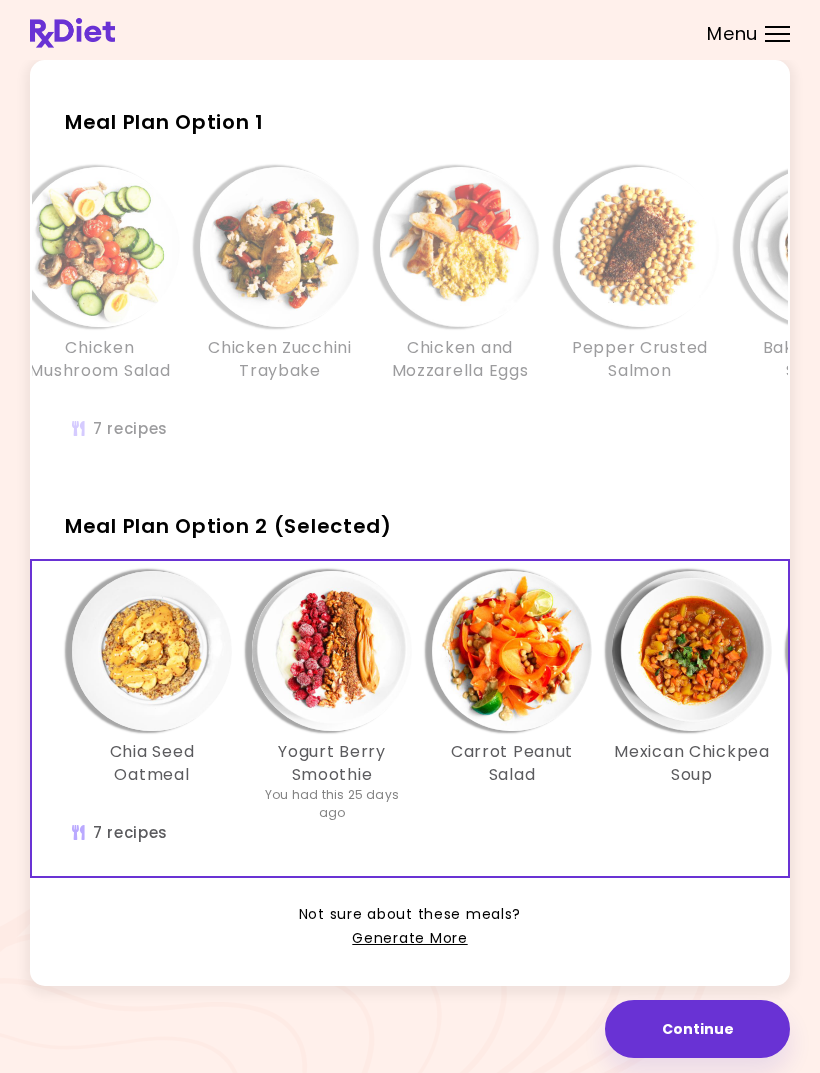 click on "Generate More" at bounding box center (409, 939) 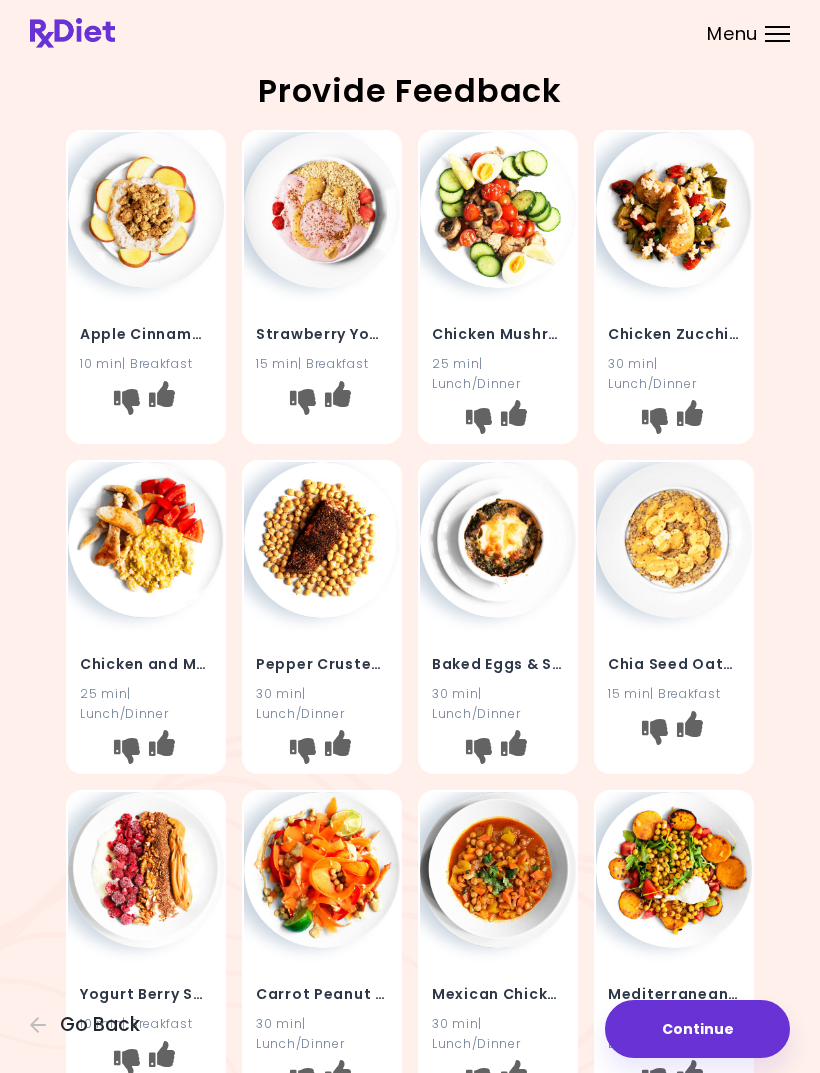click at bounding box center [655, 731] 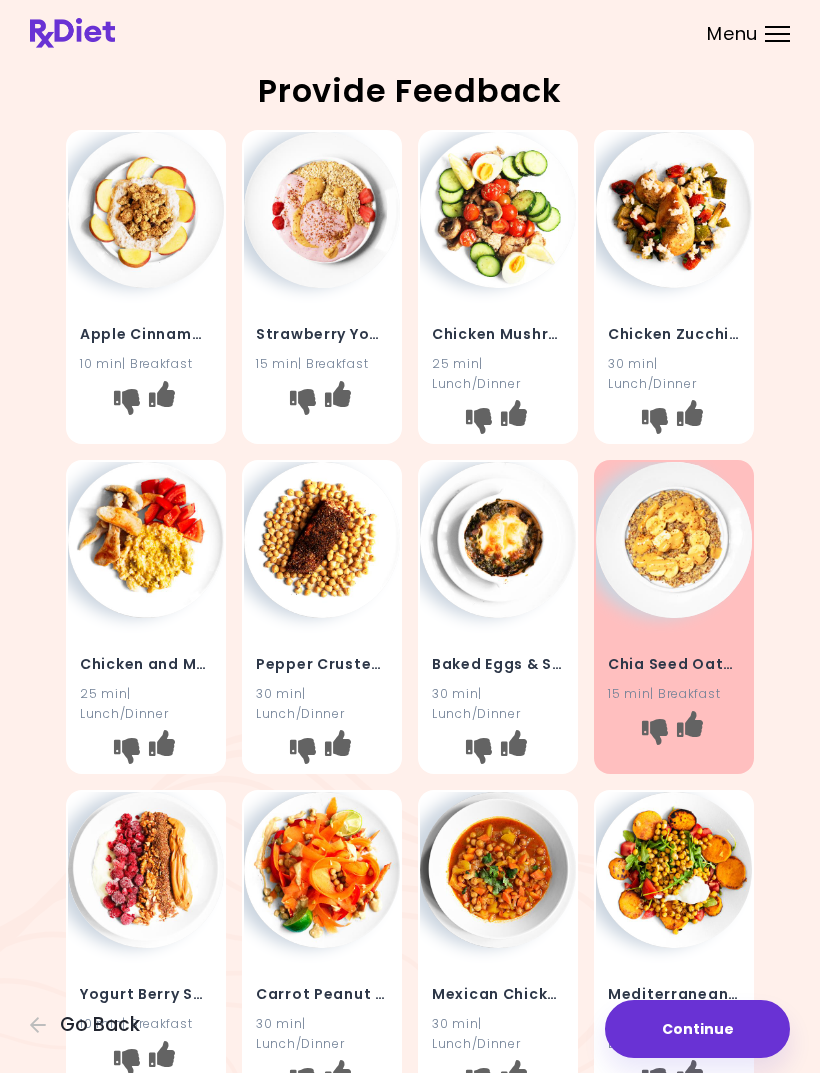 click at bounding box center (303, 751) 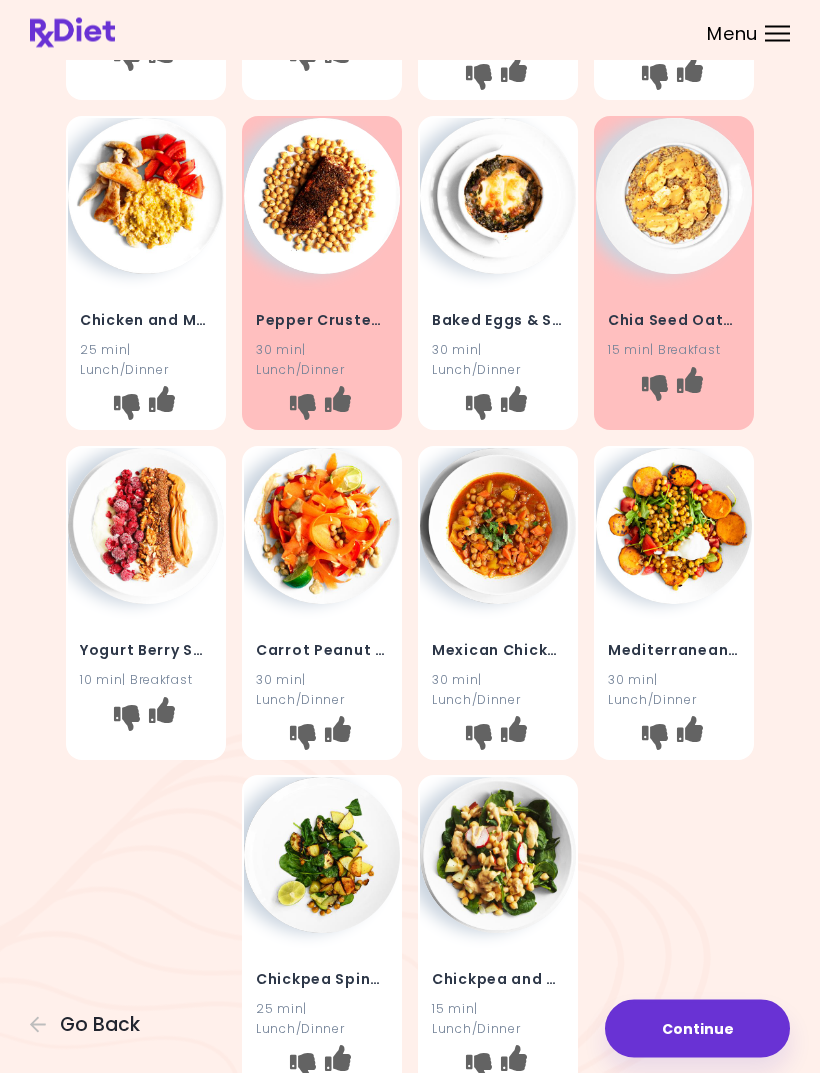 scroll, scrollTop: 359, scrollLeft: 0, axis: vertical 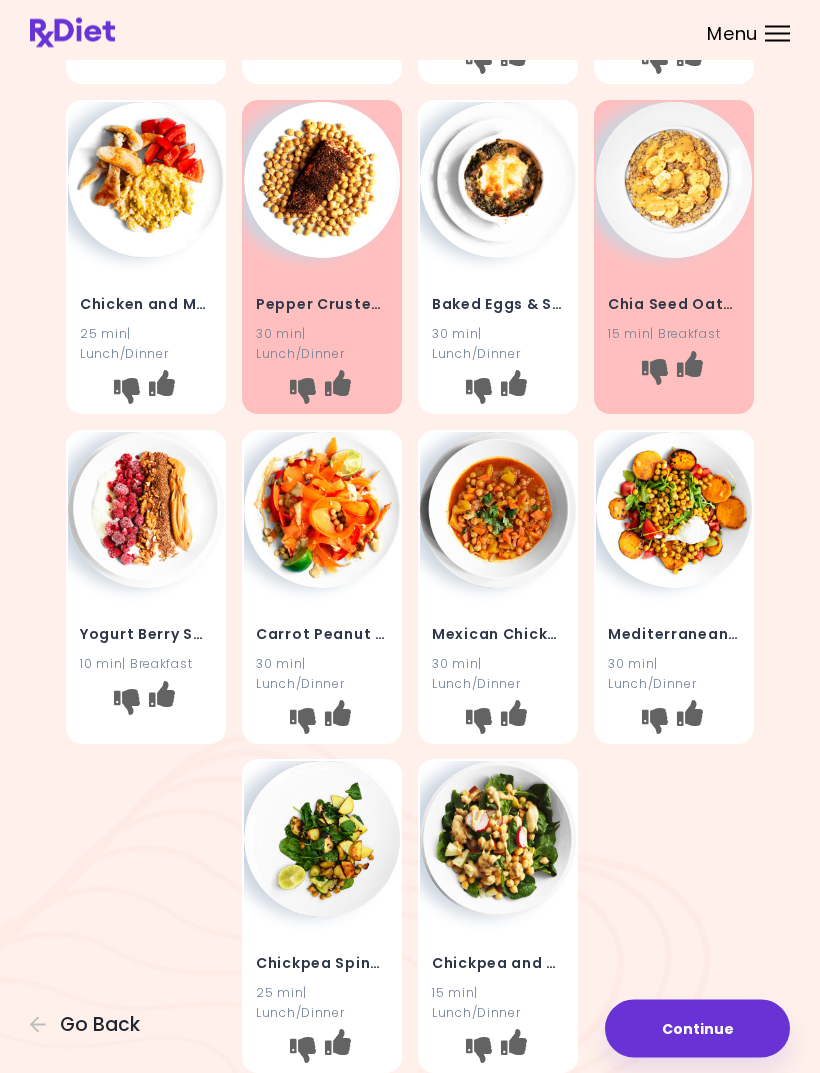 click at bounding box center [303, 721] 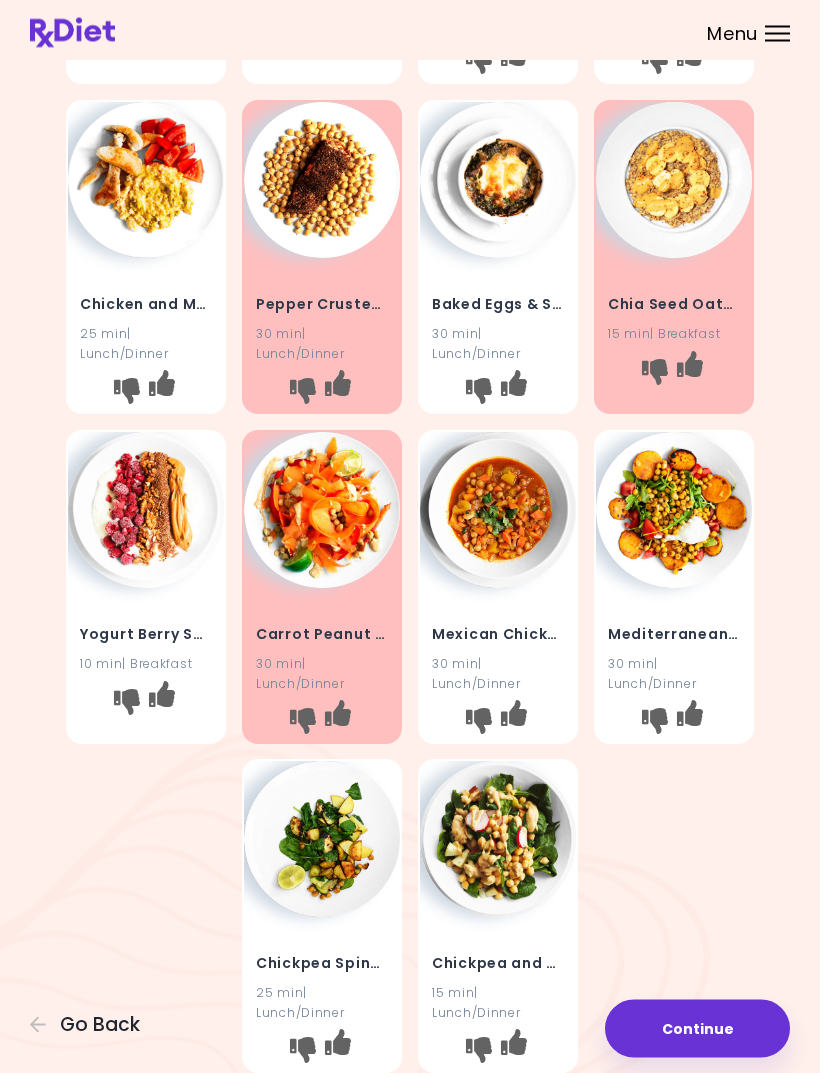 click at bounding box center (479, 721) 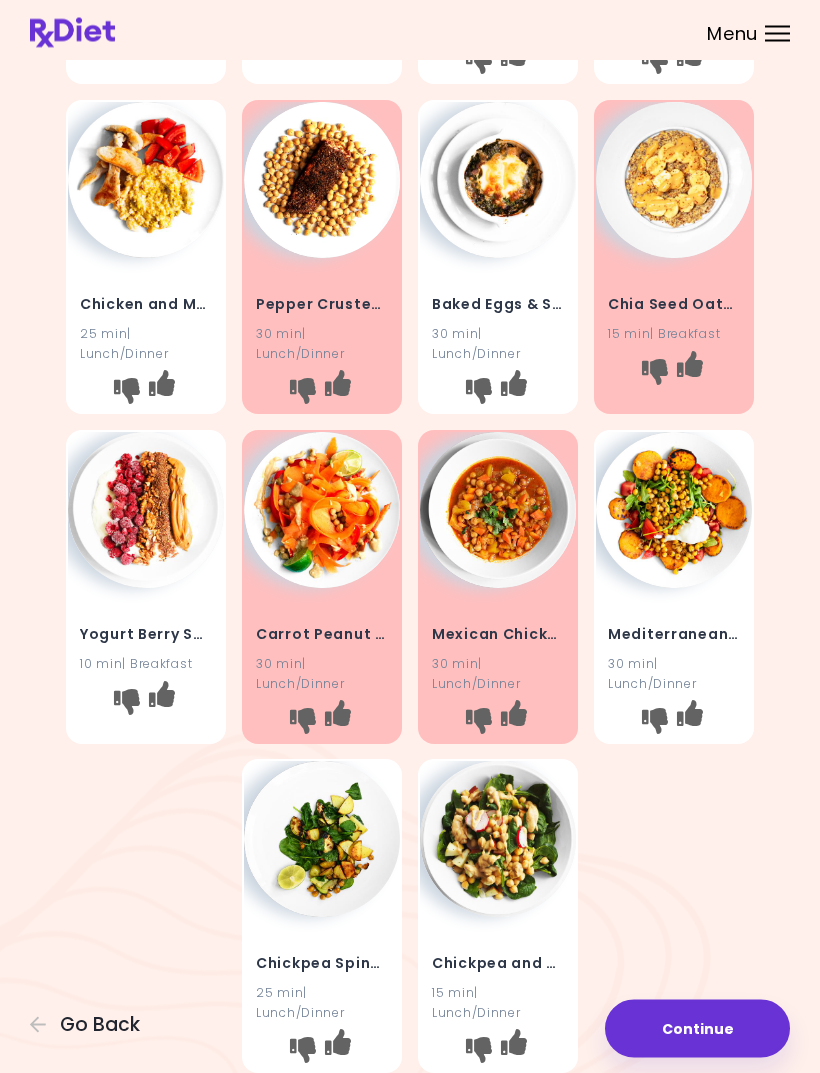 click at bounding box center [655, 721] 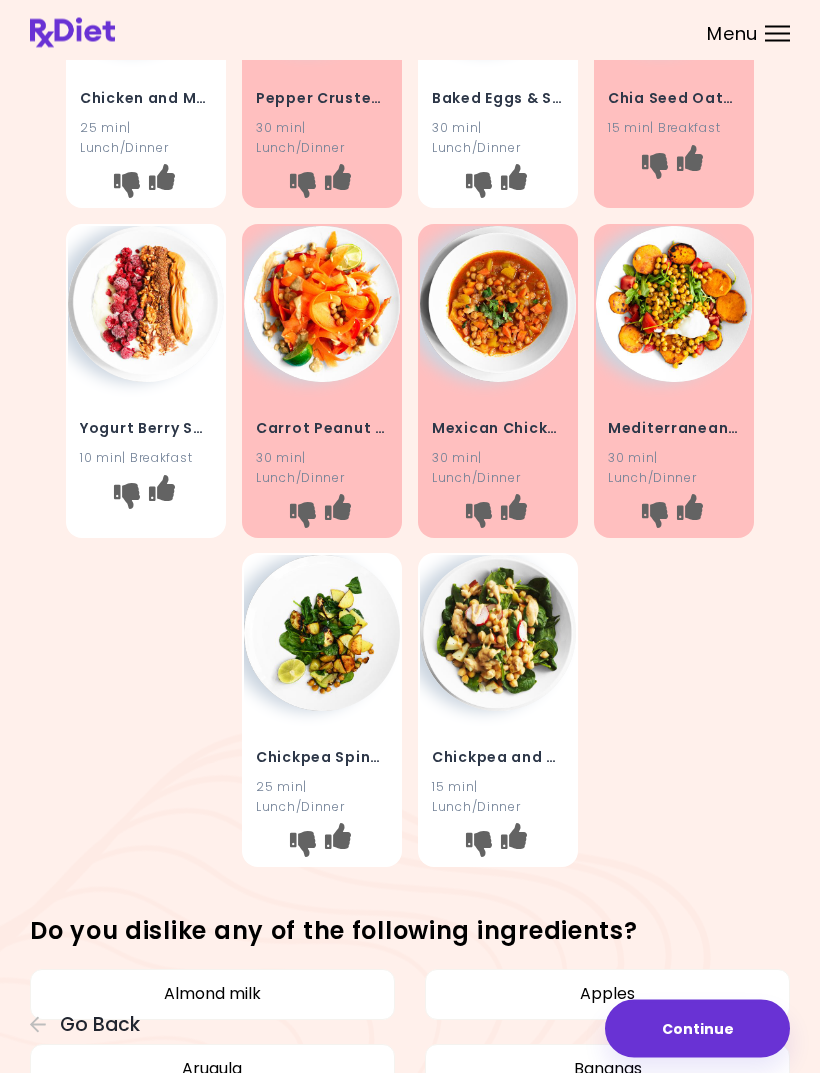 scroll, scrollTop: 568, scrollLeft: 0, axis: vertical 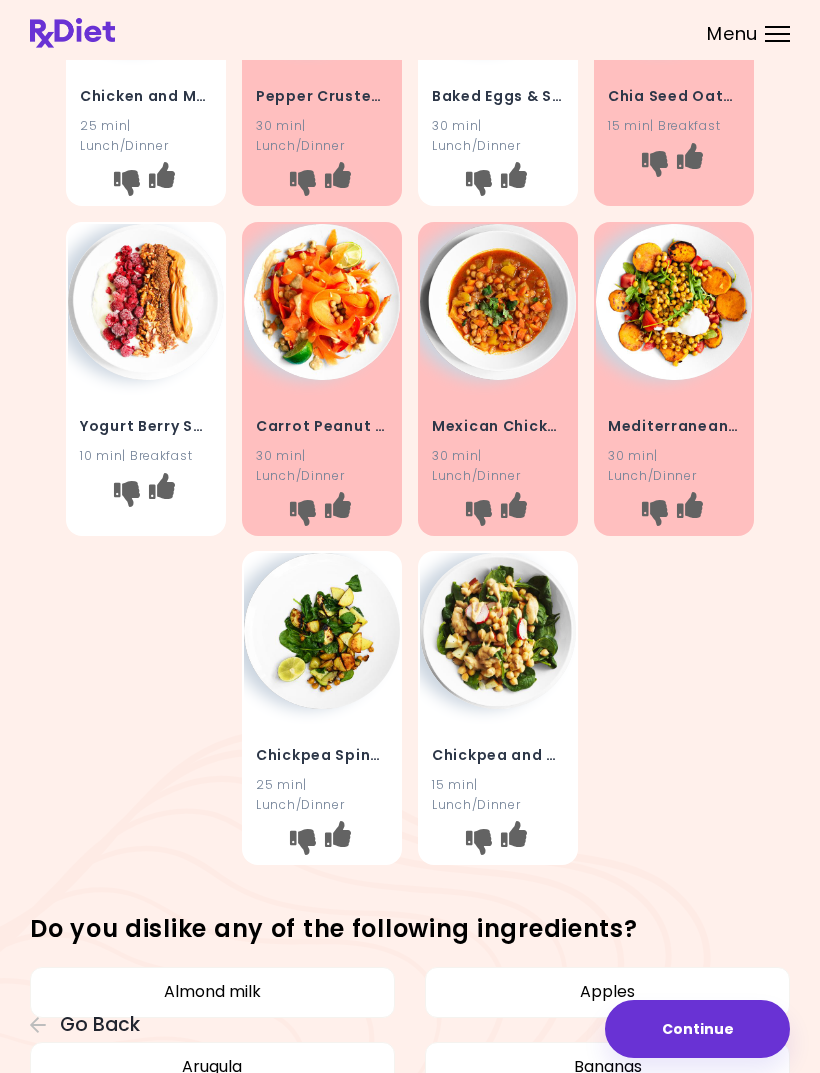 click at bounding box center (479, 842) 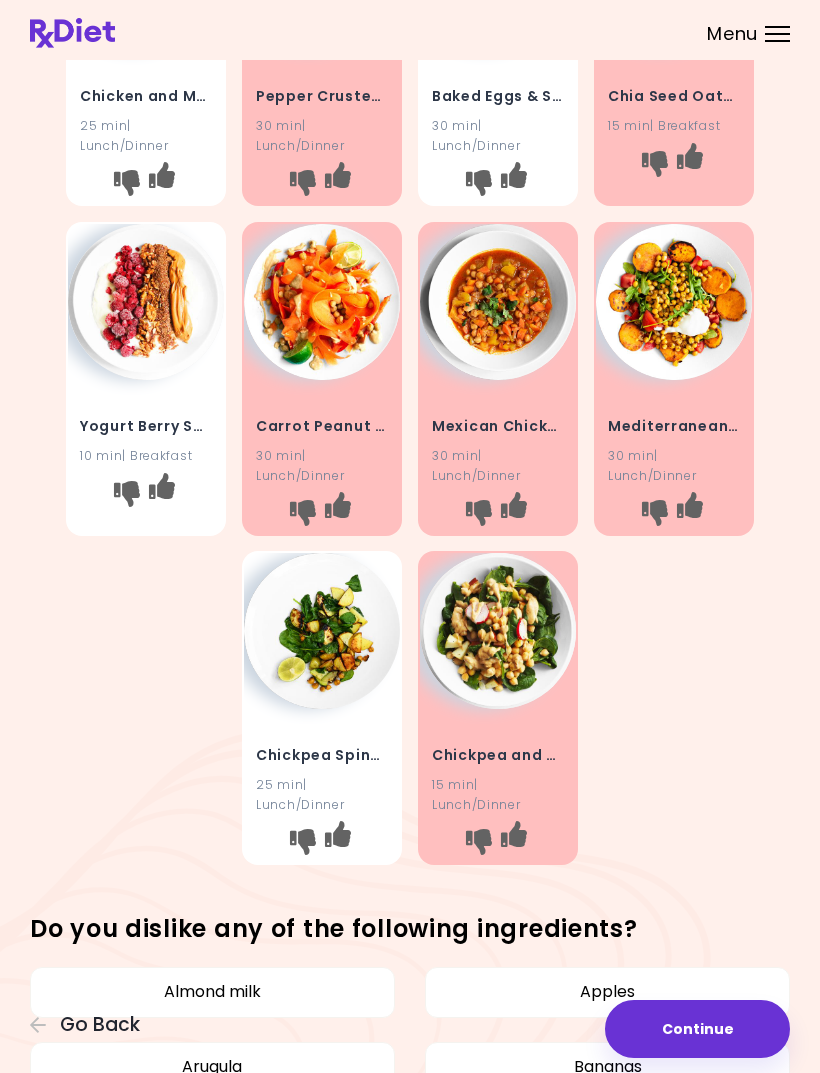 click at bounding box center (303, 842) 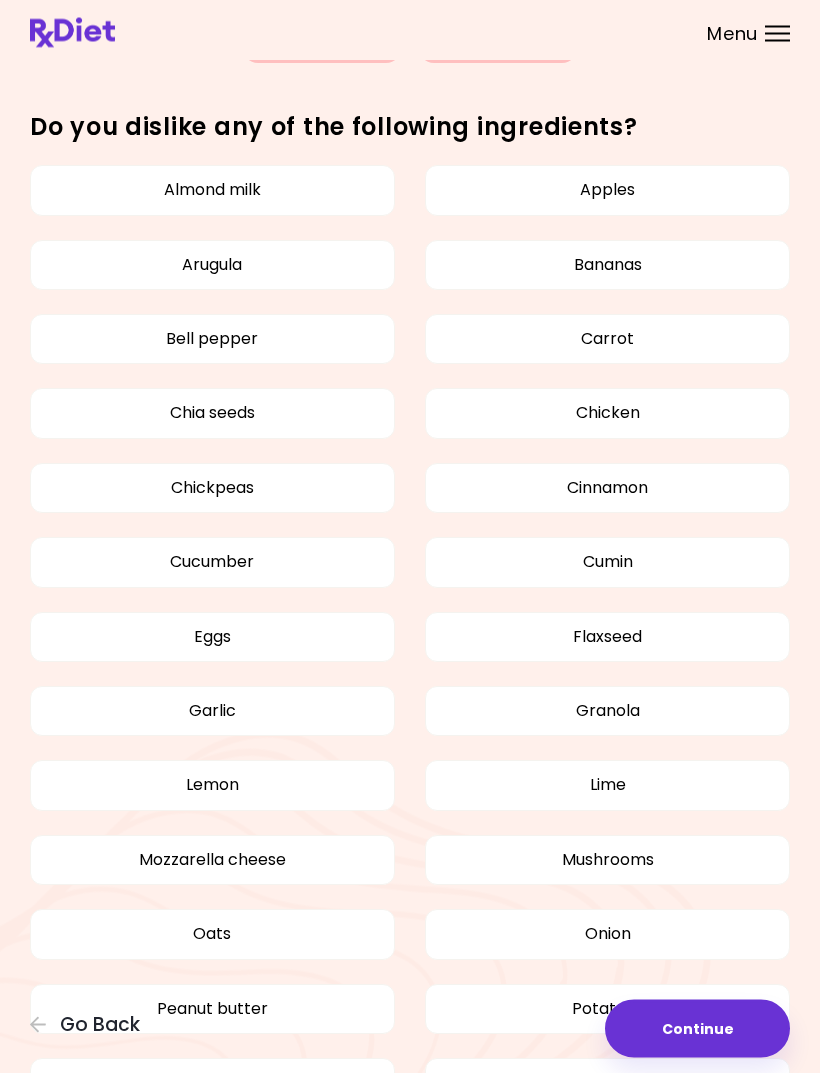 scroll, scrollTop: 1372, scrollLeft: 0, axis: vertical 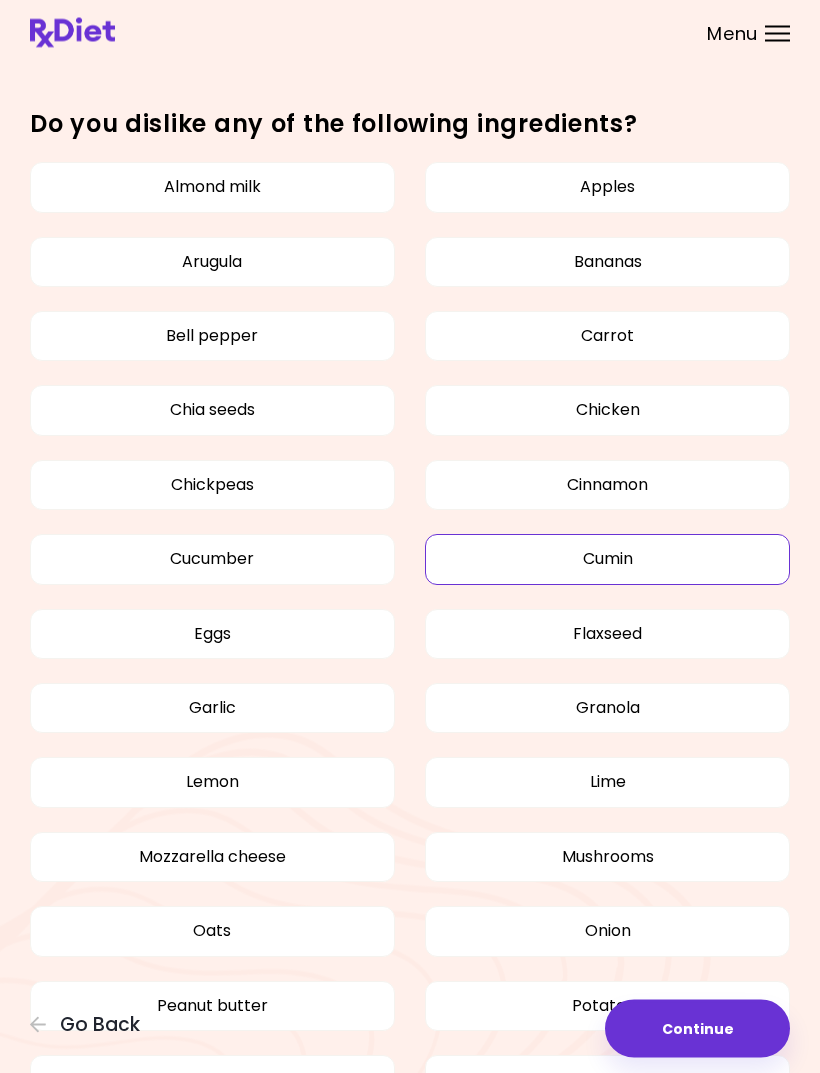 click on "Cumin" at bounding box center [607, 560] 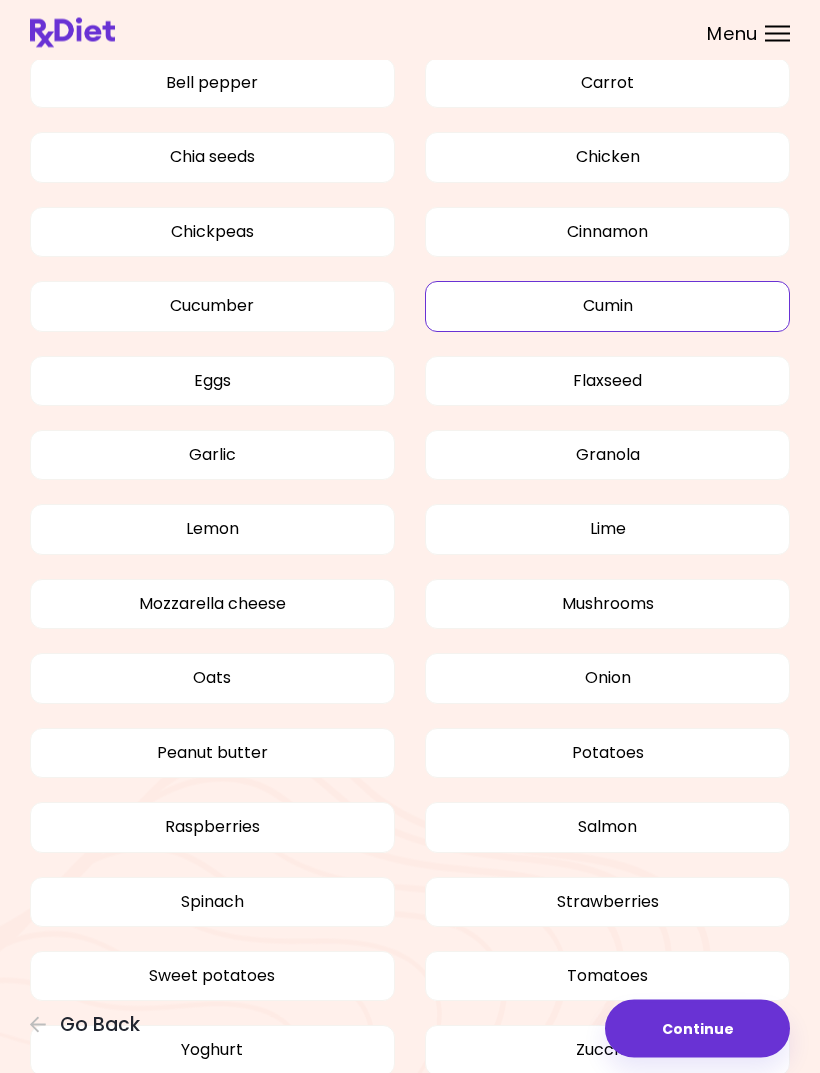 scroll, scrollTop: 1656, scrollLeft: 0, axis: vertical 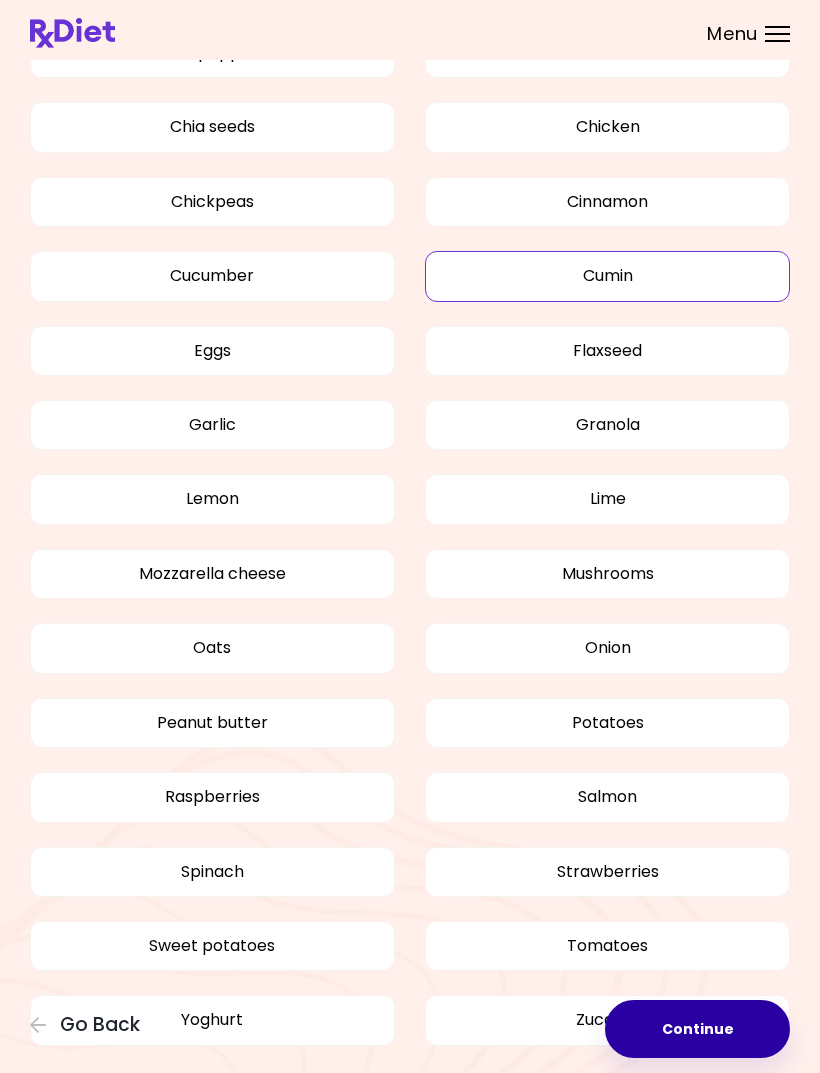 click on "Continue" at bounding box center [697, 1029] 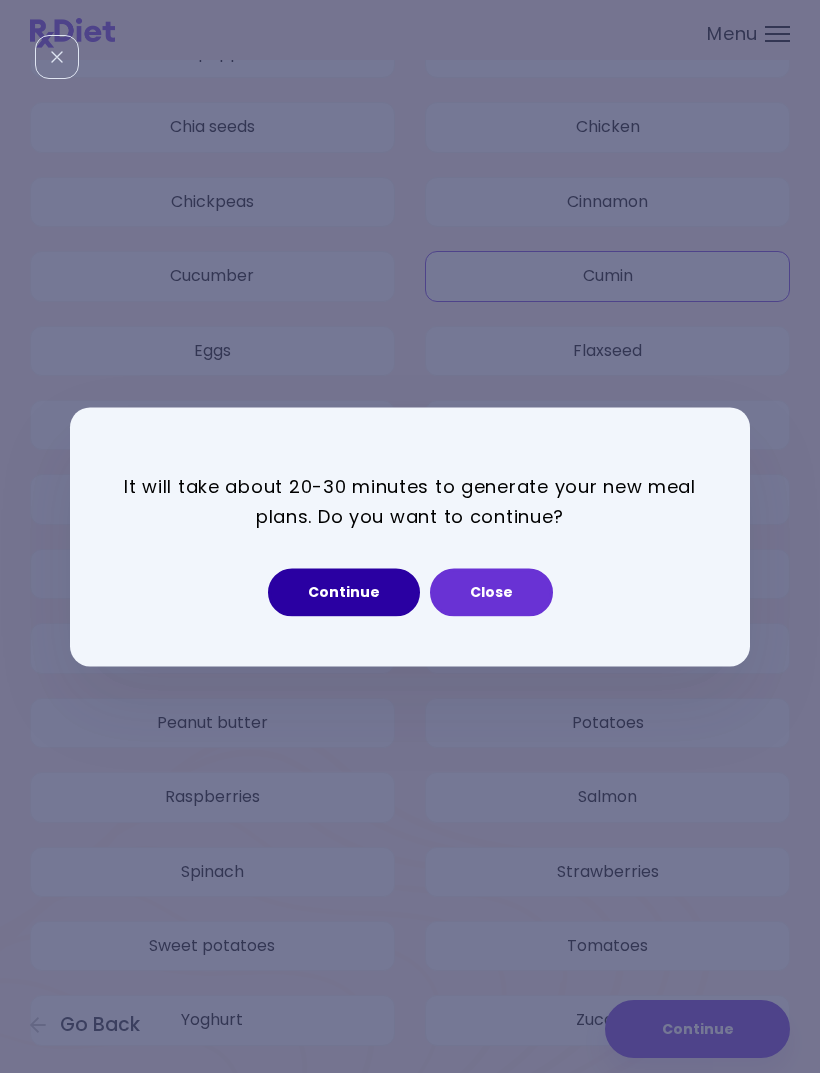 click on "Continue" at bounding box center [344, 592] 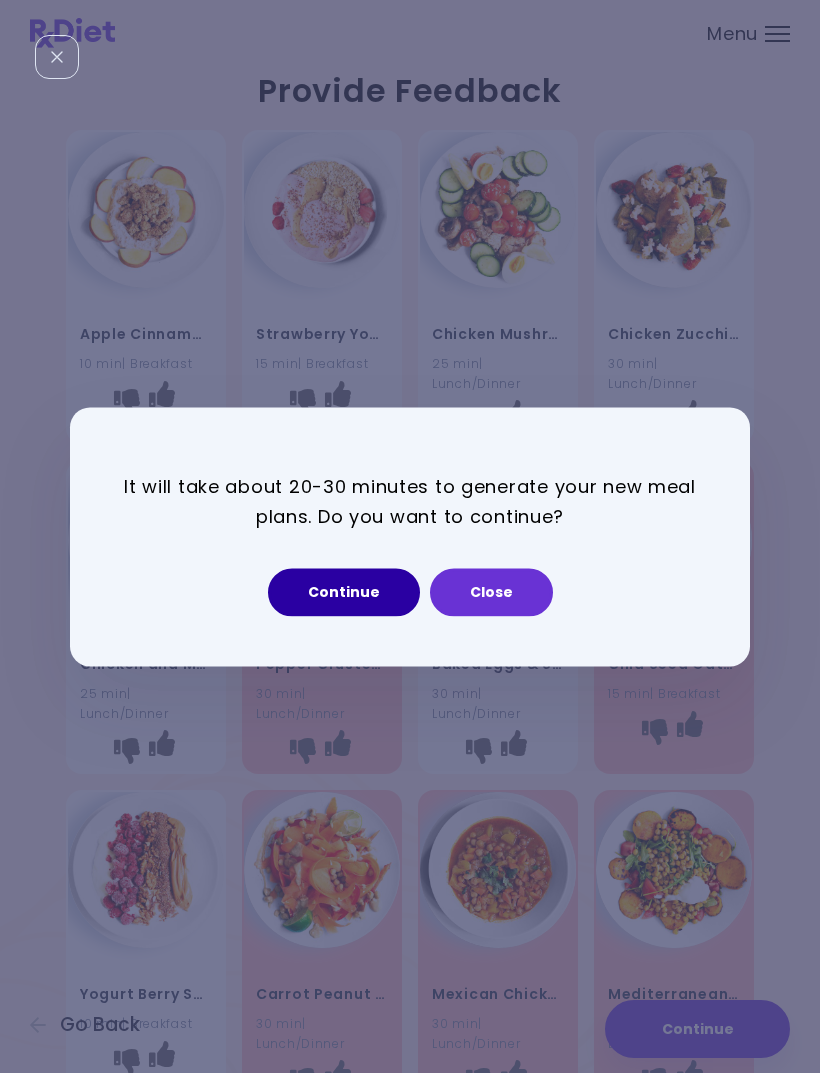select on "*" 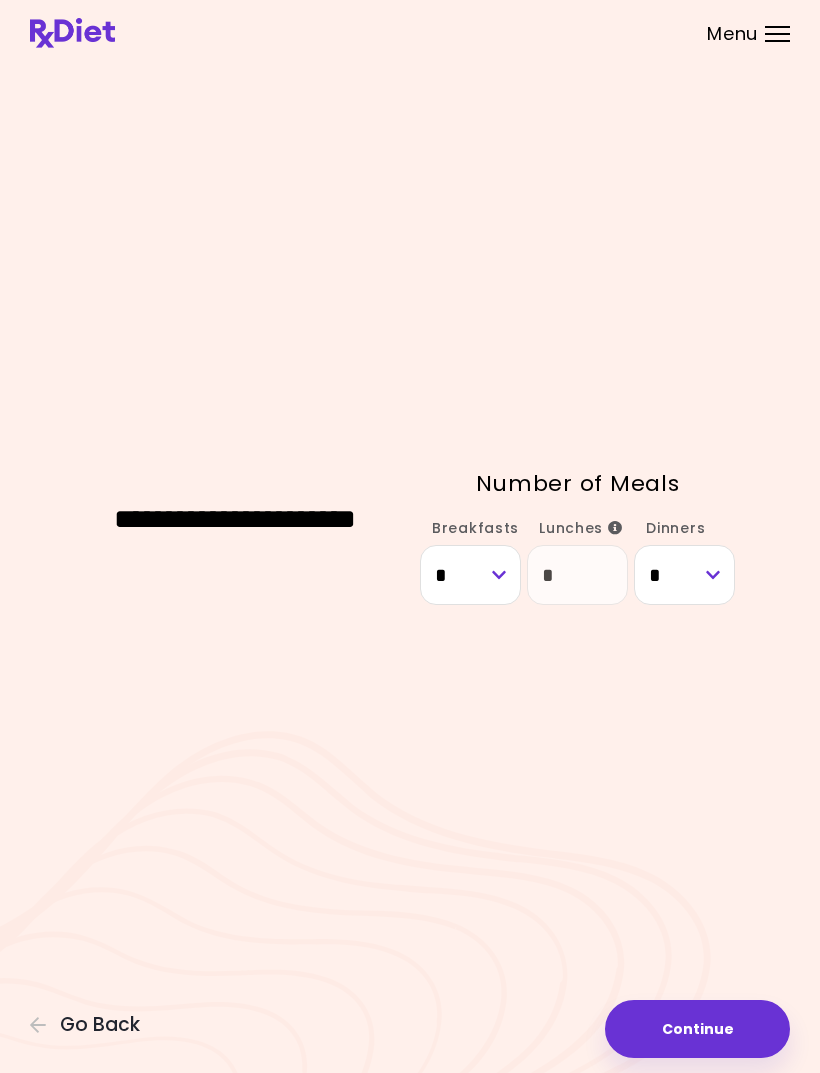 click on "Continue" at bounding box center (697, 1029) 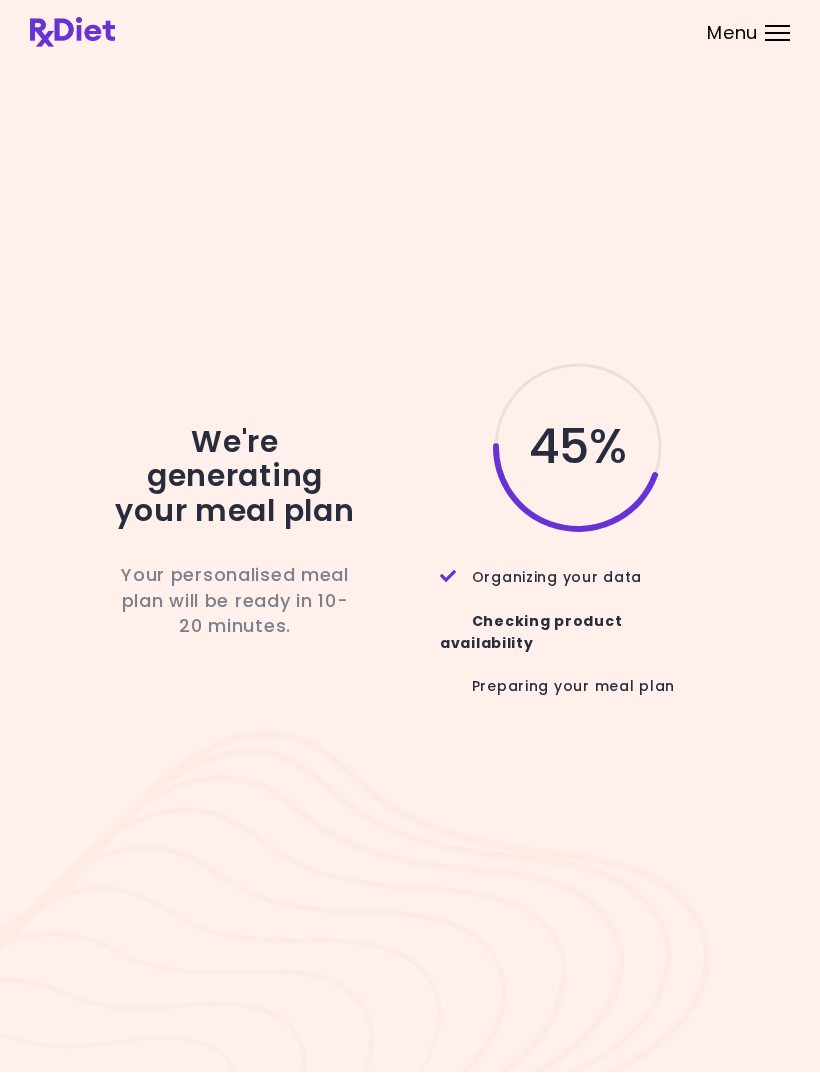 scroll, scrollTop: 64, scrollLeft: 0, axis: vertical 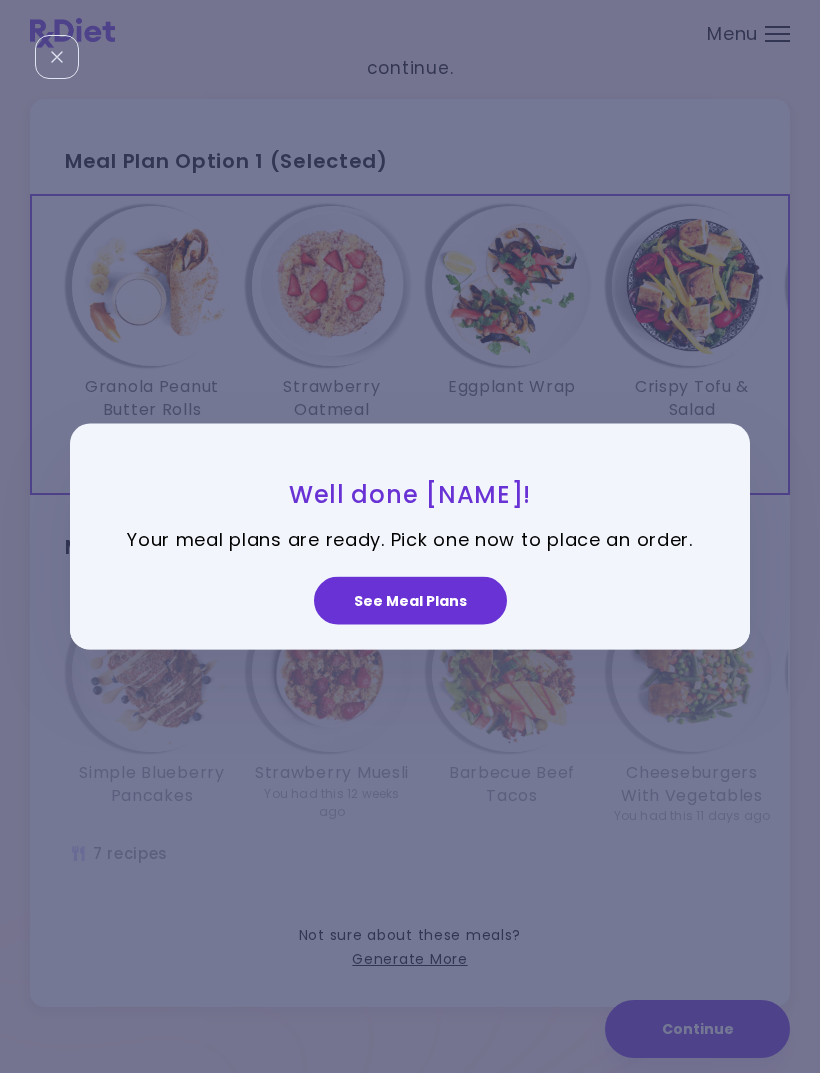 click on "See Meal Plans" at bounding box center (410, 601) 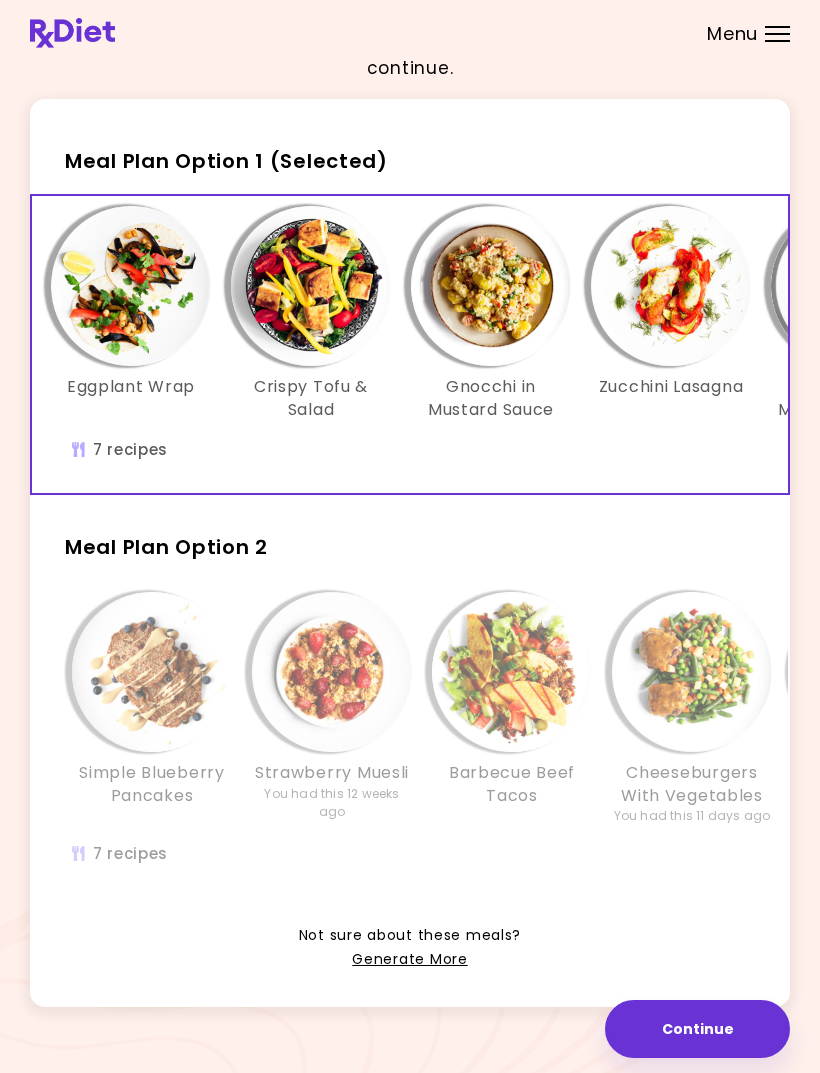 scroll, scrollTop: 0, scrollLeft: 394, axis: horizontal 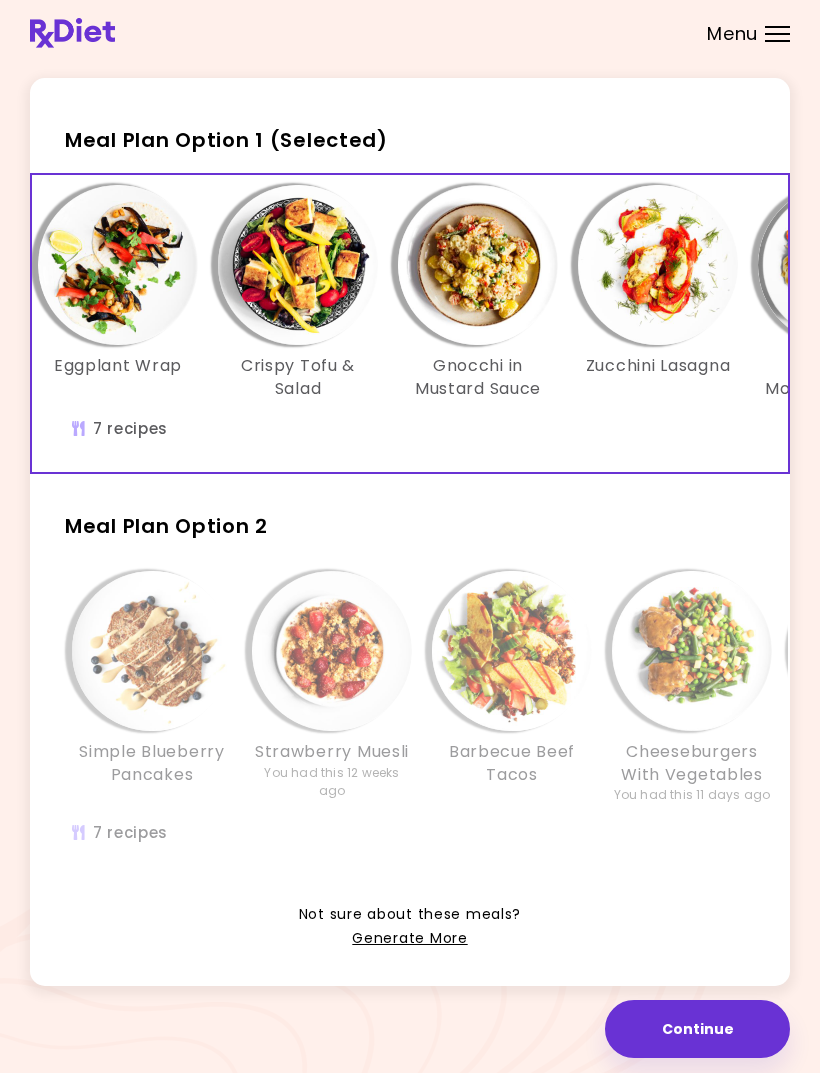 click on "Simple Blueberry Pancakes   Strawberry Muesli You had this 12 weeks ago   Barbecue Beef Tacos   Cheeseburgers With Vegetables You had this 11 days ago   Roast Chickpea Salad   Egg Peanut Salad   Mashed Plantains With Vegetables" at bounding box center [692, 697] 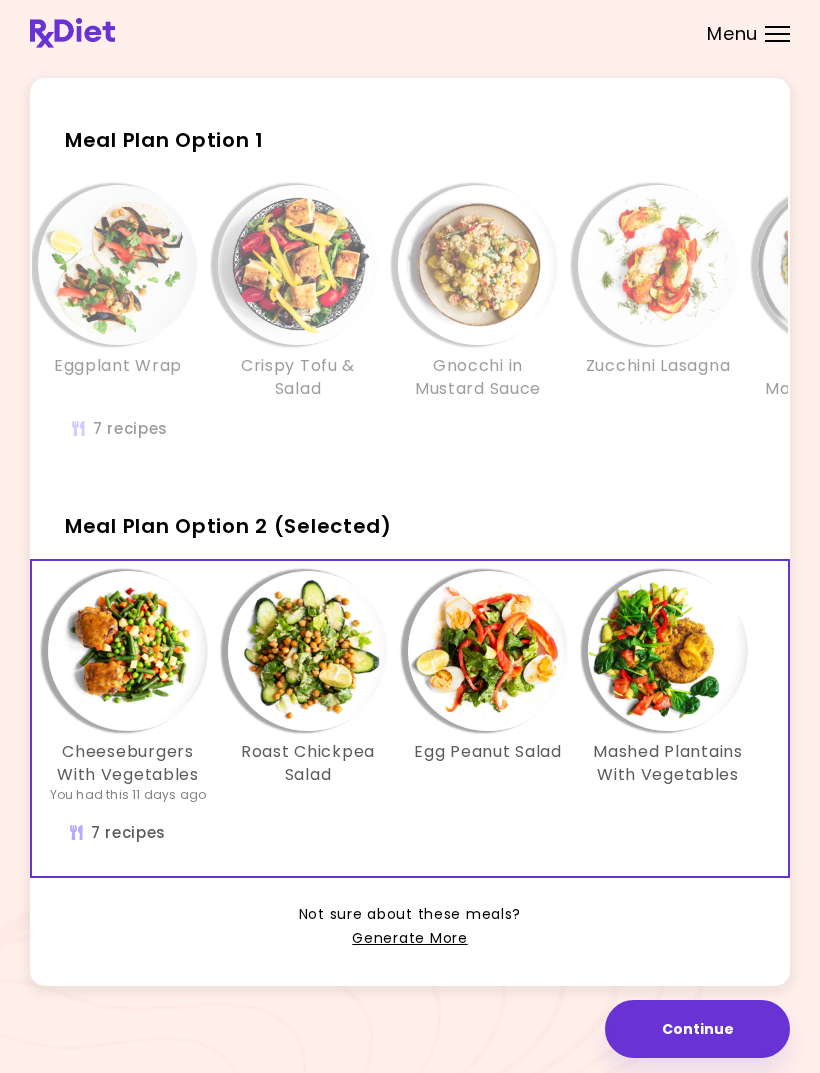 scroll, scrollTop: 0, scrollLeft: 564, axis: horizontal 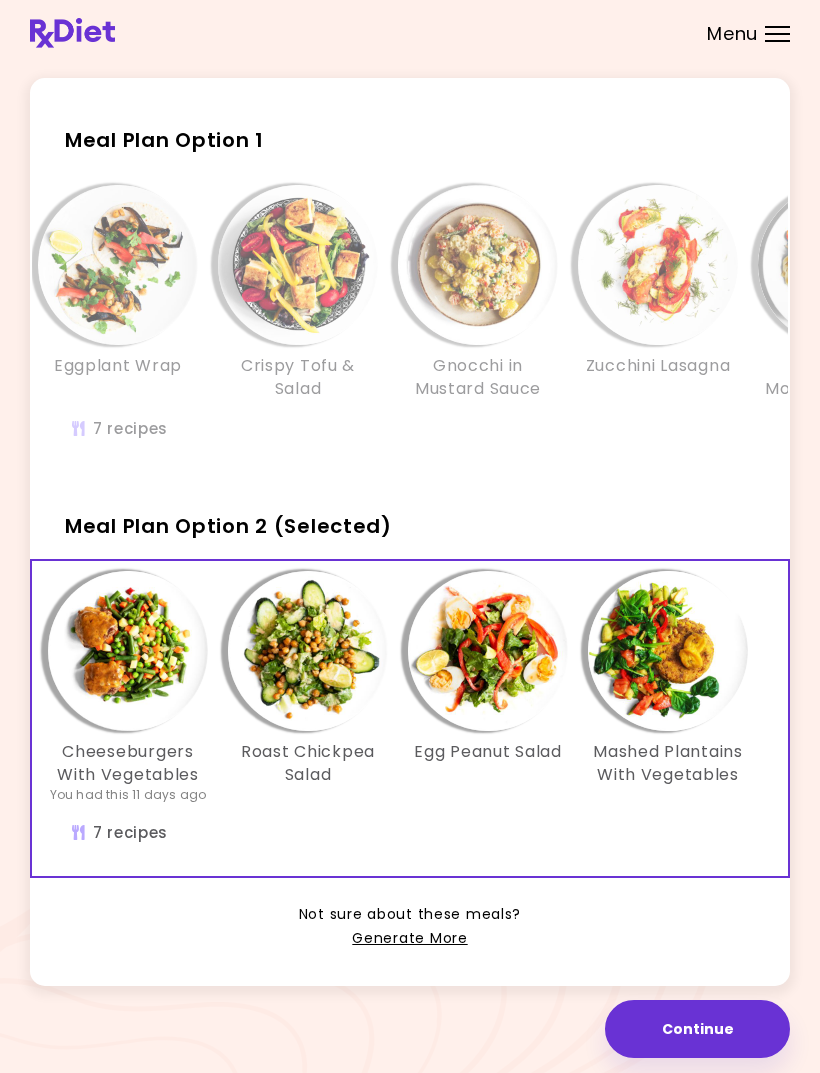 click on "Granola Peanut Butter Rolls   Strawberry Oatmeal   Eggplant Wrap   Crispy Tofu & Salad   Gnocchi in Mustard Sauce   Zucchini Lasagna   Tomato-Mozzarella Pasta" at bounding box center (298, 302) 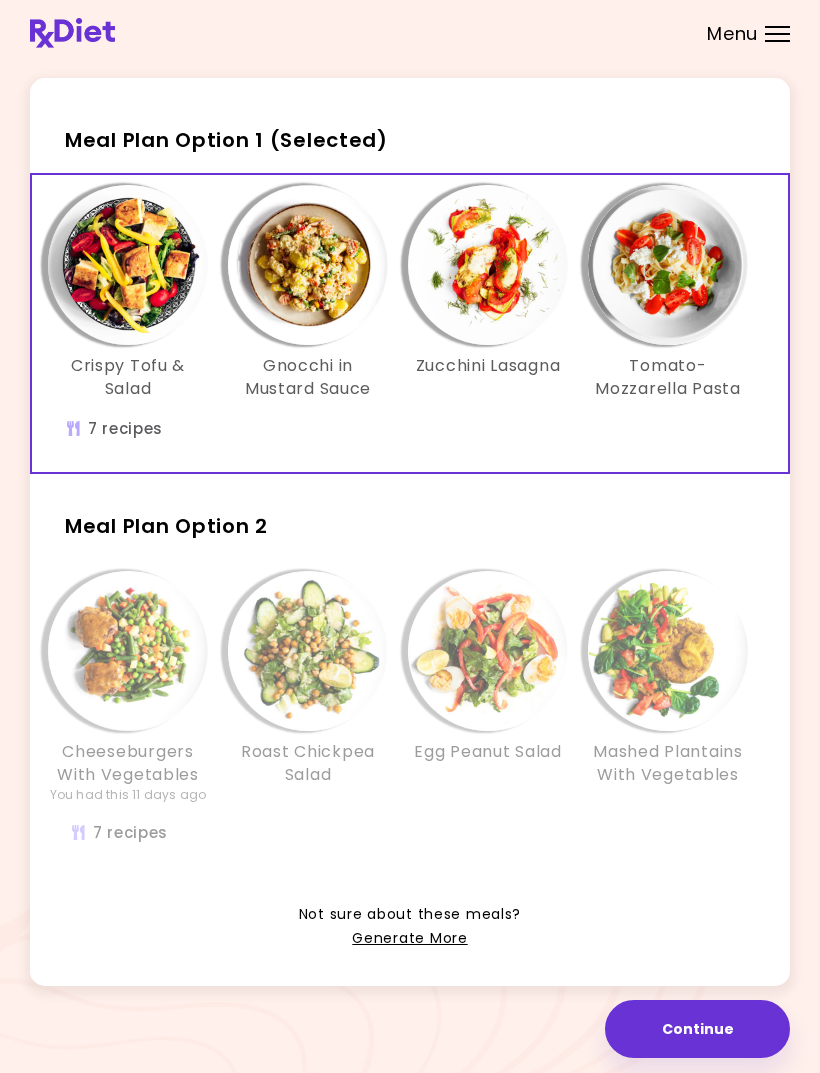 scroll, scrollTop: 0, scrollLeft: 564, axis: horizontal 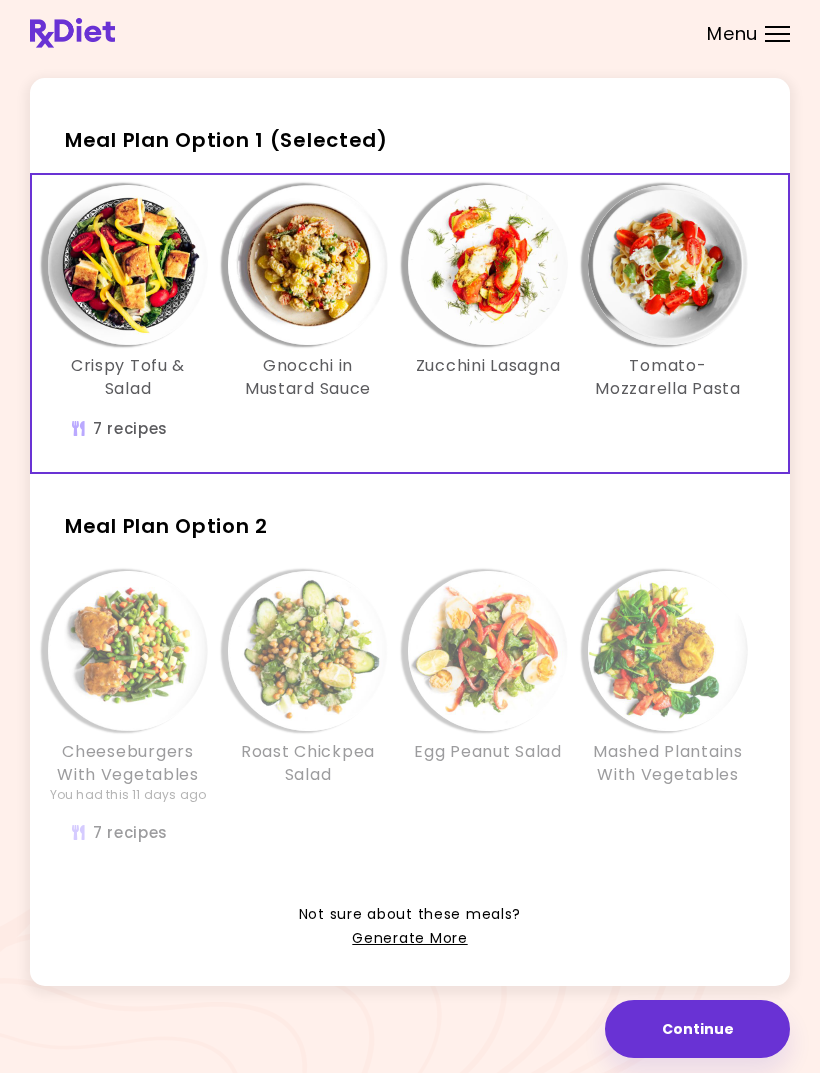 click at bounding box center [128, 651] 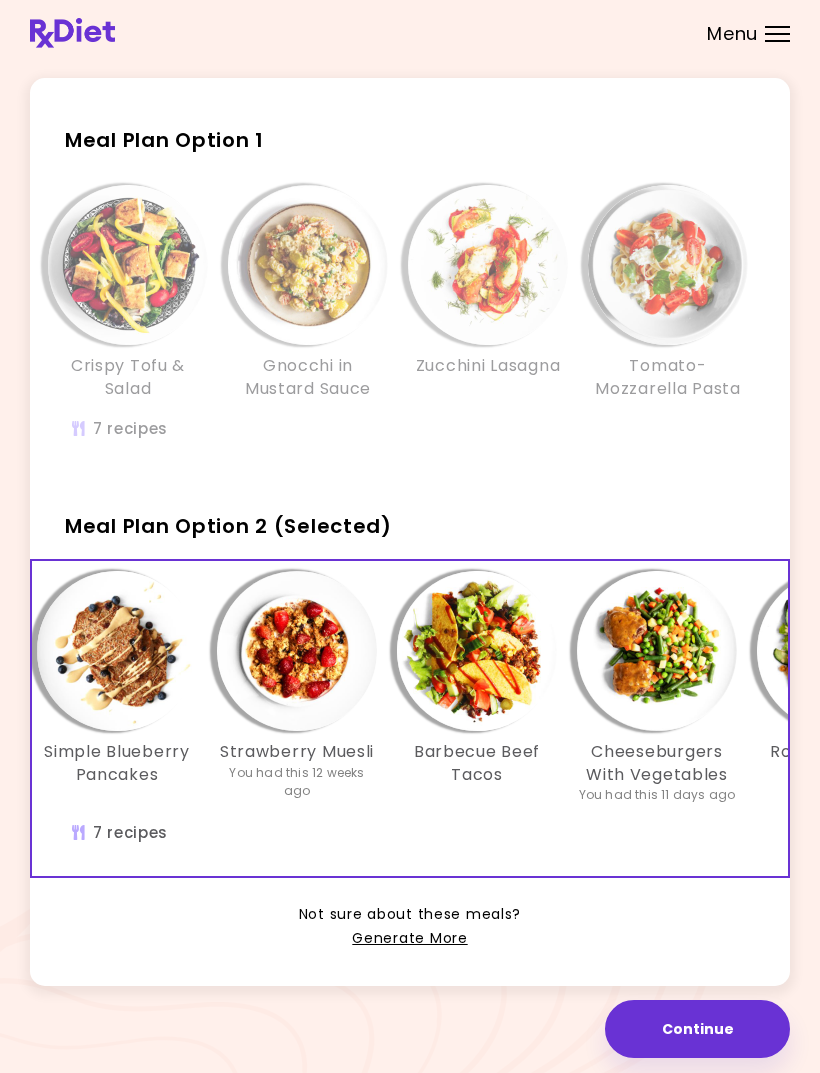 scroll, scrollTop: 0, scrollLeft: 59, axis: horizontal 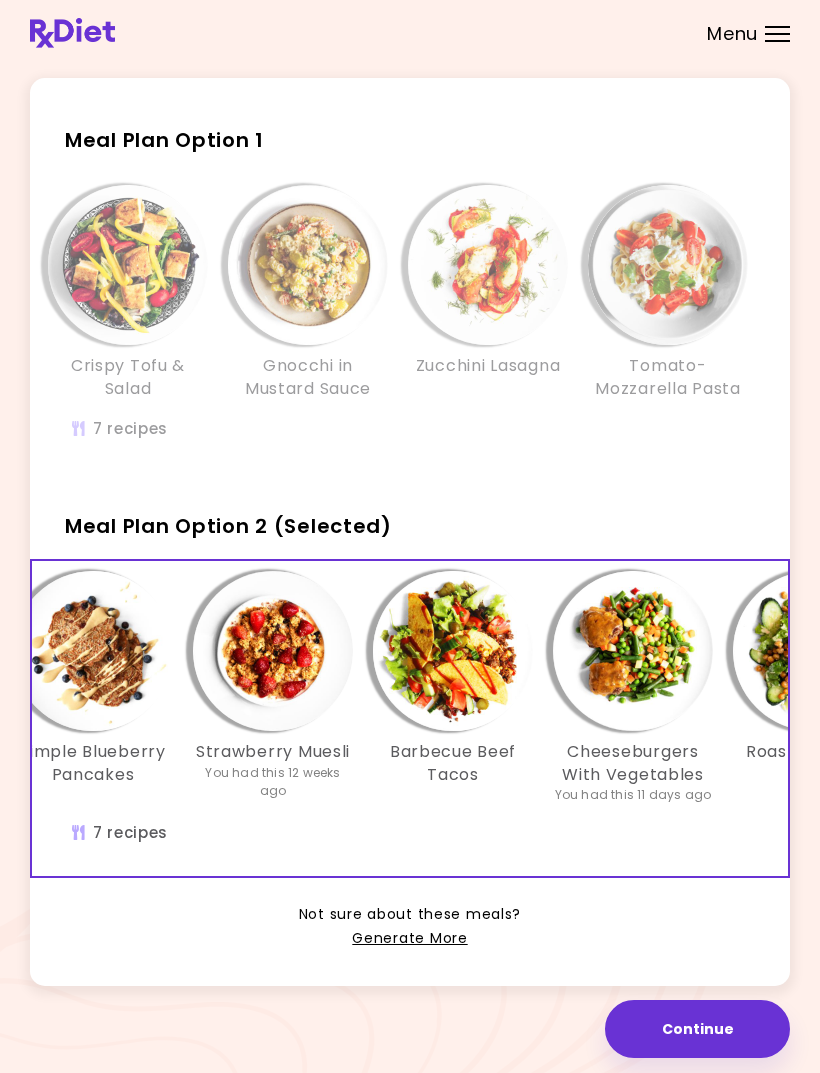 click at bounding box center (453, 651) 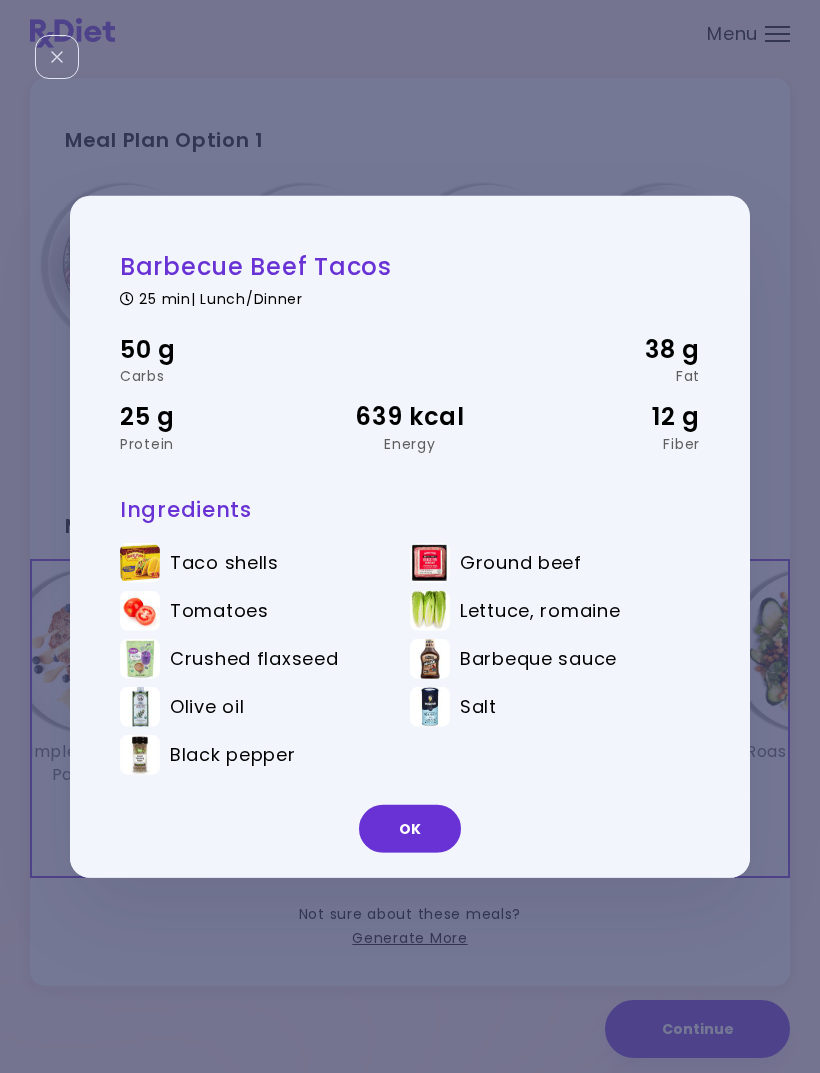click on "OK" at bounding box center [410, 829] 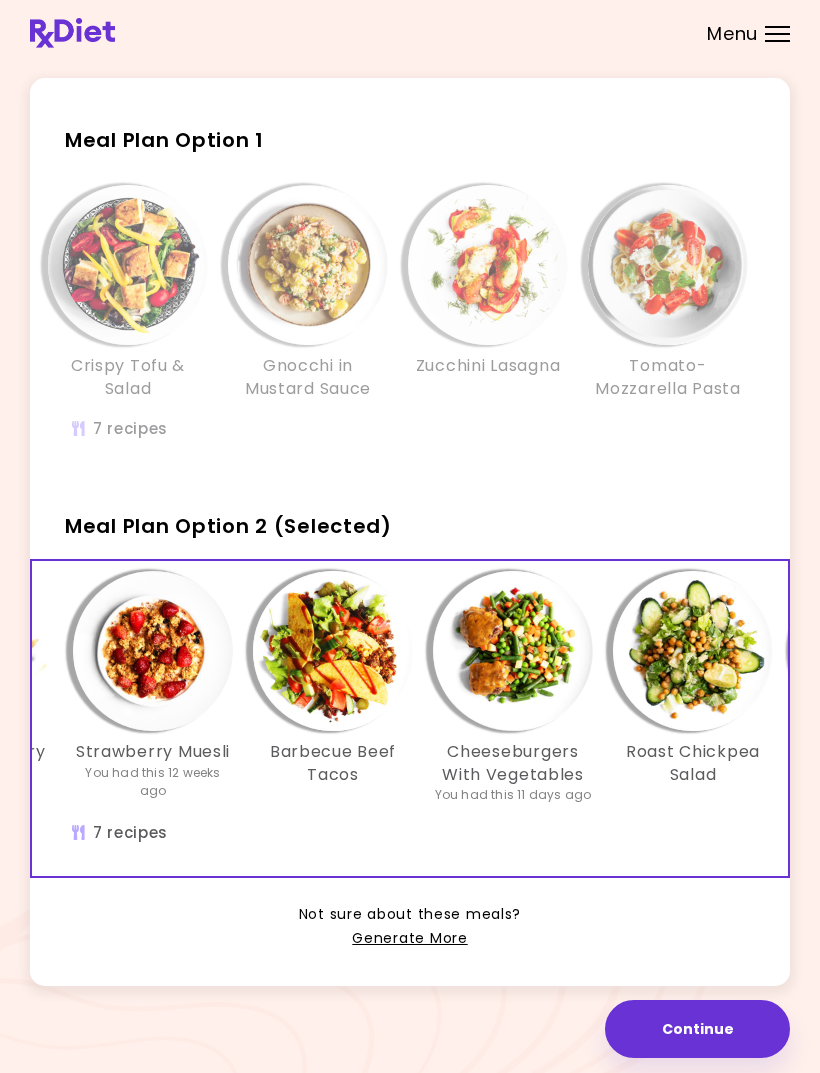 scroll, scrollTop: 0, scrollLeft: 180, axis: horizontal 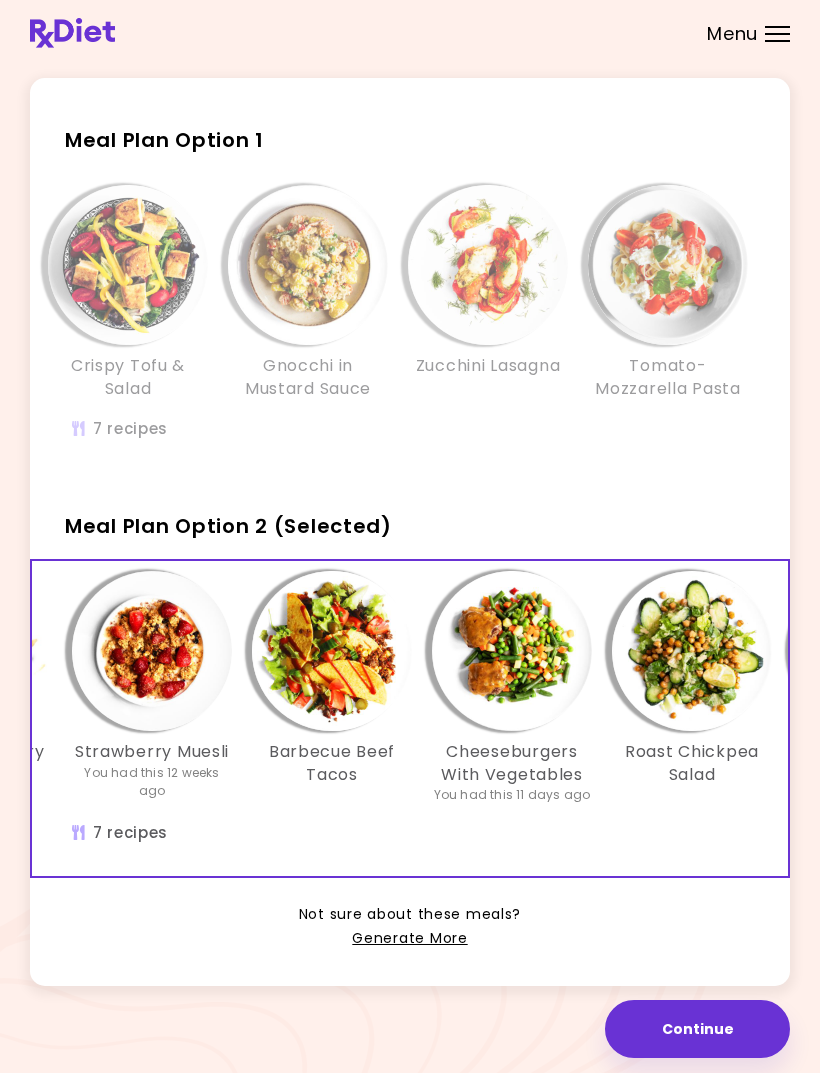 click at bounding box center [512, 651] 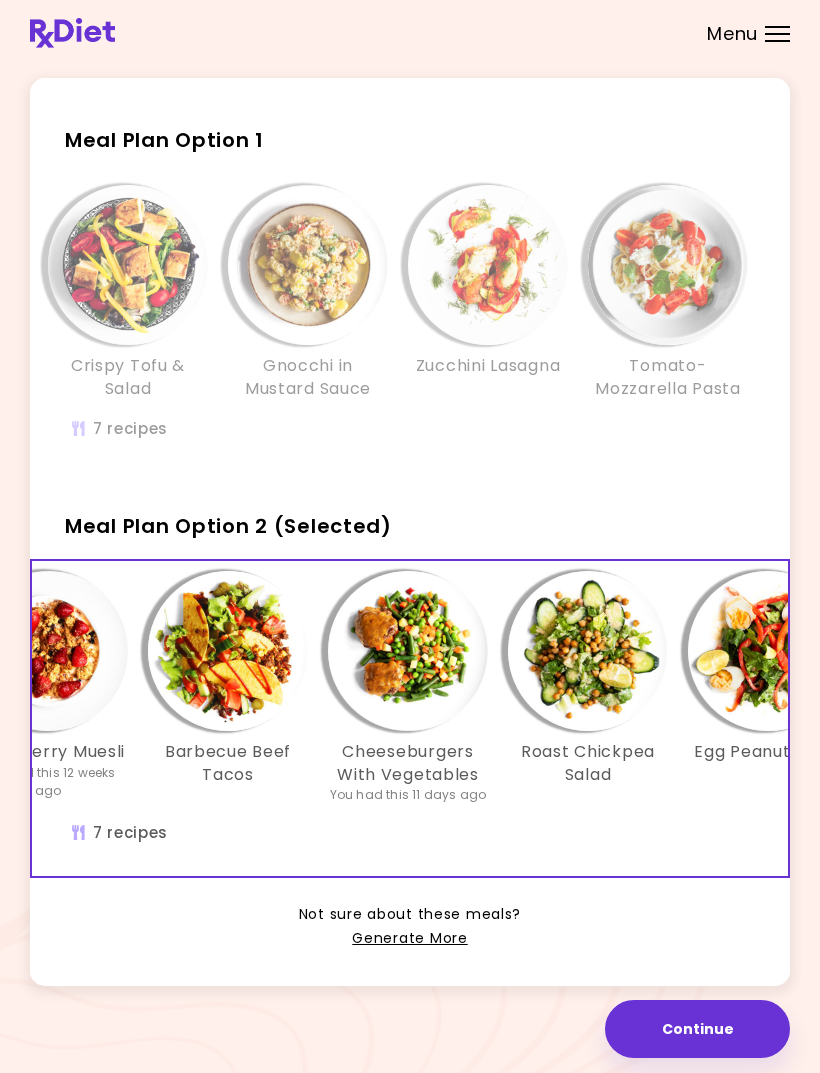 scroll, scrollTop: 0, scrollLeft: 290, axis: horizontal 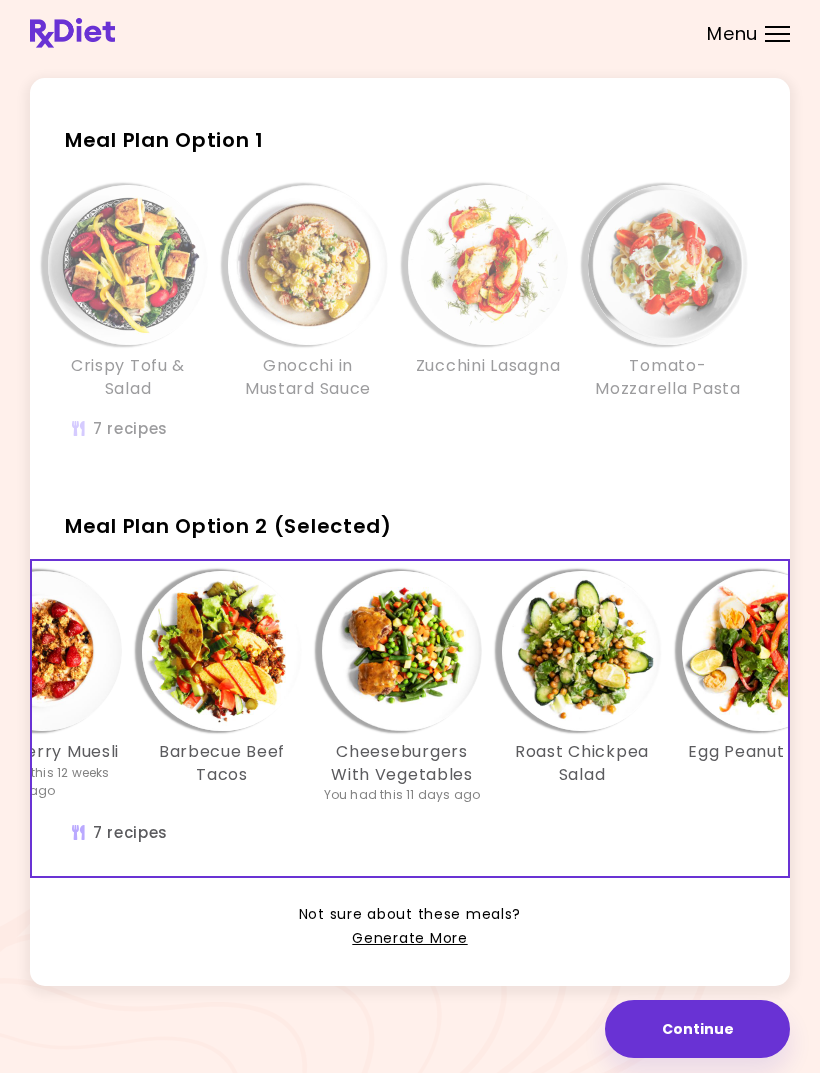 click at bounding box center (582, 651) 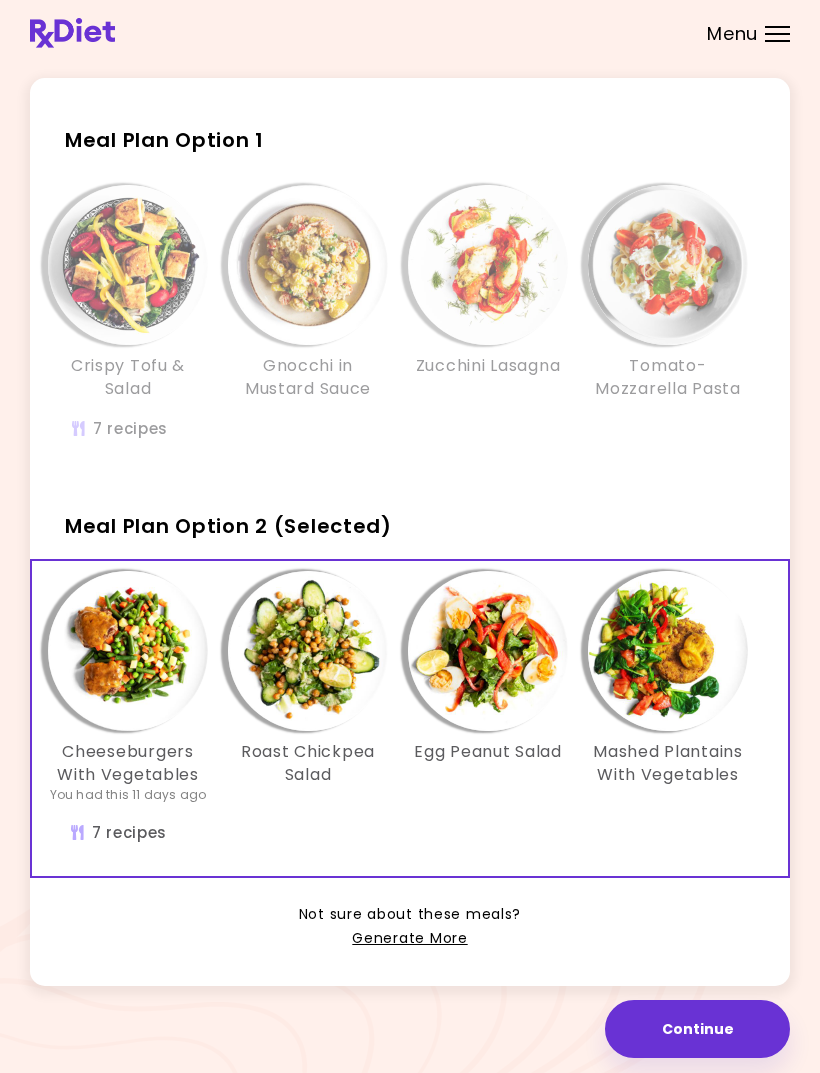 scroll, scrollTop: 0, scrollLeft: 564, axis: horizontal 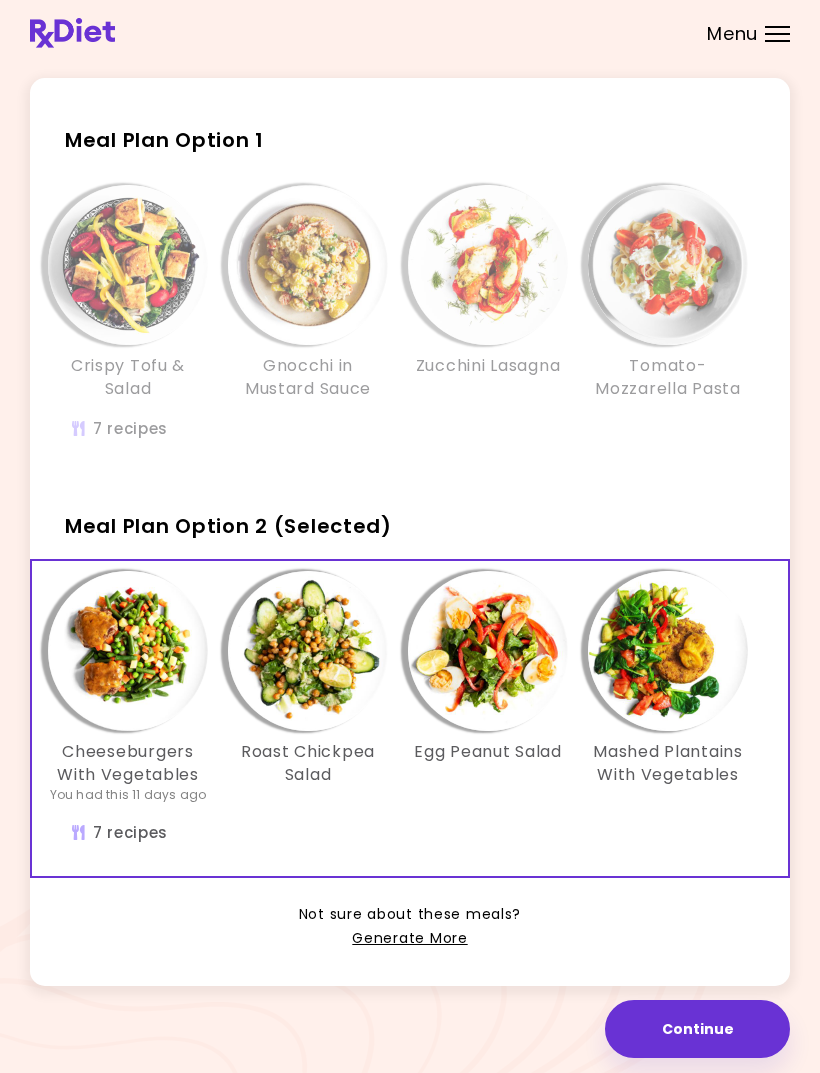 click at bounding box center [488, 651] 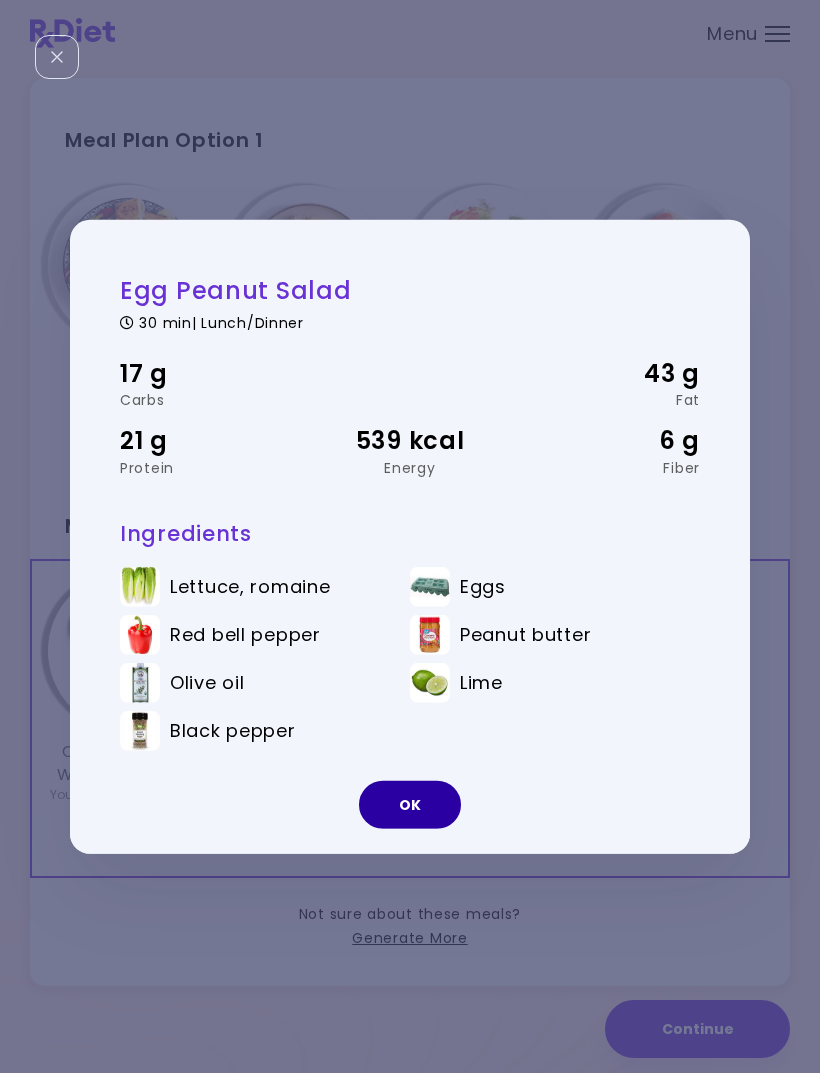 click on "OK" at bounding box center (410, 805) 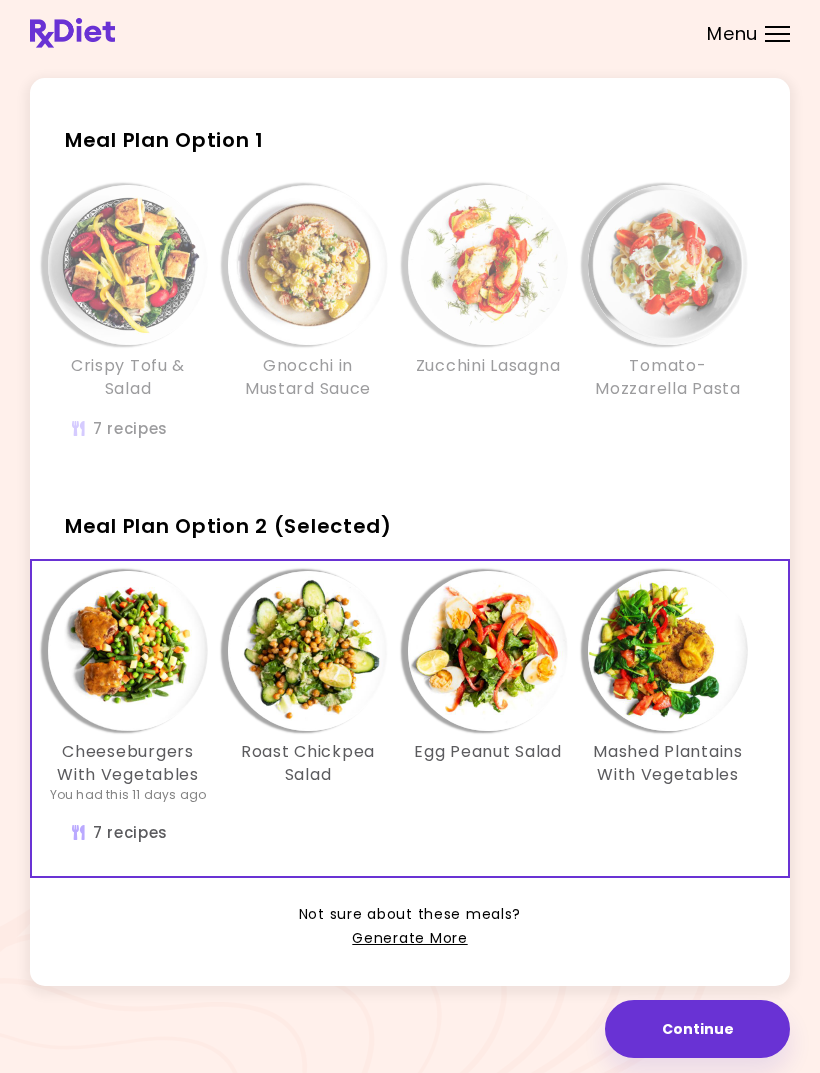 click at bounding box center (668, 651) 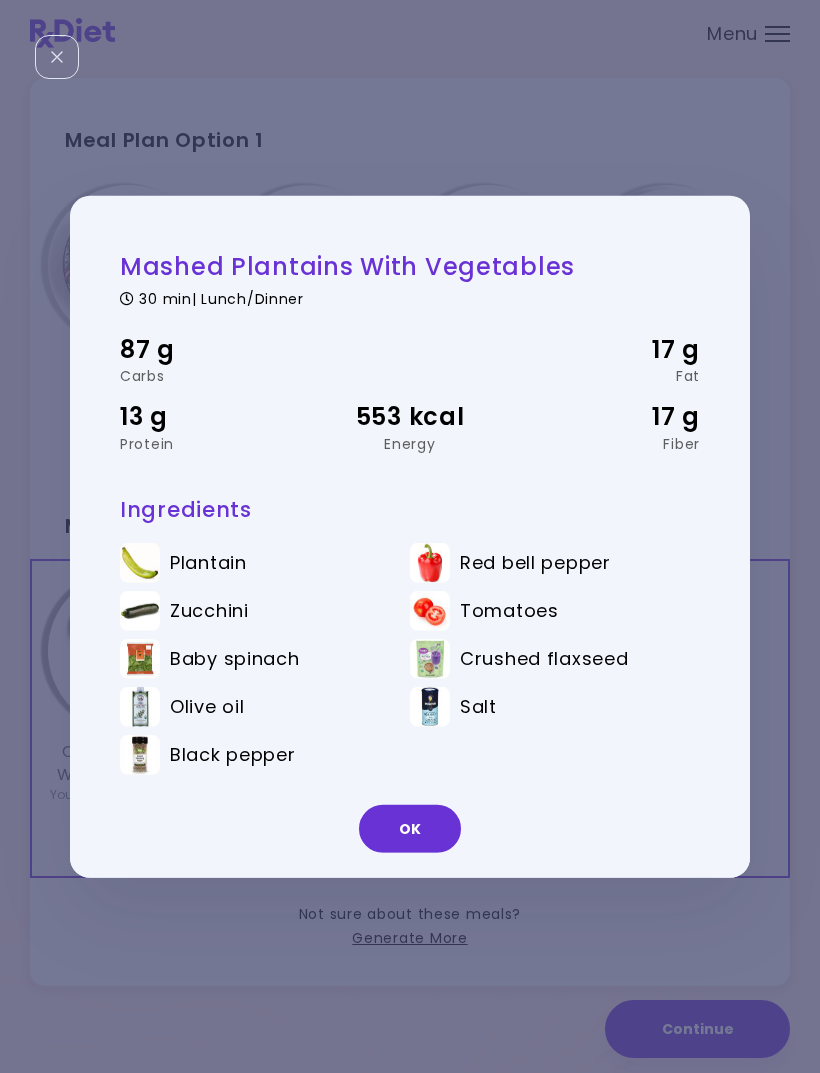 click on "OK" at bounding box center (410, 829) 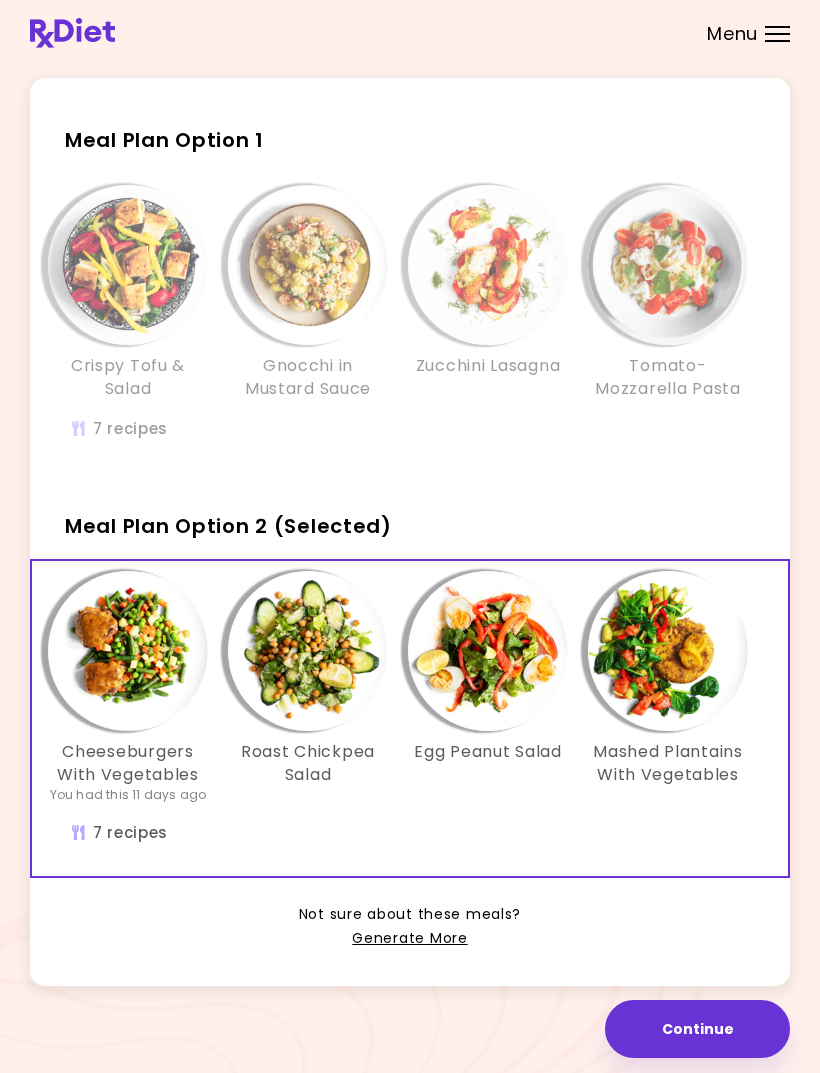 click on "Generate More" at bounding box center [409, 939] 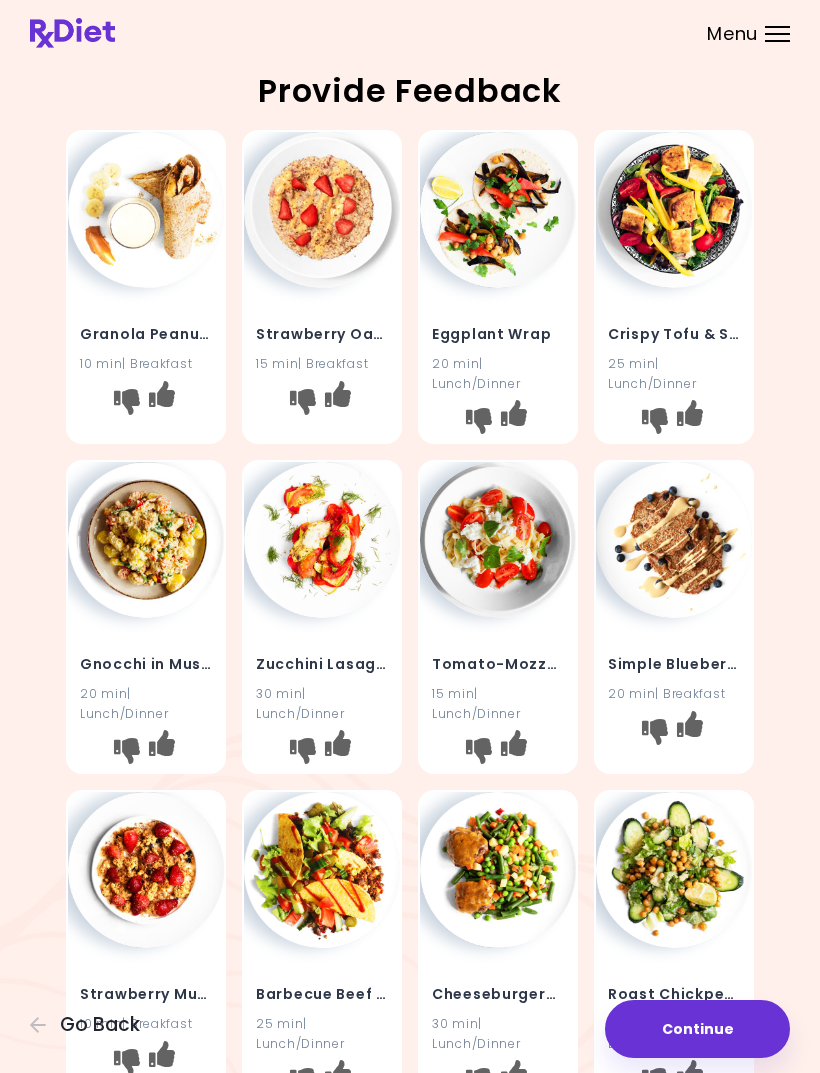 click at bounding box center [479, 421] 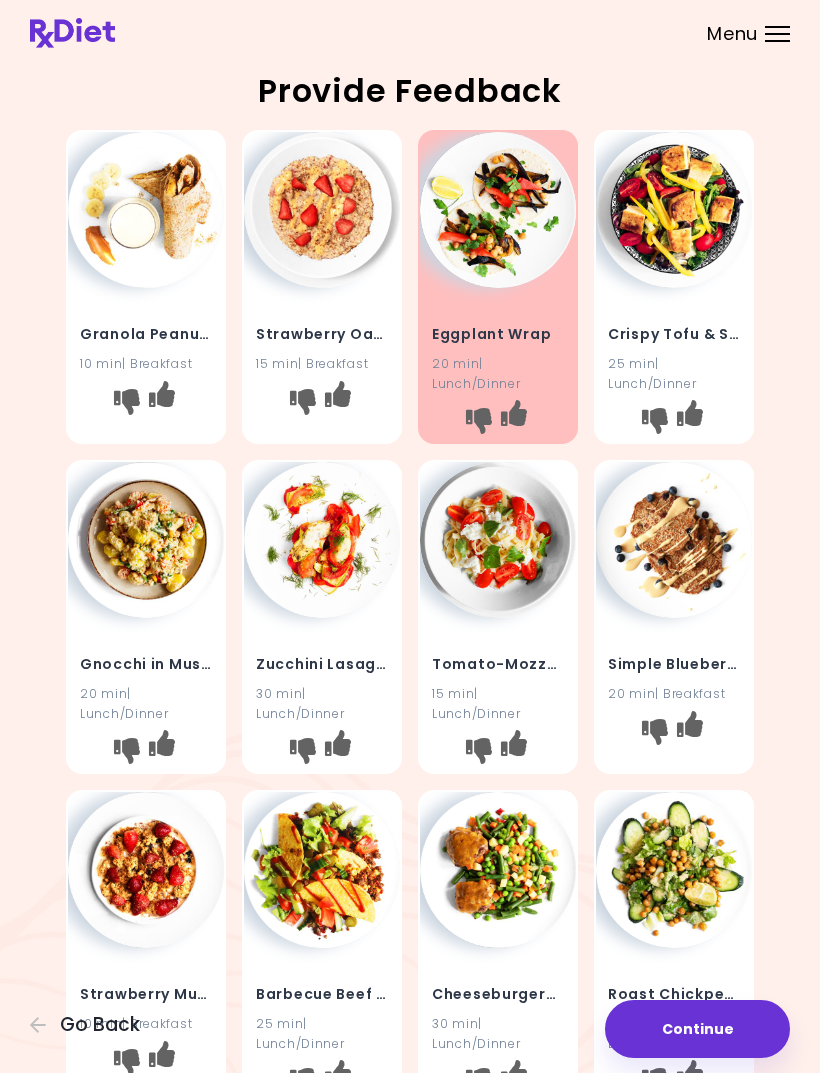 click at bounding box center (655, 421) 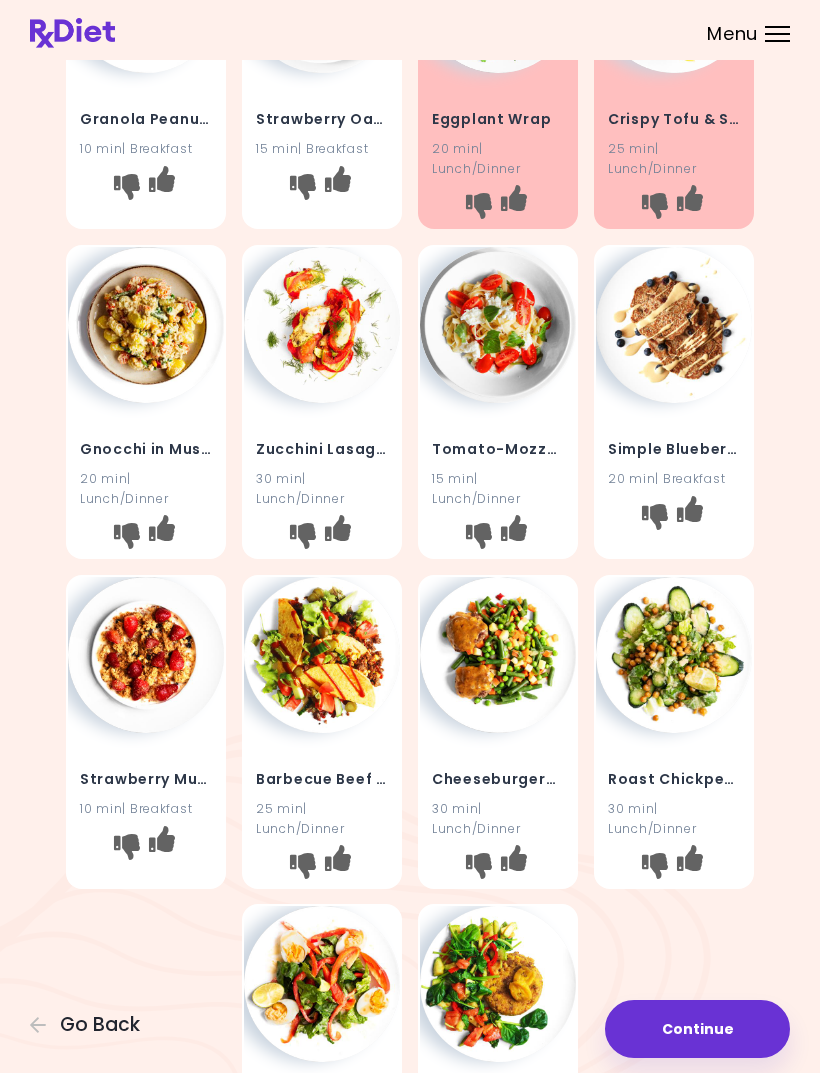 scroll, scrollTop: 228, scrollLeft: 0, axis: vertical 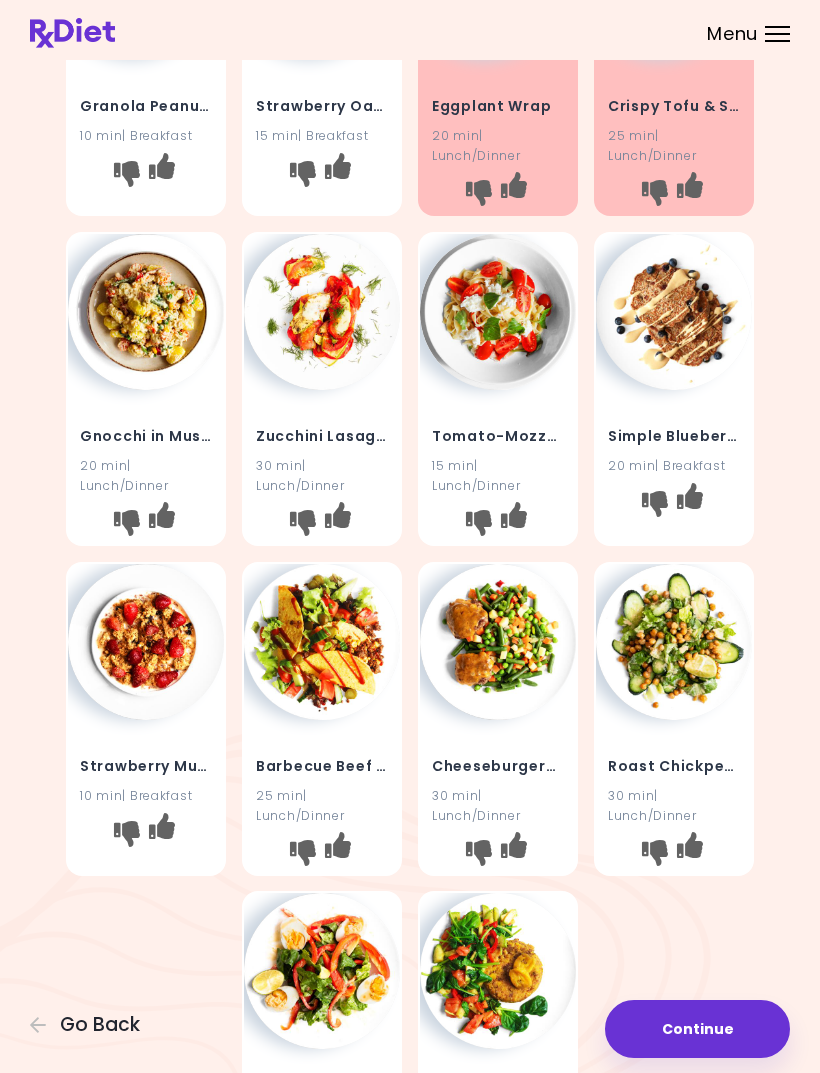 click at bounding box center [127, 523] 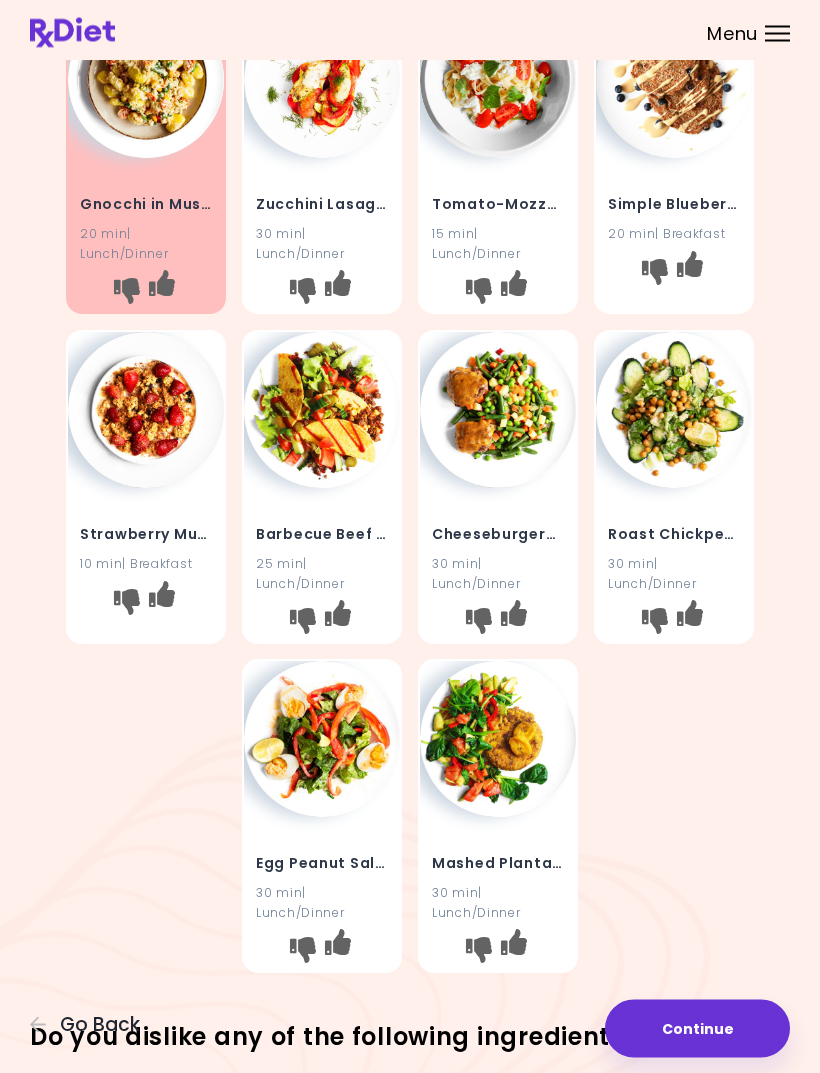 scroll, scrollTop: 466, scrollLeft: 0, axis: vertical 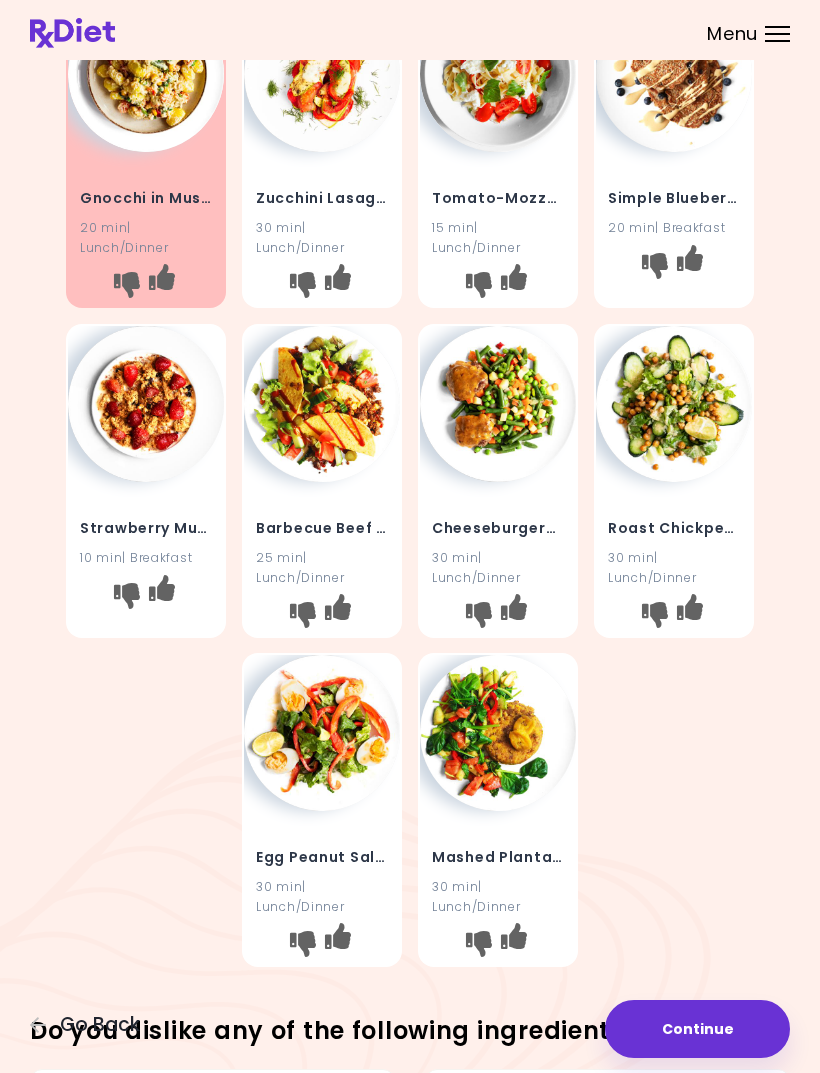 click at bounding box center (655, 614) 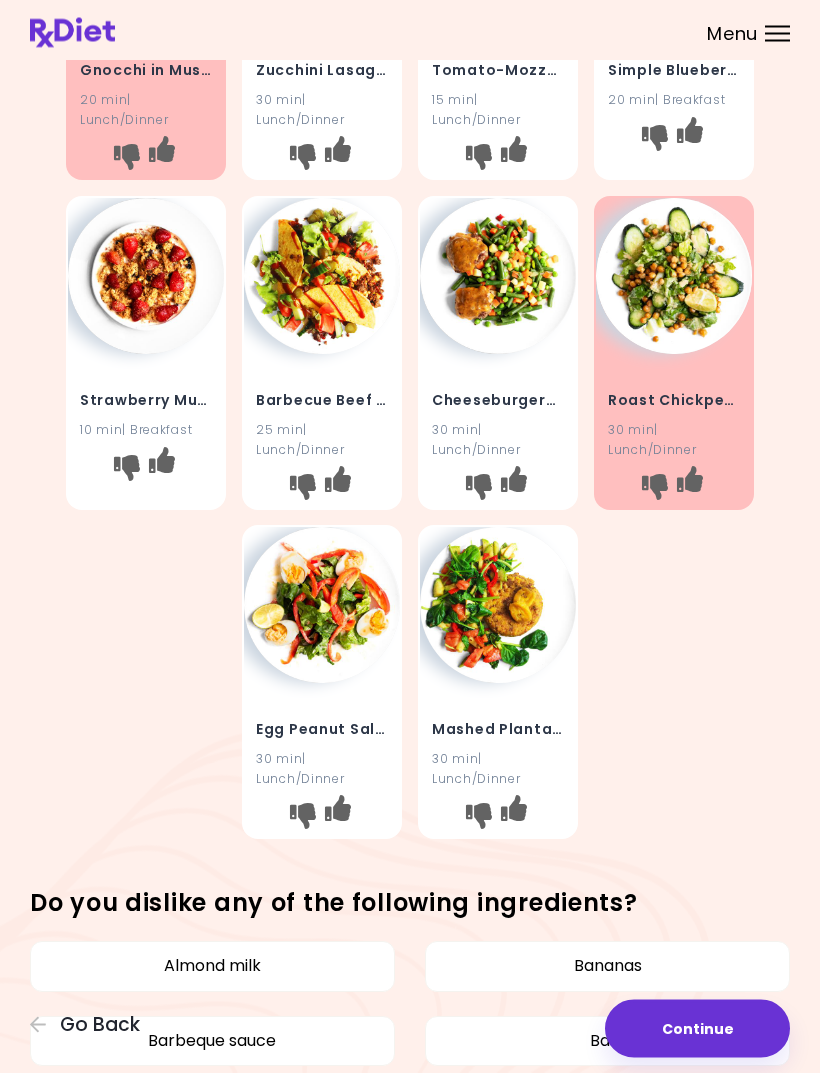 scroll, scrollTop: 588, scrollLeft: 0, axis: vertical 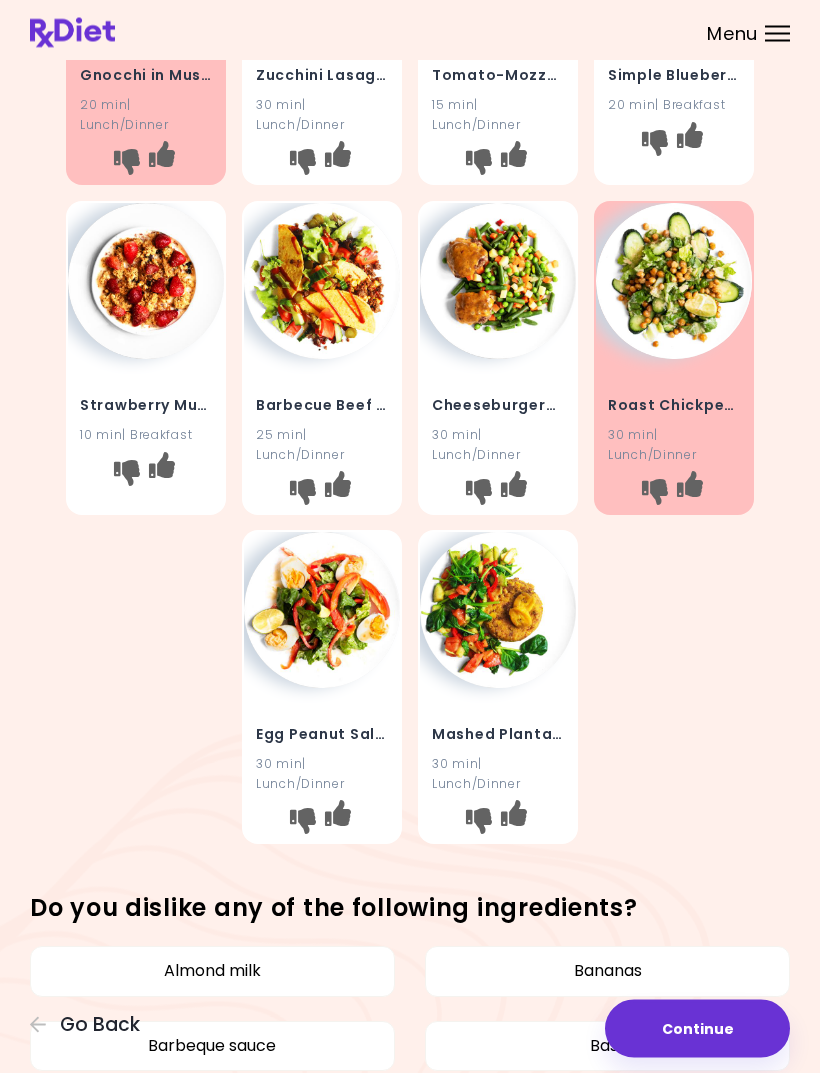 click at bounding box center [479, 822] 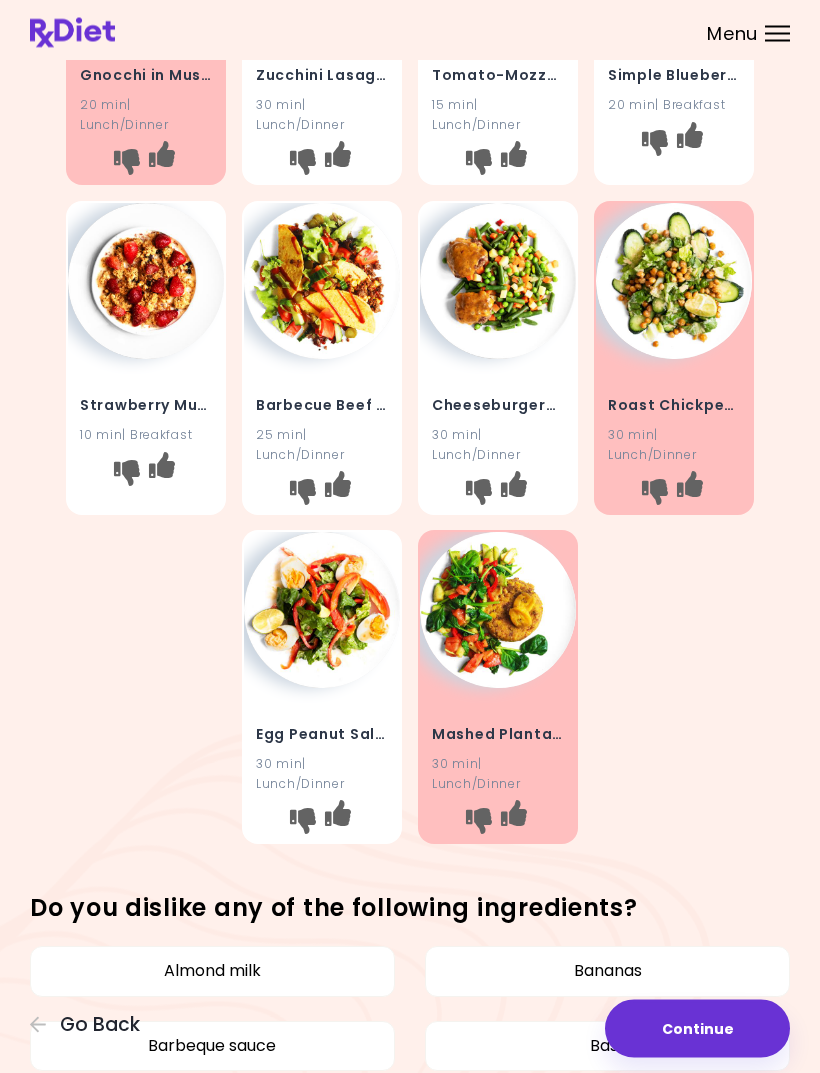 click at bounding box center [303, 822] 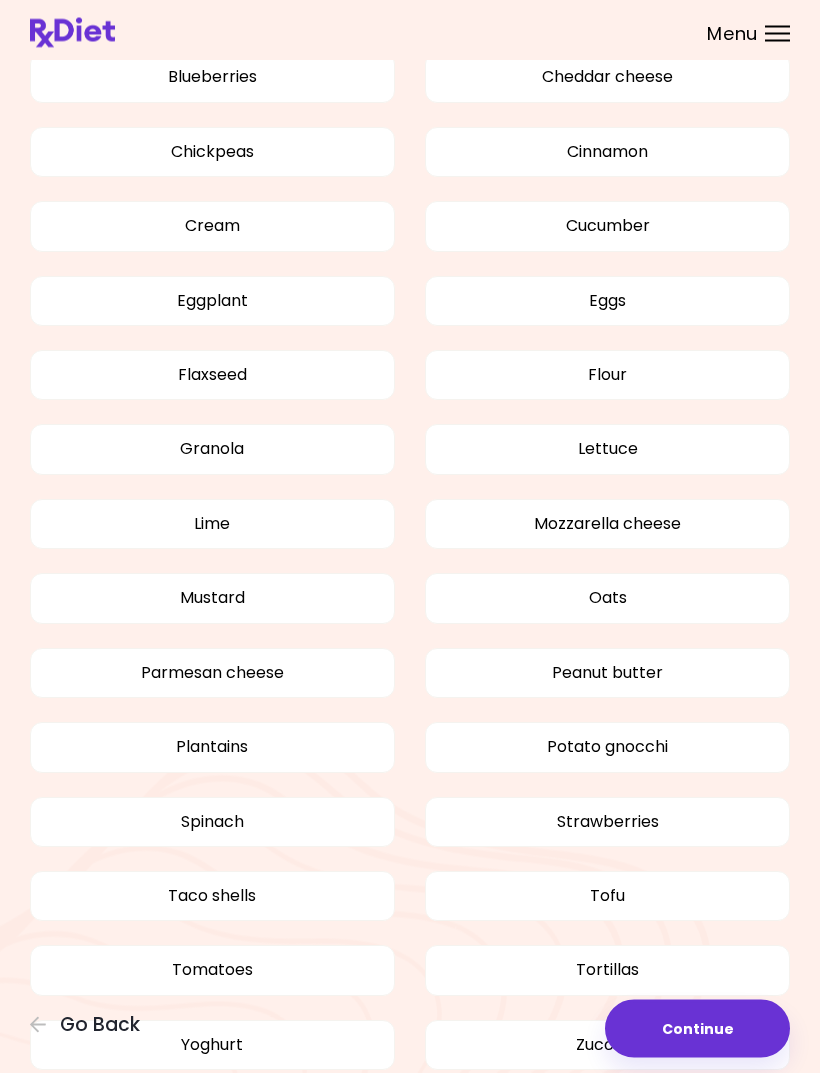 scroll, scrollTop: 1730, scrollLeft: 0, axis: vertical 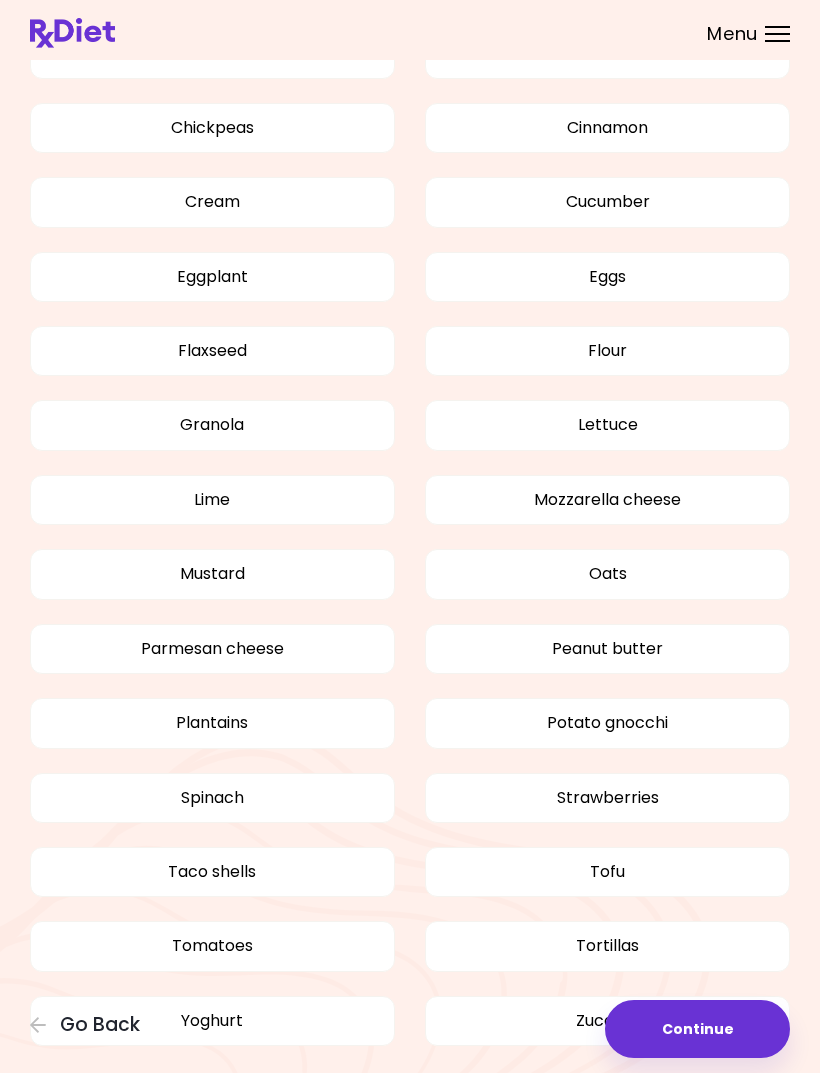 click on "Mustard" at bounding box center [212, 574] 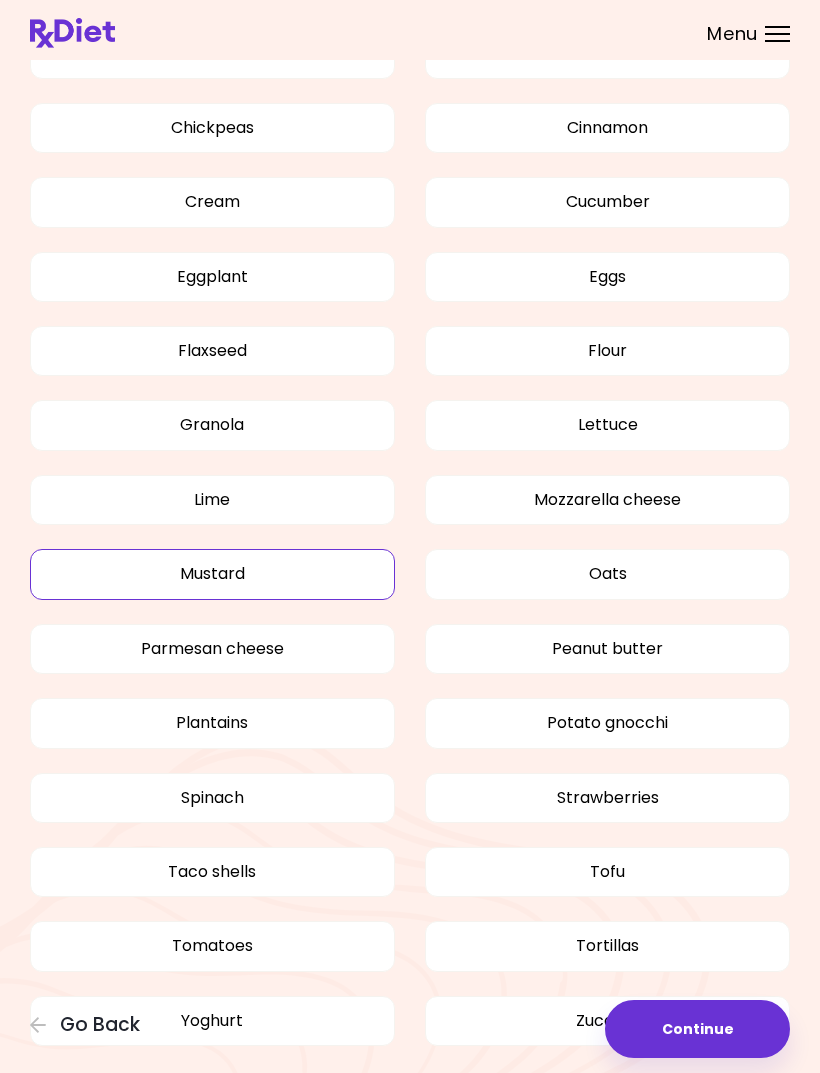 click on "Plantains" at bounding box center [212, 723] 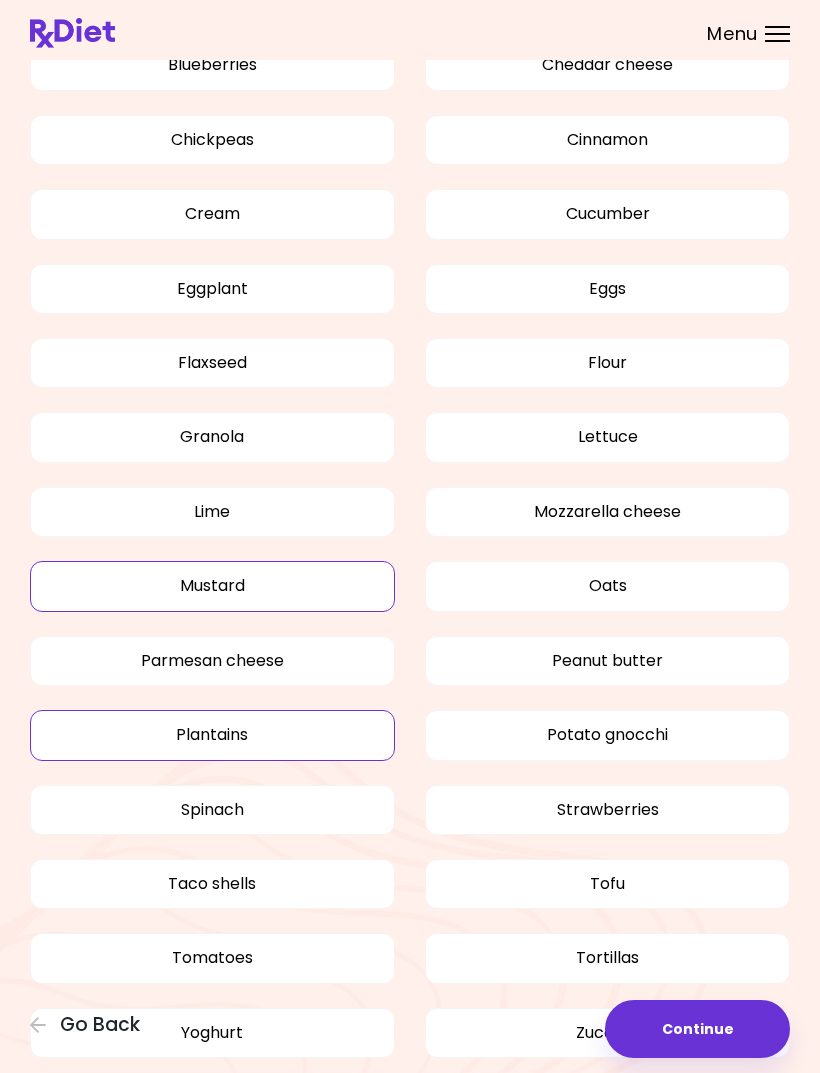 scroll, scrollTop: 1730, scrollLeft: 0, axis: vertical 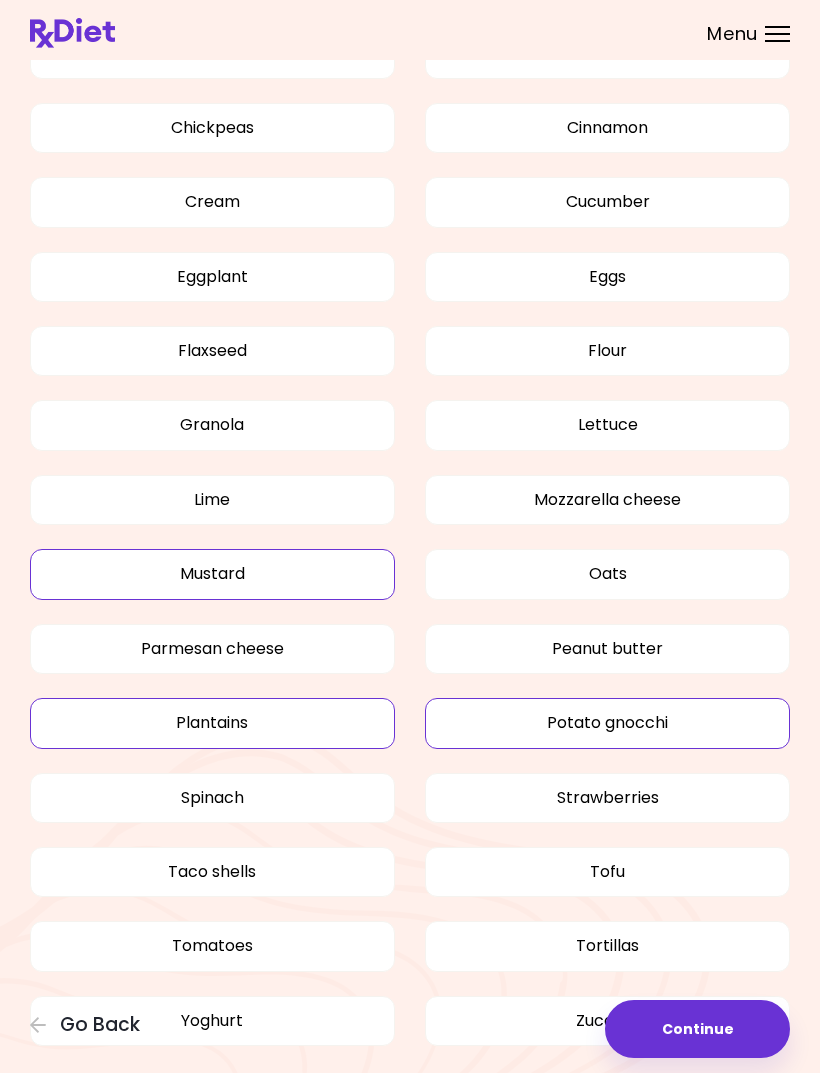 click on "Potato gnocchi" at bounding box center (607, 723) 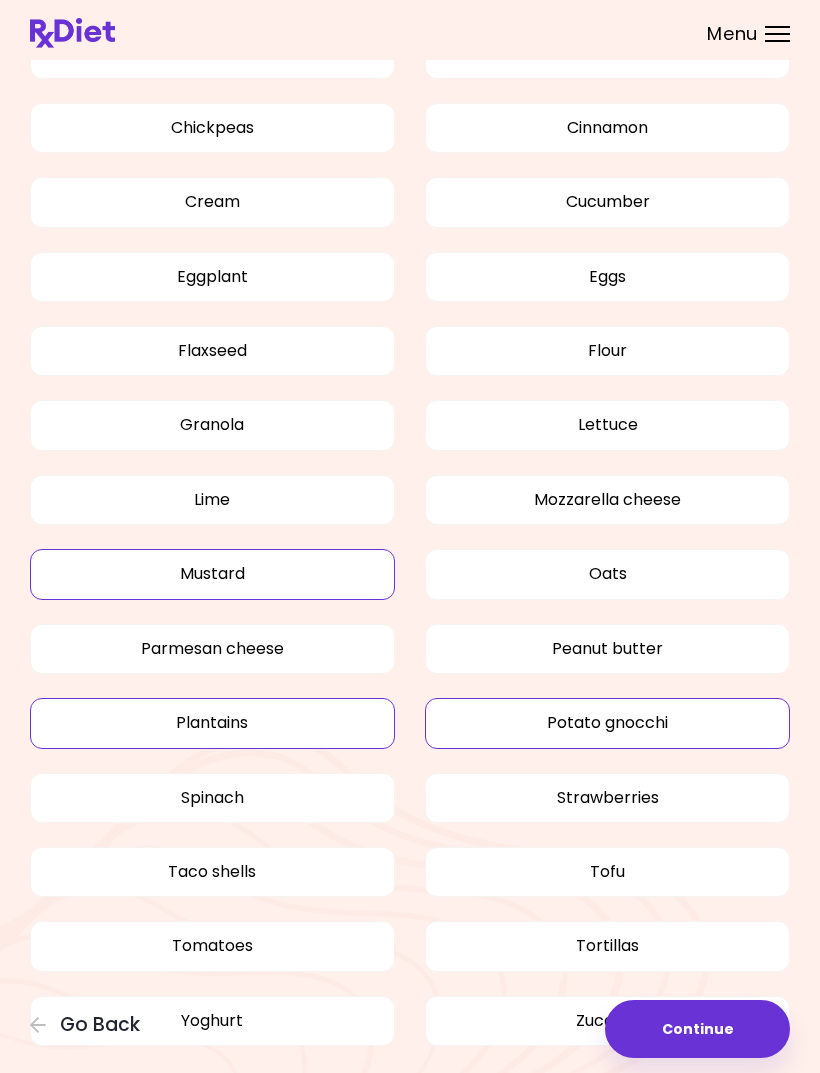 click on "Tofu" at bounding box center [607, 872] 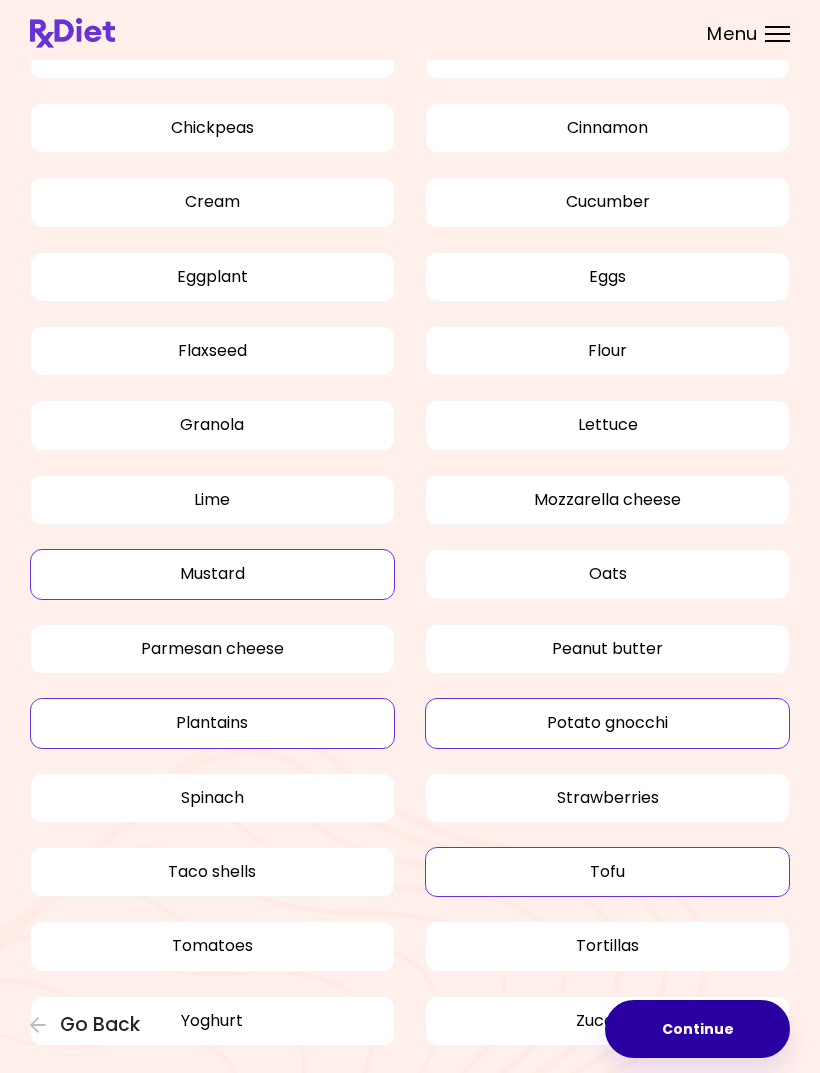 click on "Continue" at bounding box center (697, 1029) 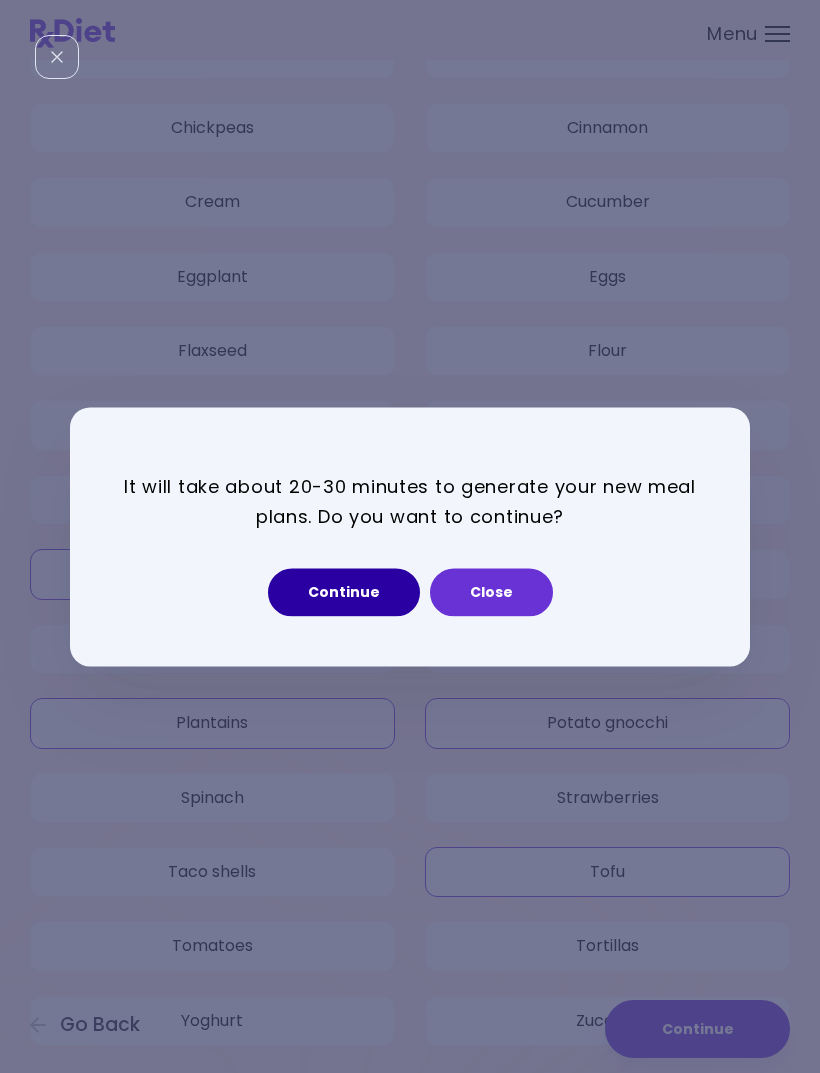 click on "Continue" at bounding box center [344, 592] 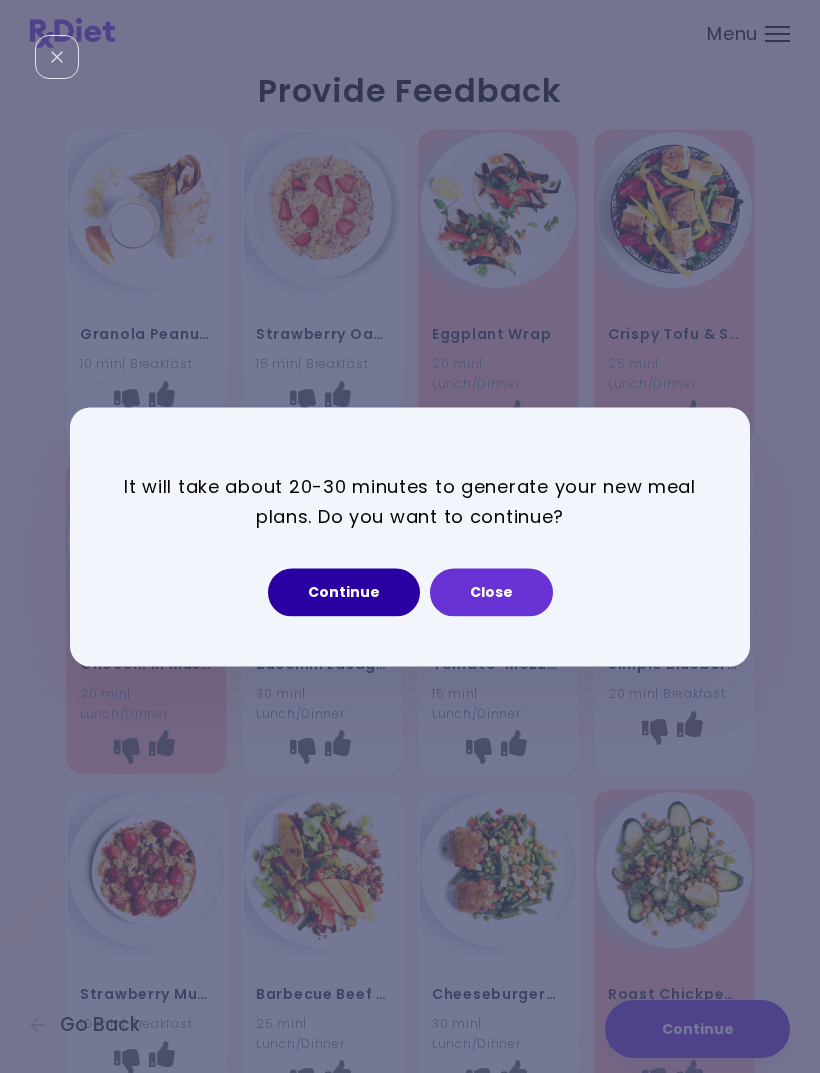 select on "*" 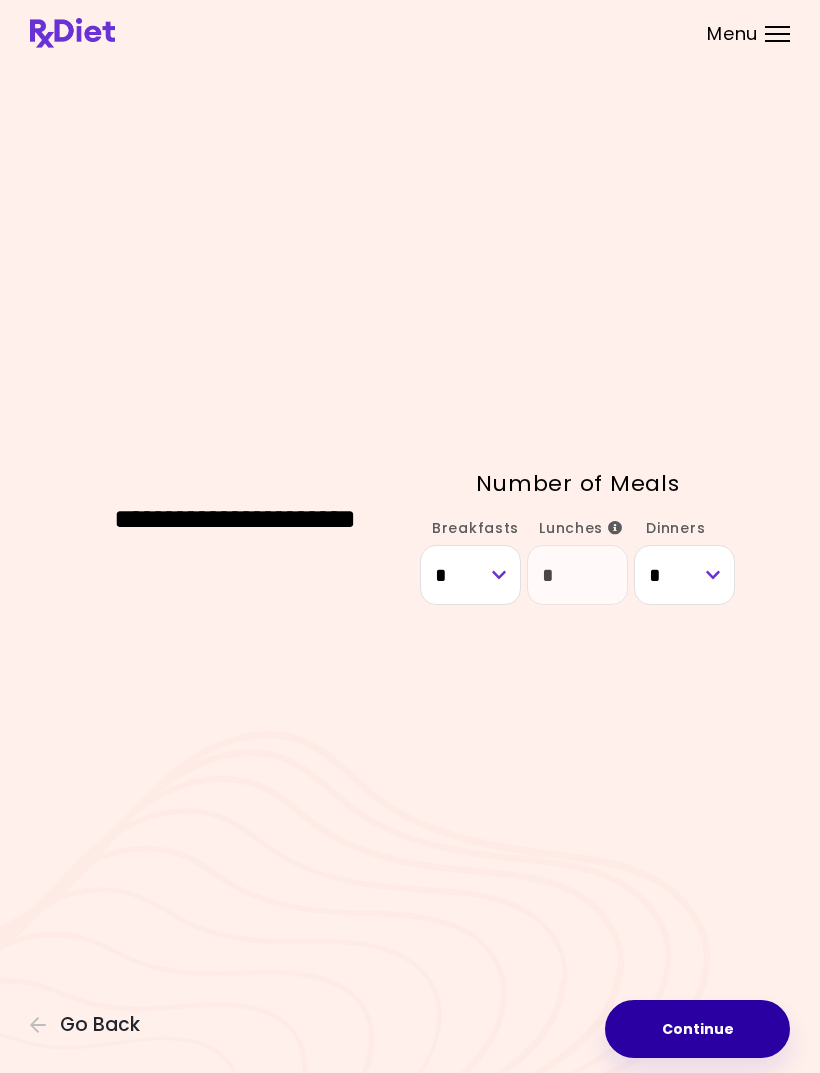 click on "Continue" at bounding box center [697, 1029] 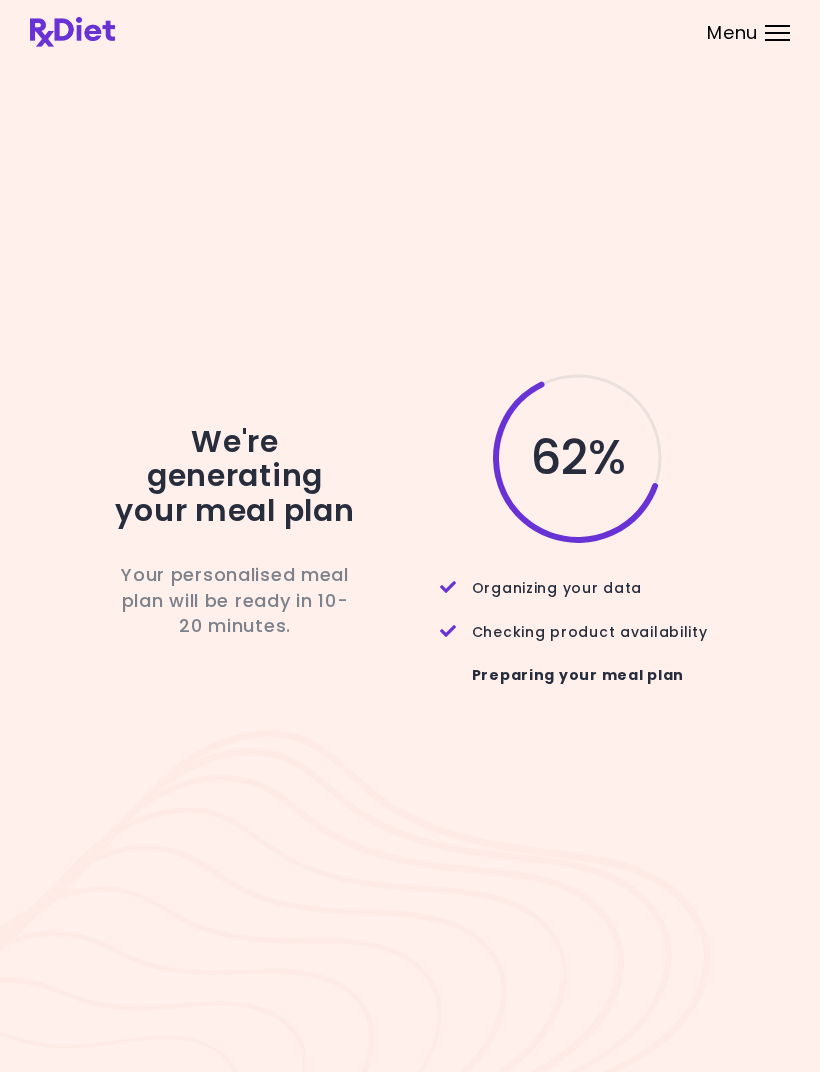 scroll, scrollTop: 64, scrollLeft: 0, axis: vertical 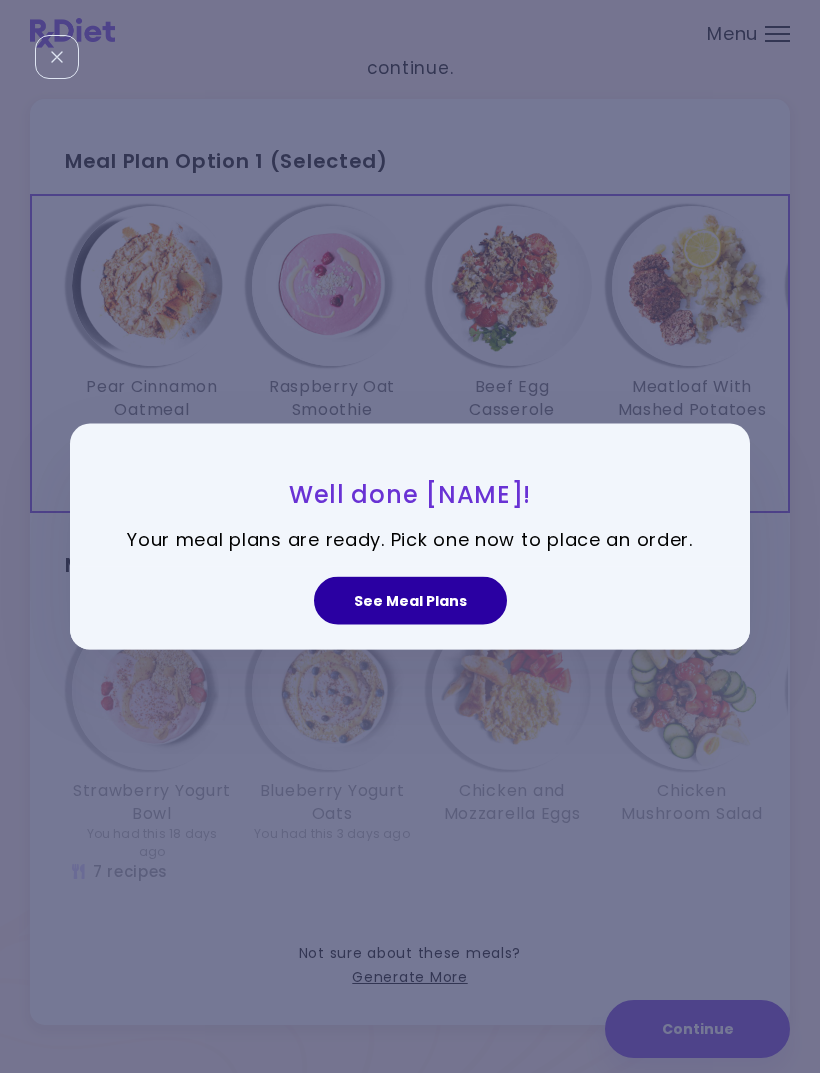 click on "See Meal Plans" at bounding box center [410, 601] 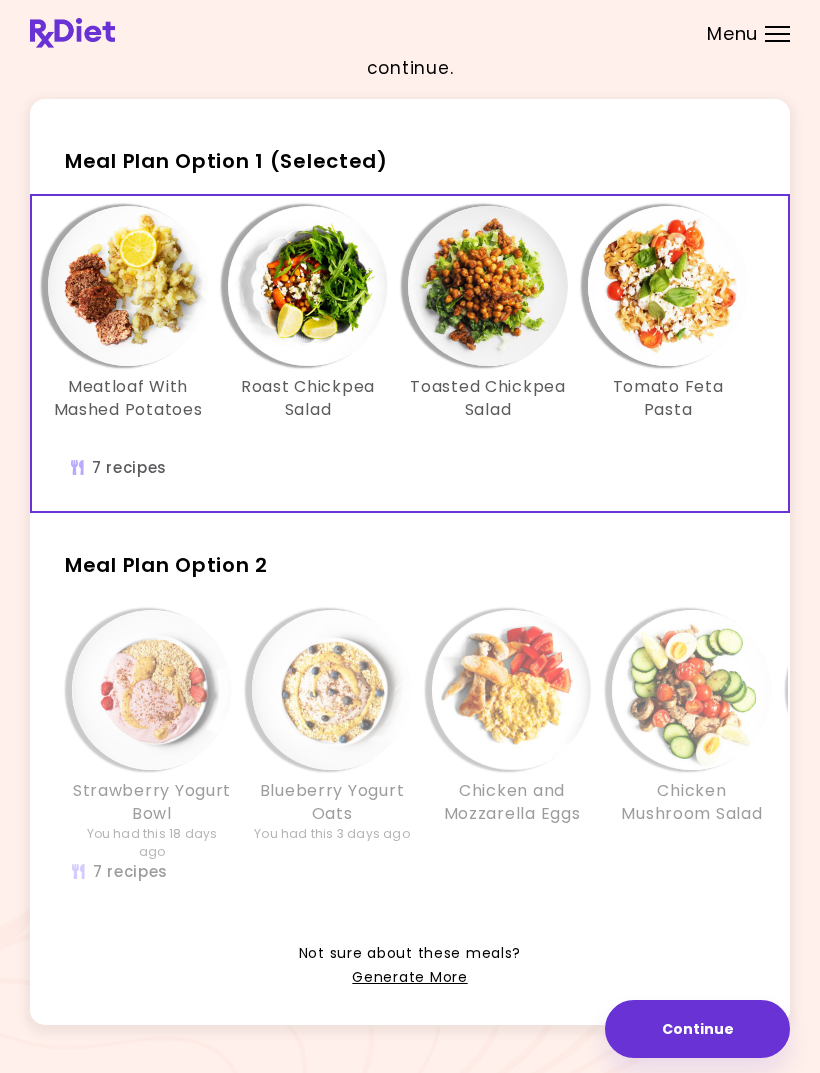 scroll, scrollTop: 0, scrollLeft: 564, axis: horizontal 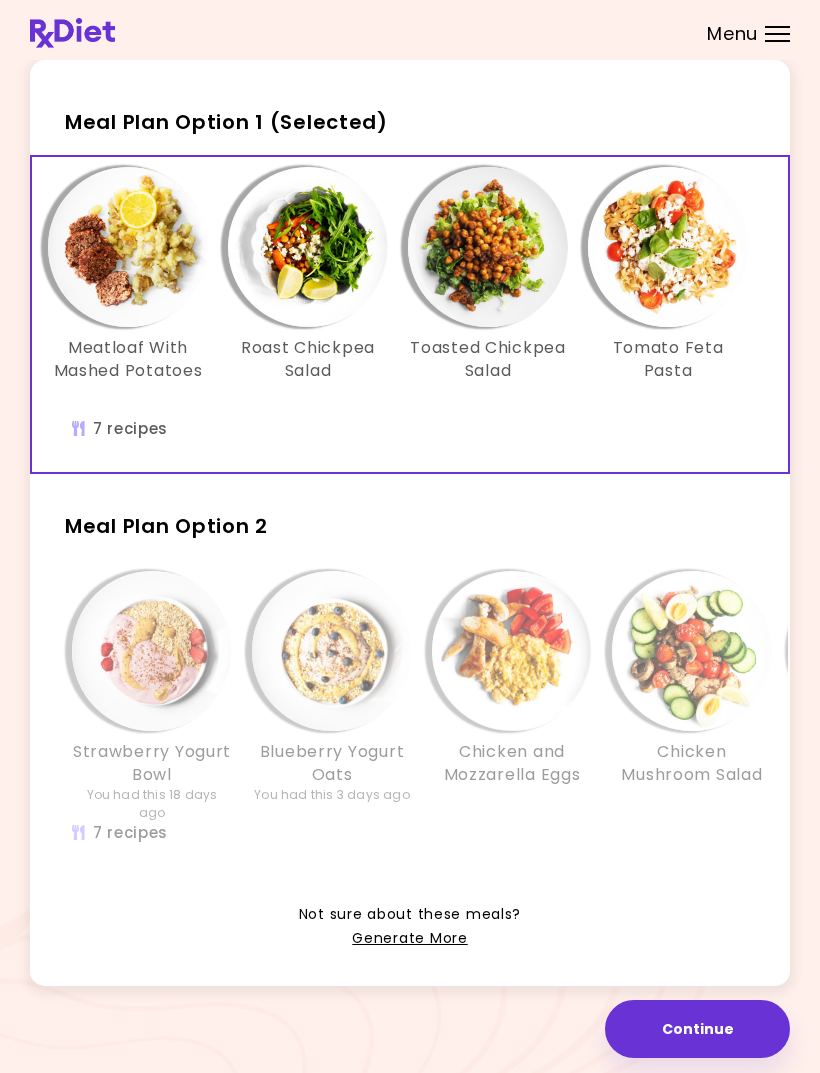 click on "Strawberry Yogurt Bowl You had this 18 days ago   Blueberry Yogurt Oats You had this 3 days ago   Chicken and Mozzarella Eggs   Chicken Mushroom Salad   Turkey Tomato Casserole   Loaded Sweet Potatoes   Zucchini Lasagna" at bounding box center (692, 697) 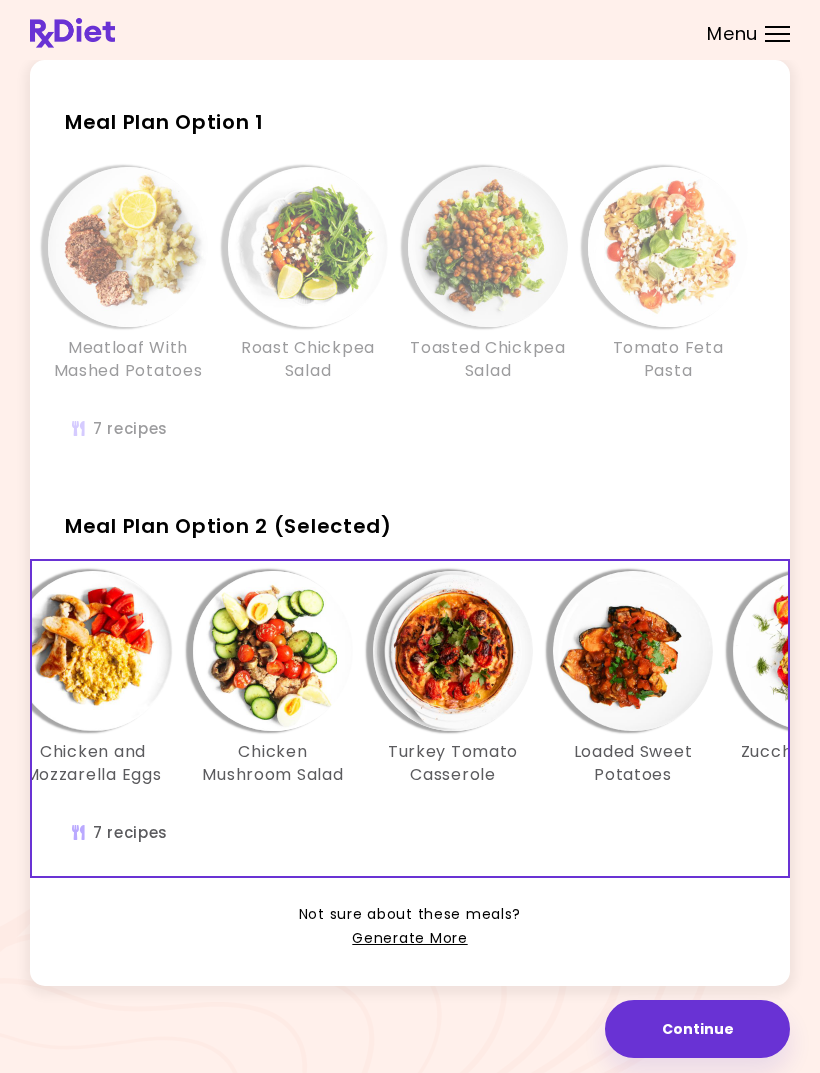 scroll, scrollTop: 0, scrollLeft: 423, axis: horizontal 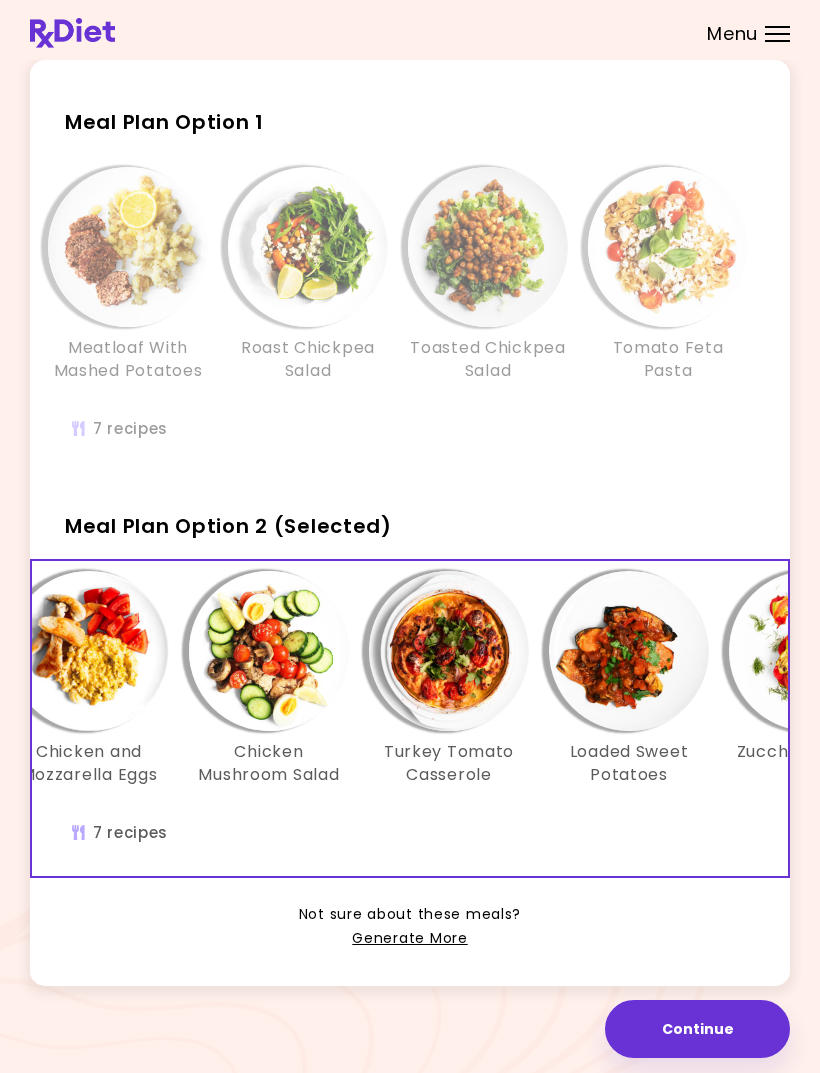 click at bounding box center [449, 651] 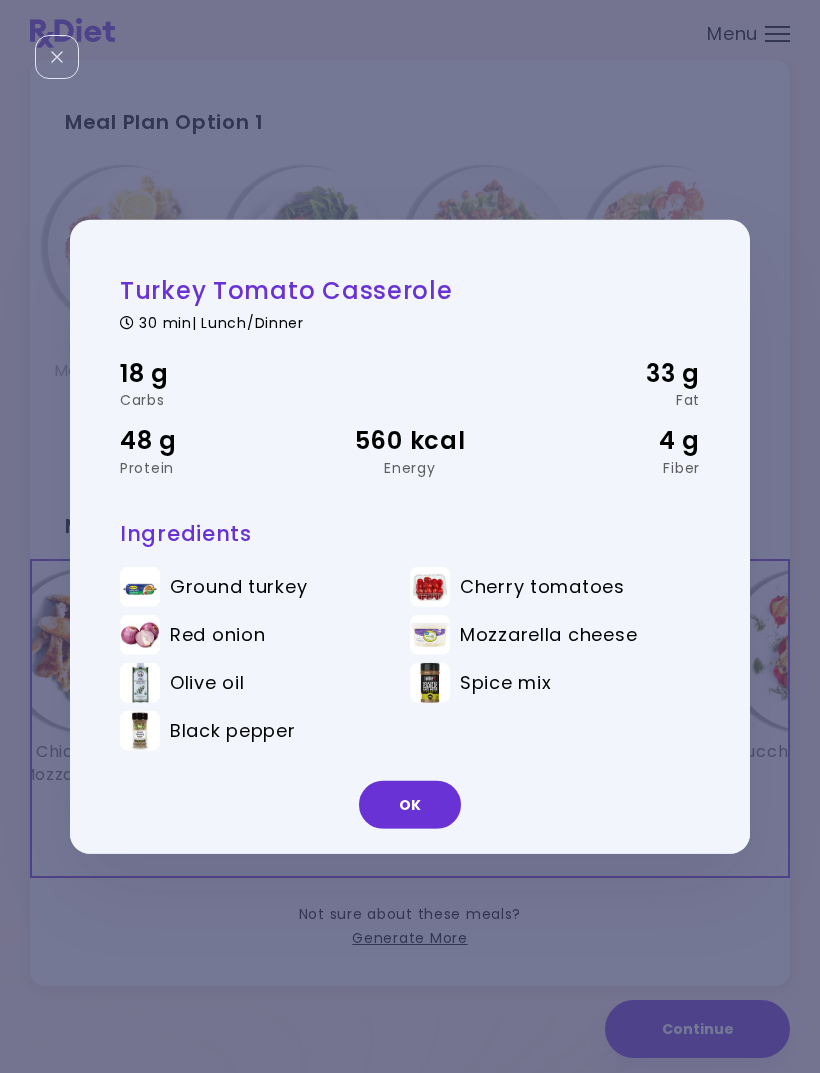 click on "OK" at bounding box center (410, 805) 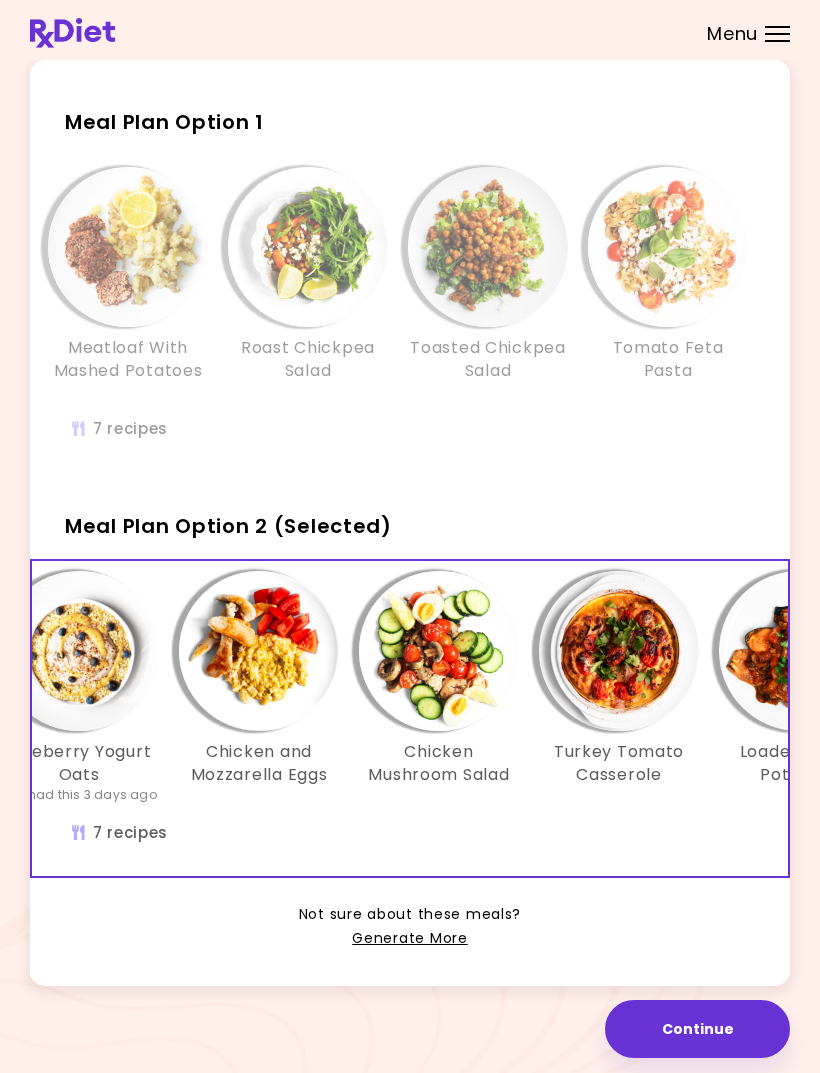 scroll, scrollTop: 0, scrollLeft: 261, axis: horizontal 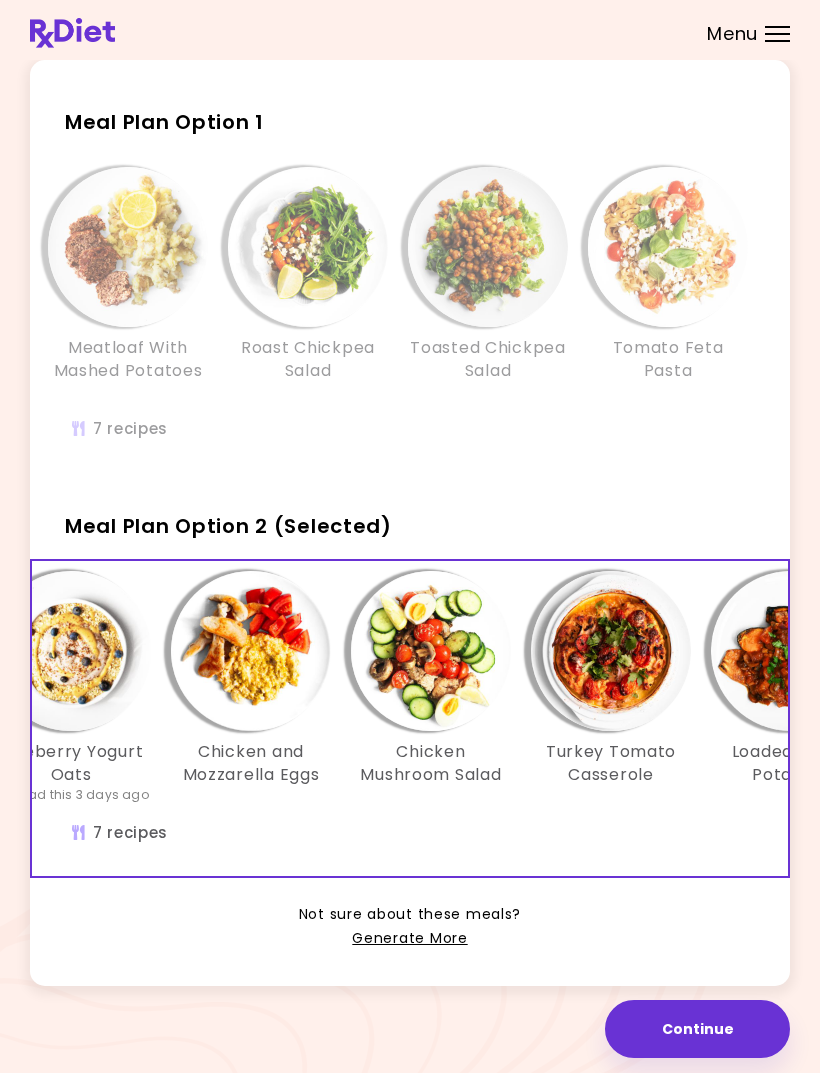 click at bounding box center (251, 651) 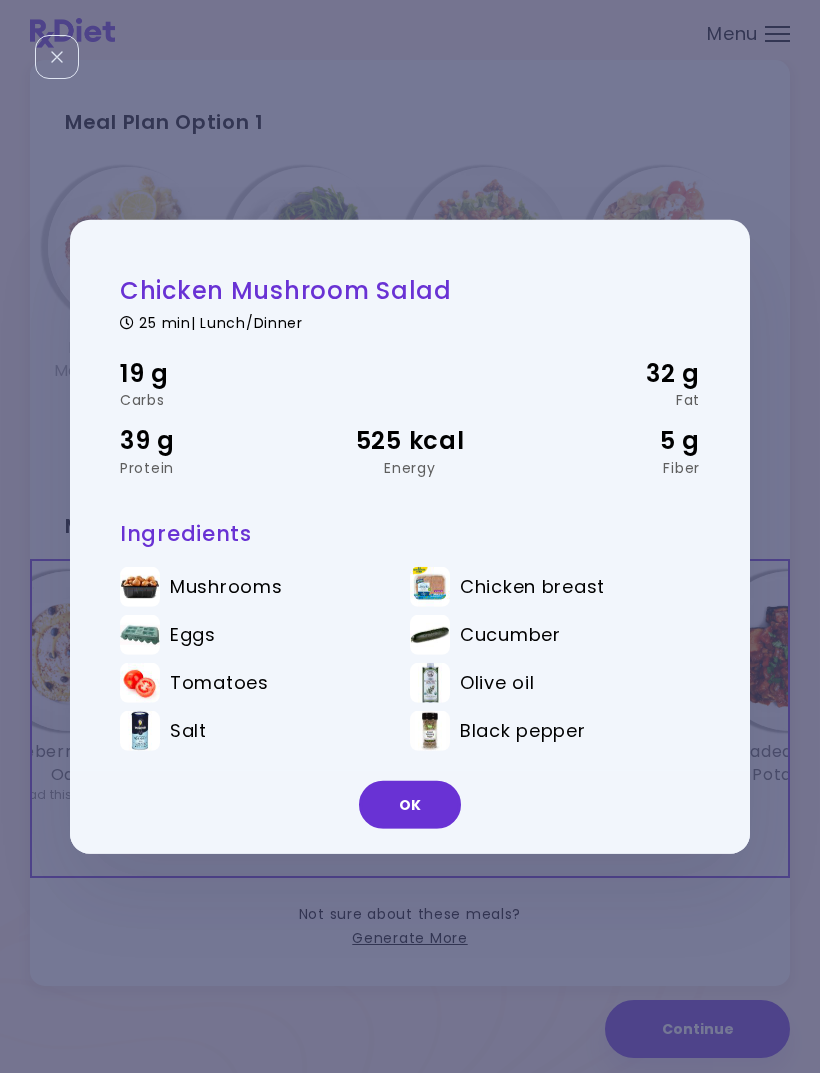 click on "OK" at bounding box center (410, 805) 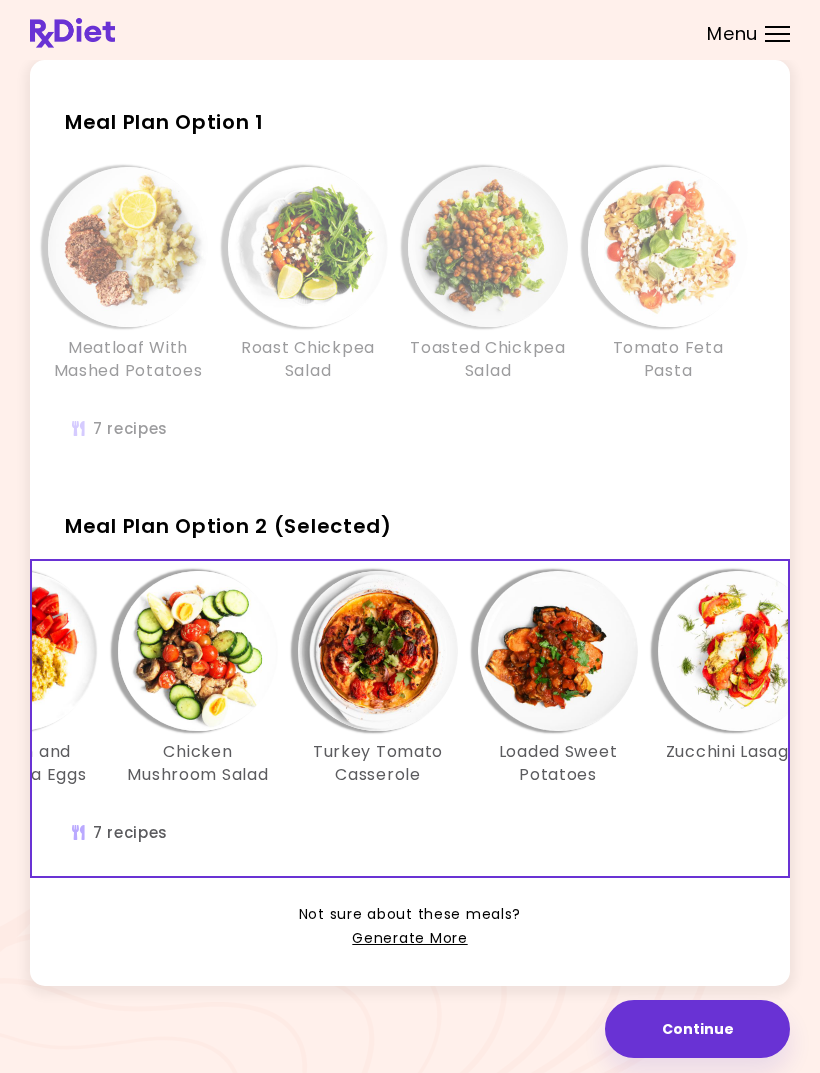 scroll, scrollTop: 0, scrollLeft: 493, axis: horizontal 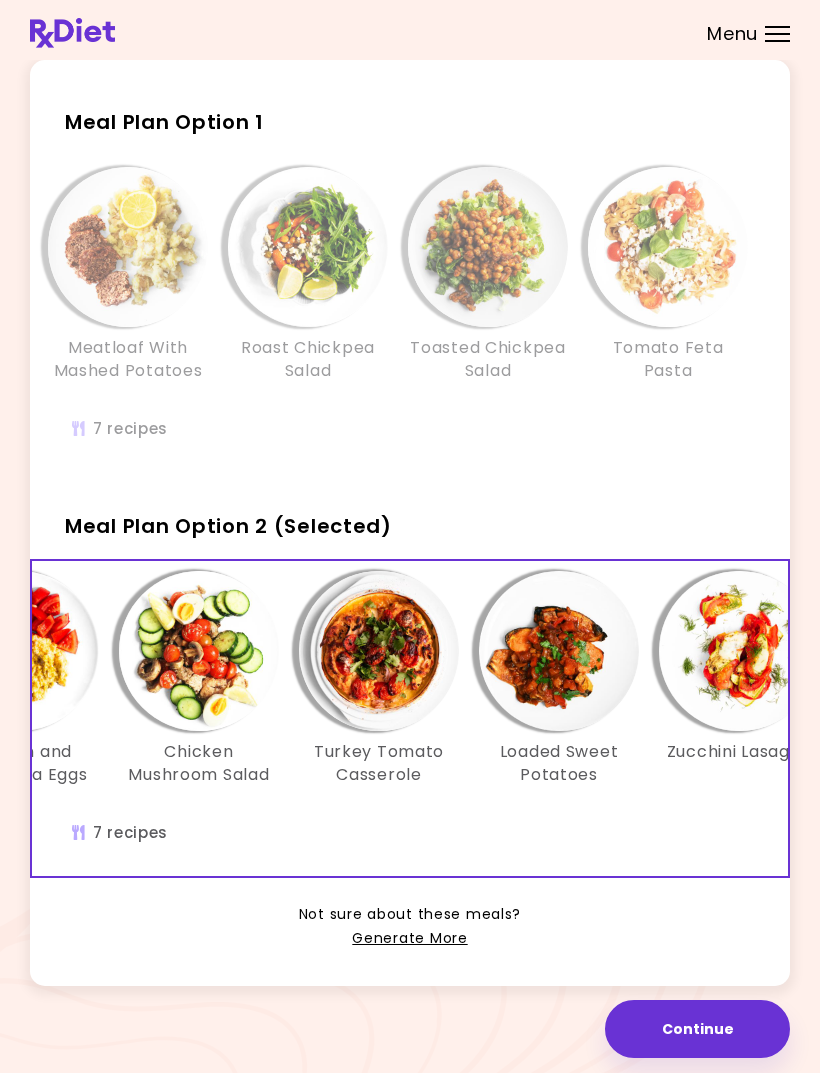 click at bounding box center [379, 651] 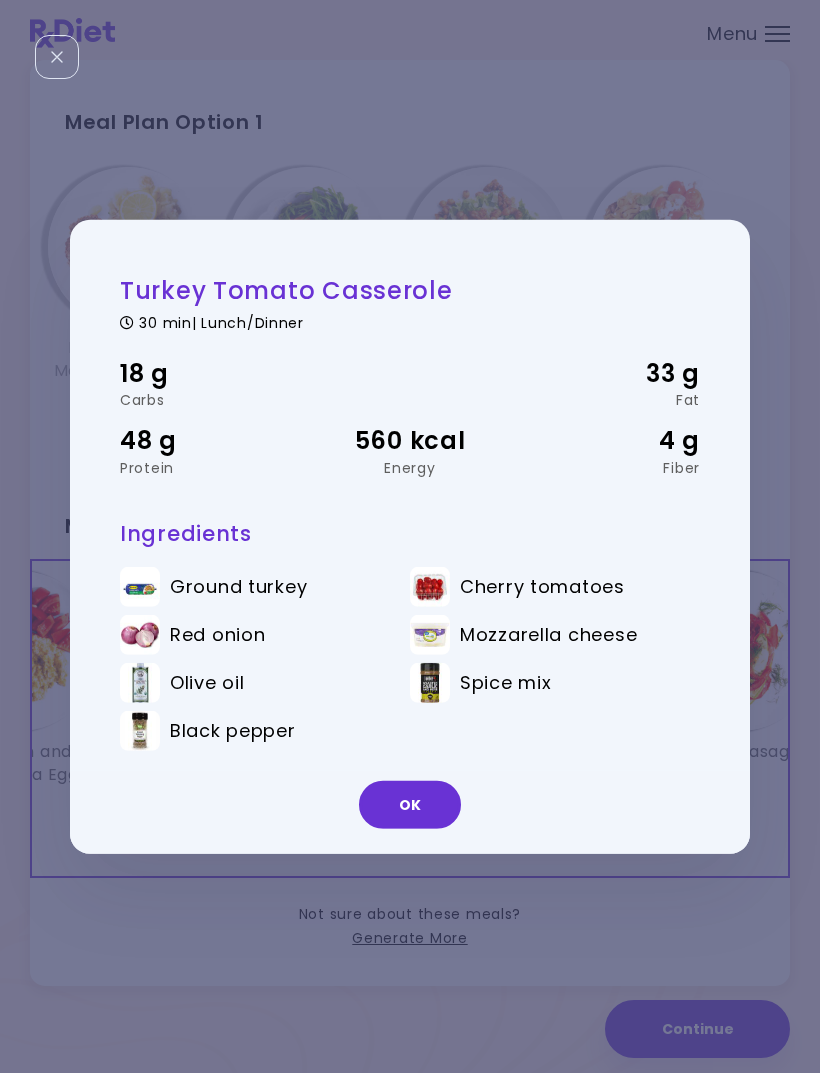 click on "OK" at bounding box center (410, 805) 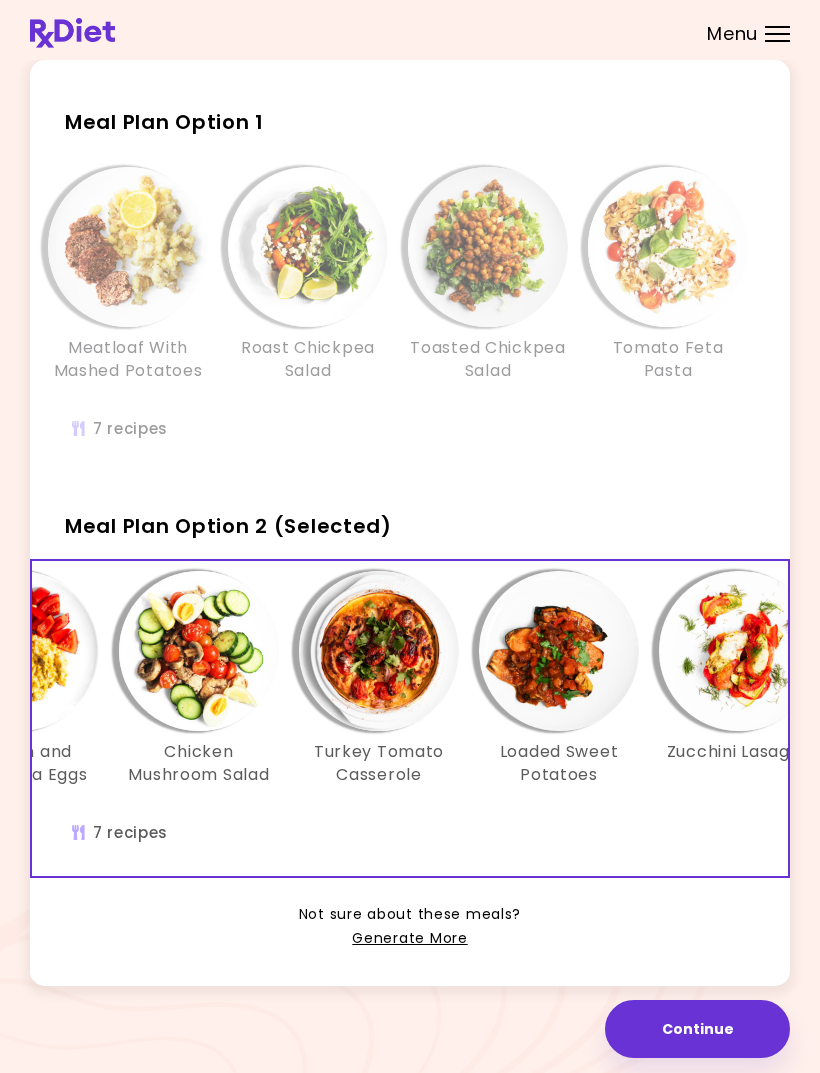 click at bounding box center (559, 651) 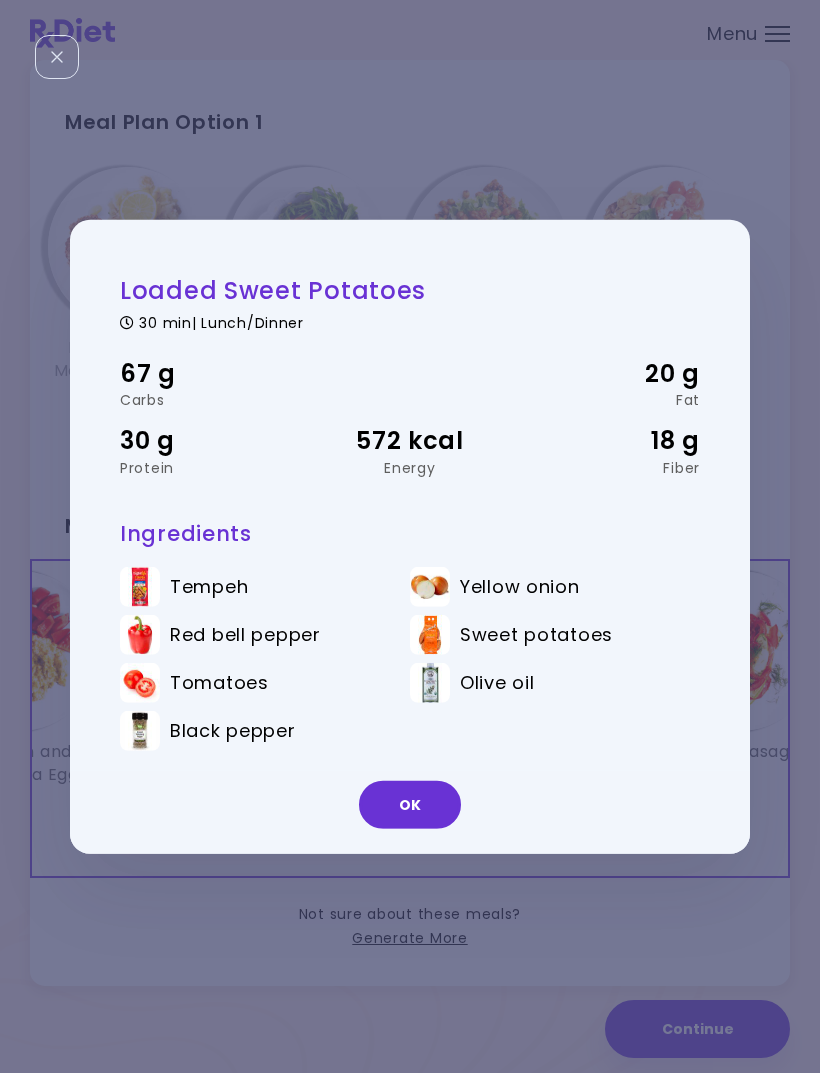 click on "OK" at bounding box center [410, 805] 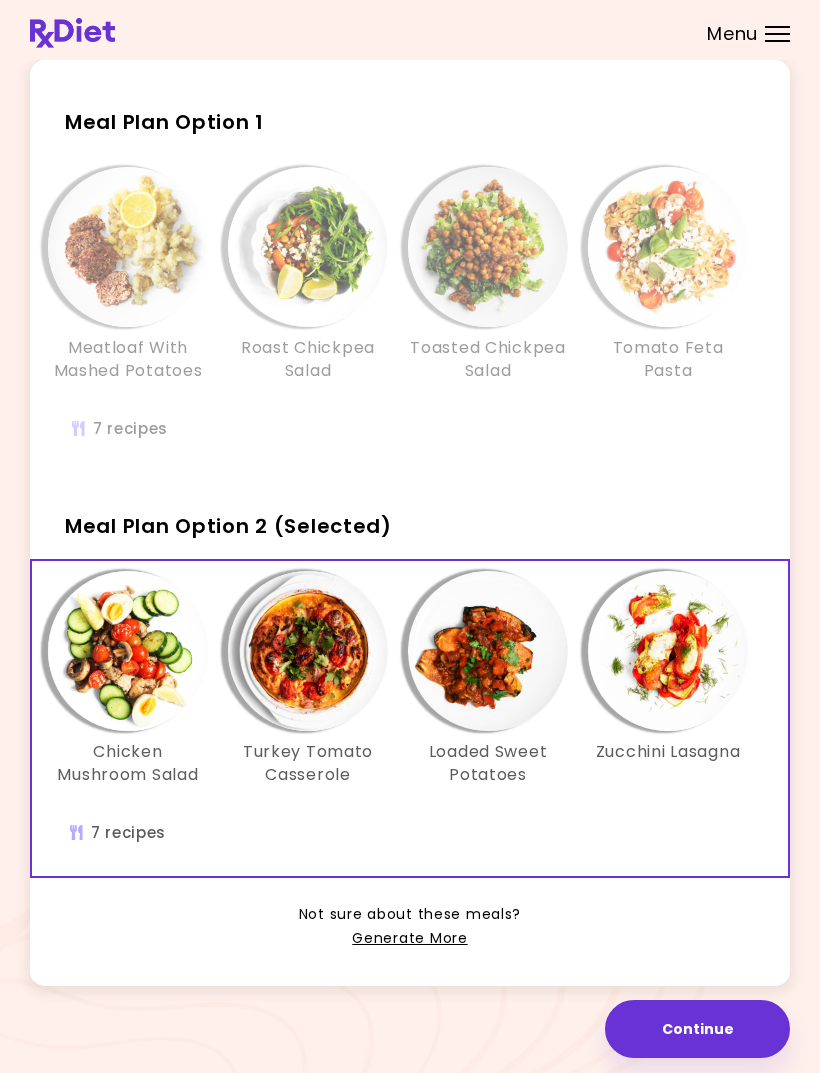 scroll, scrollTop: 0, scrollLeft: 564, axis: horizontal 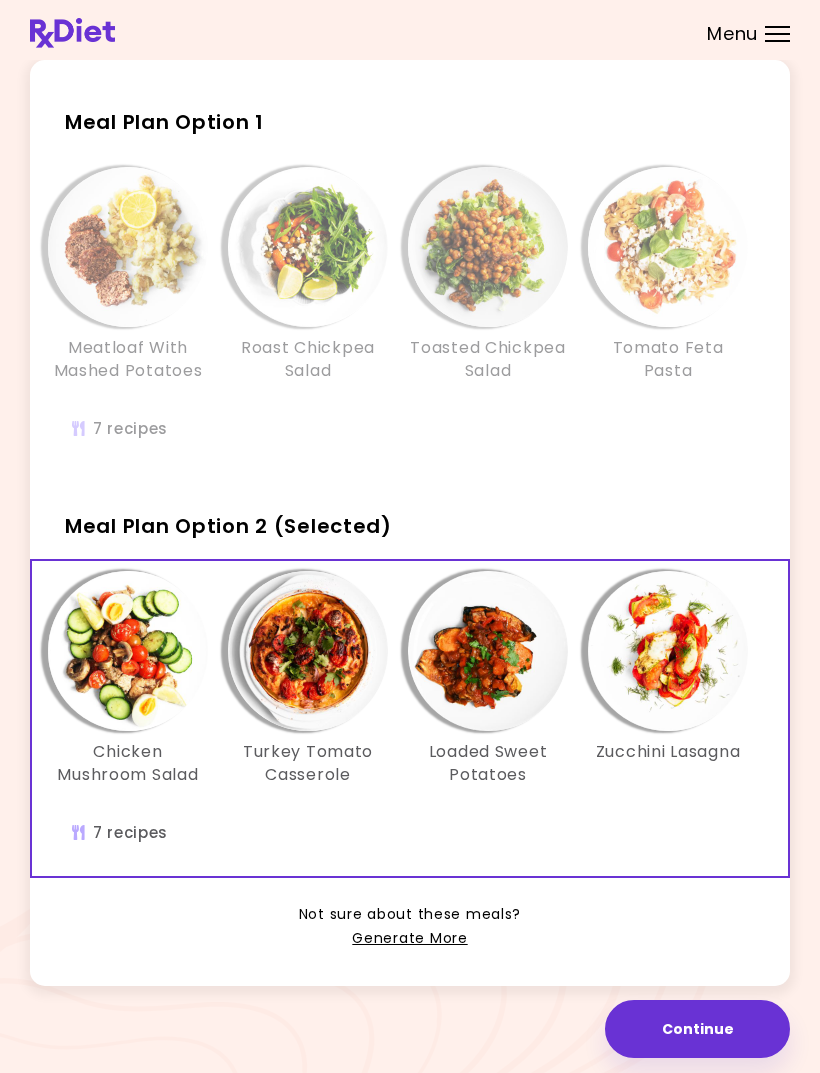 click at bounding box center [668, 651] 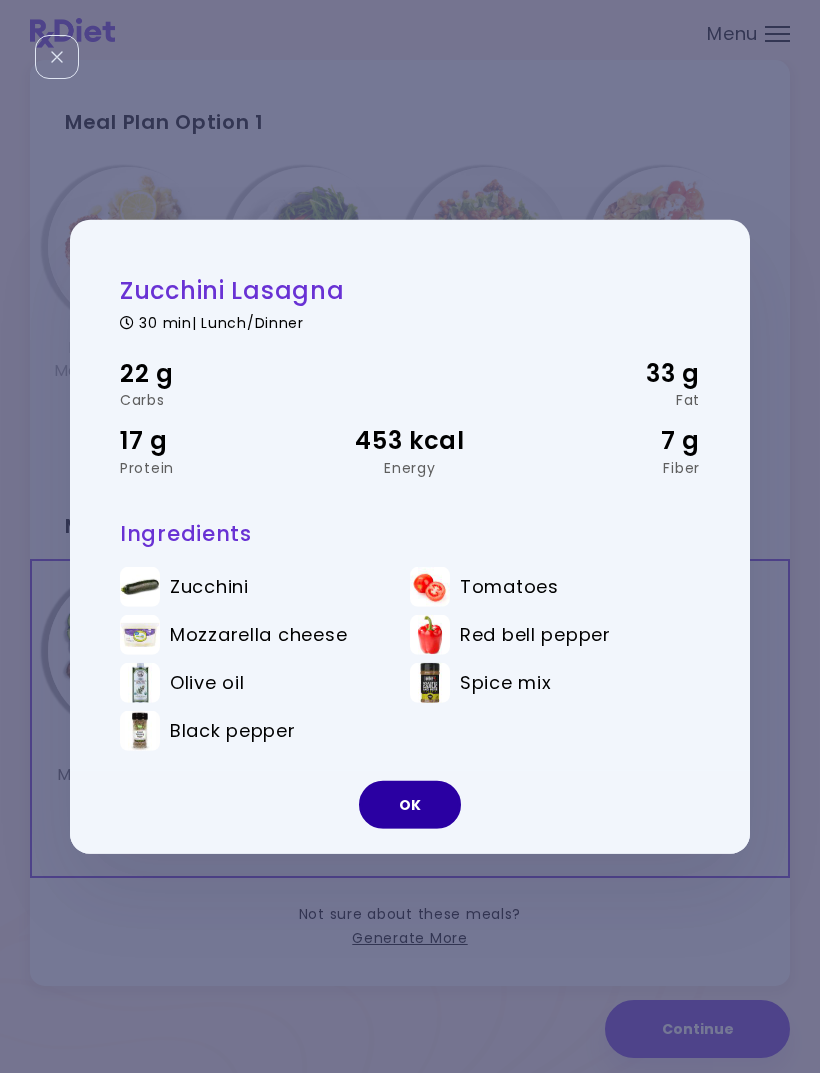 click on "OK" at bounding box center [410, 805] 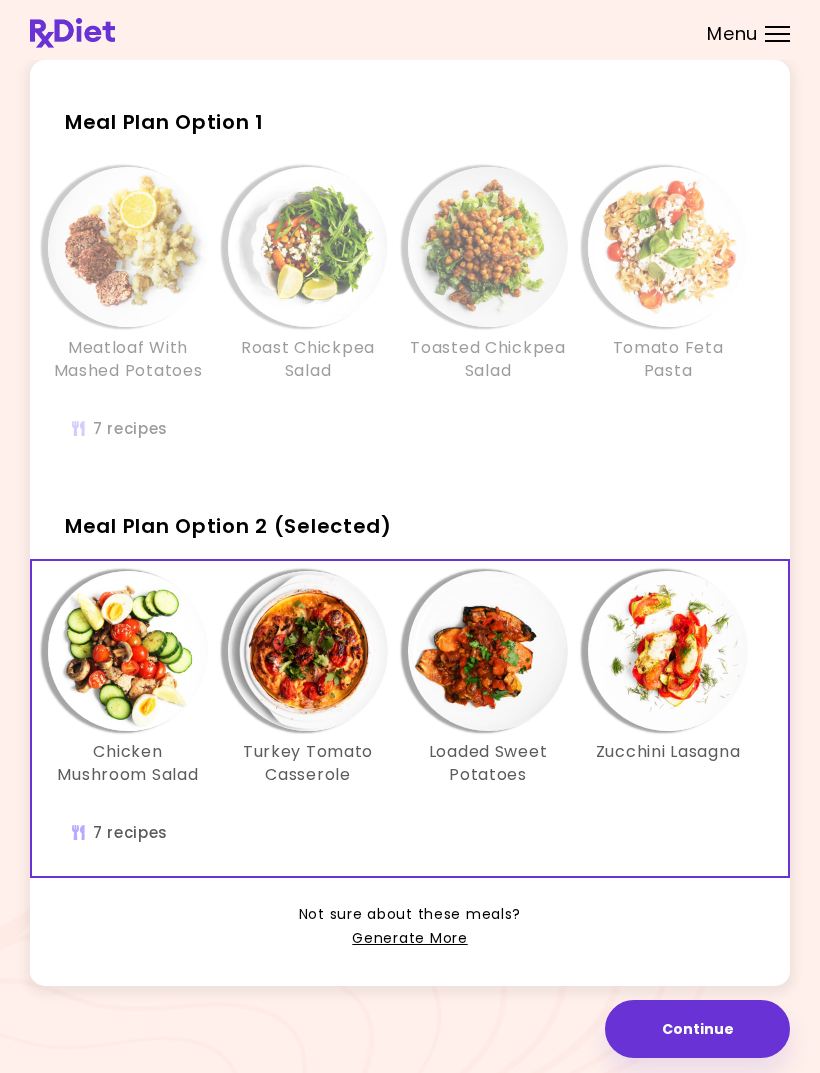 click on "Continue" at bounding box center (697, 1029) 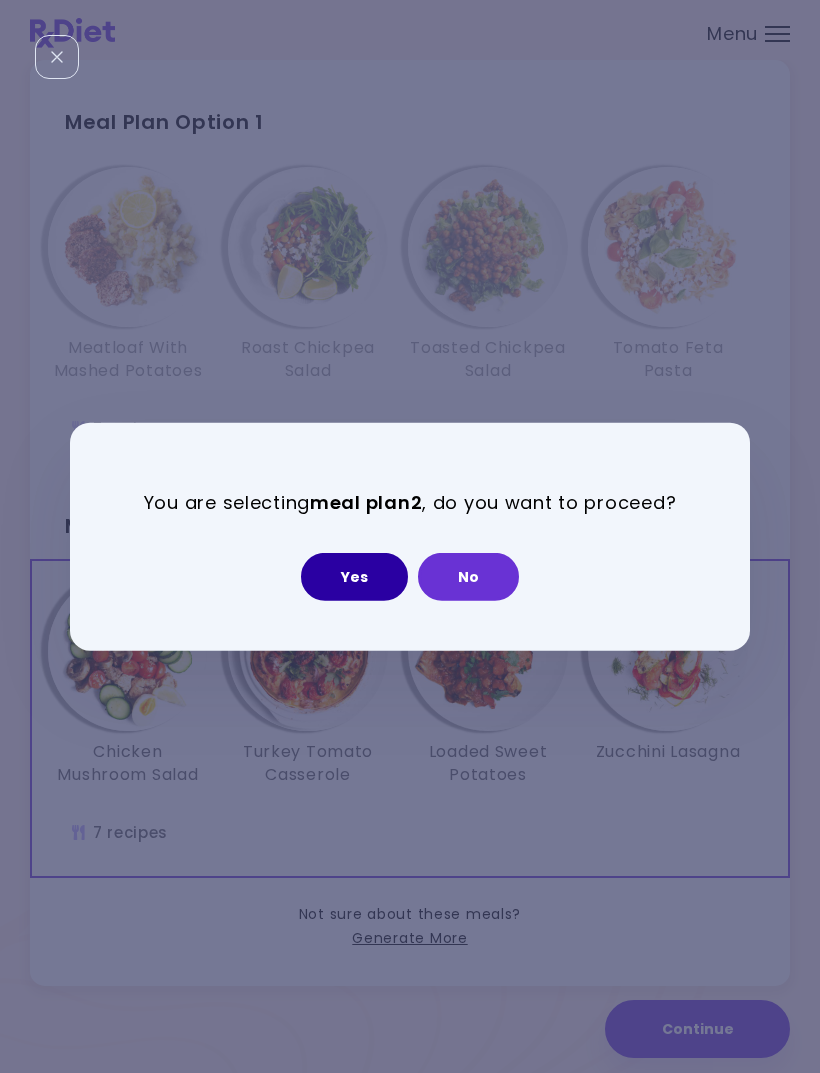 click on "Yes" at bounding box center [354, 577] 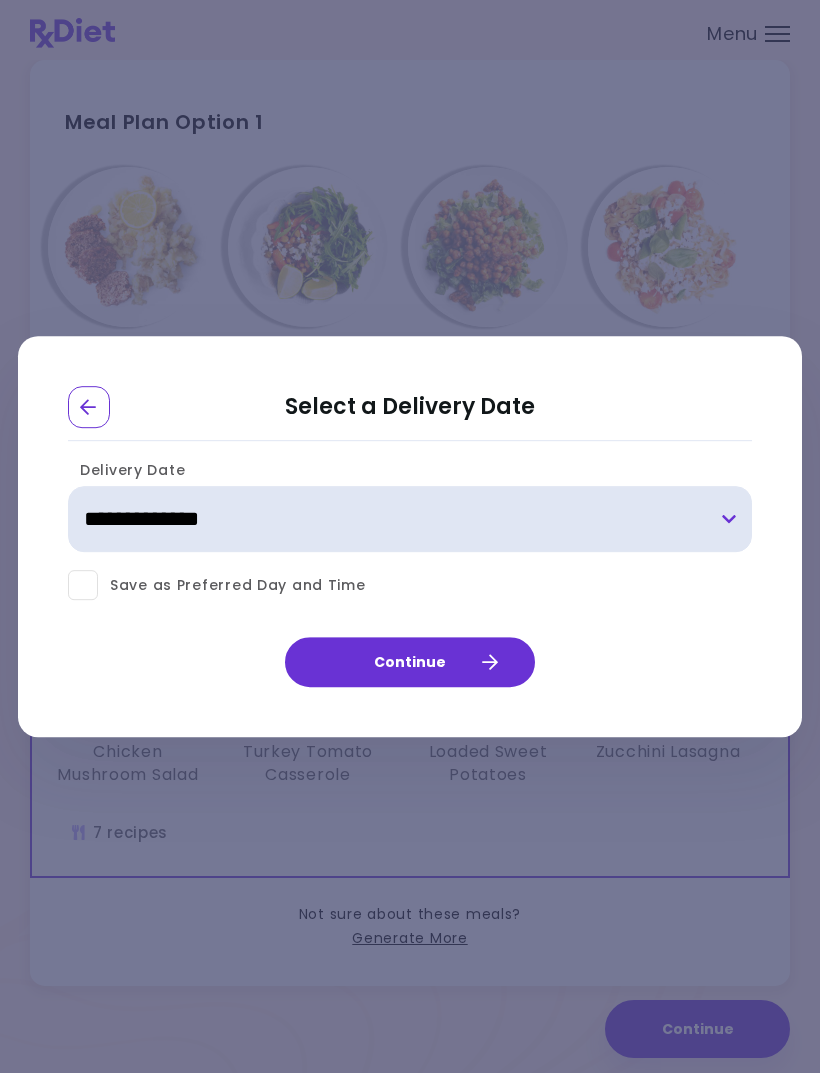 click on "**********" at bounding box center [410, 520] 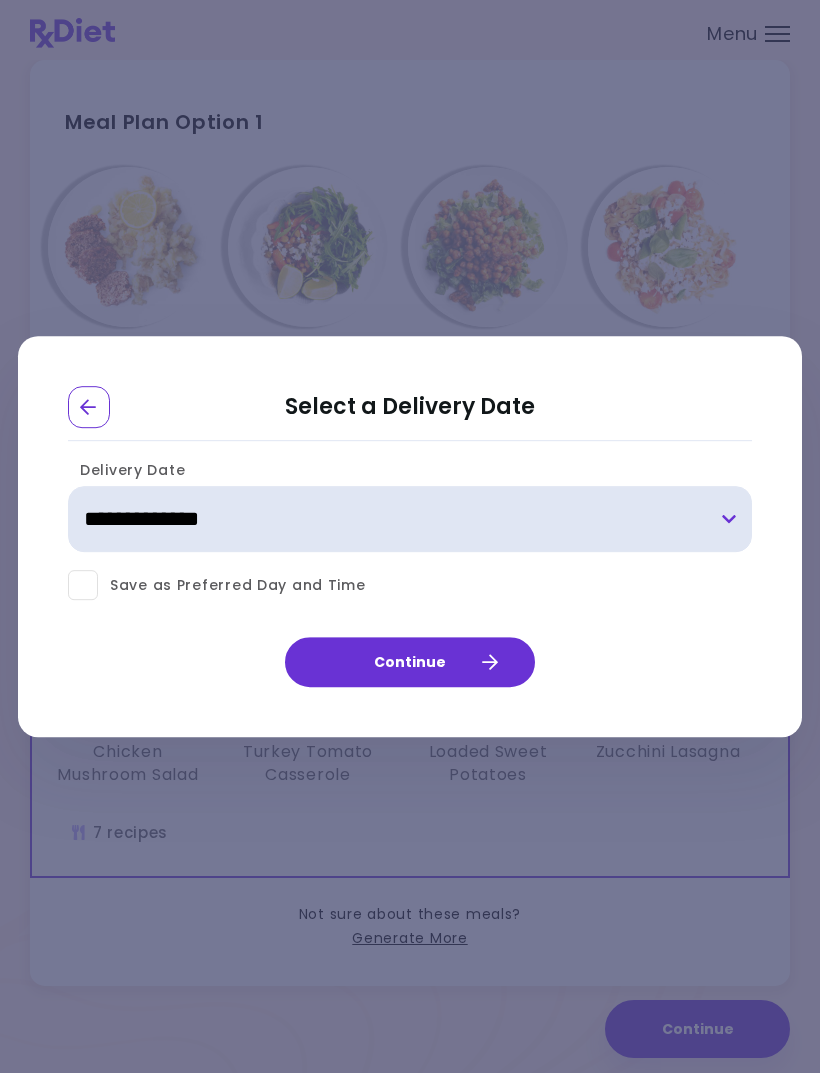 select on "**********" 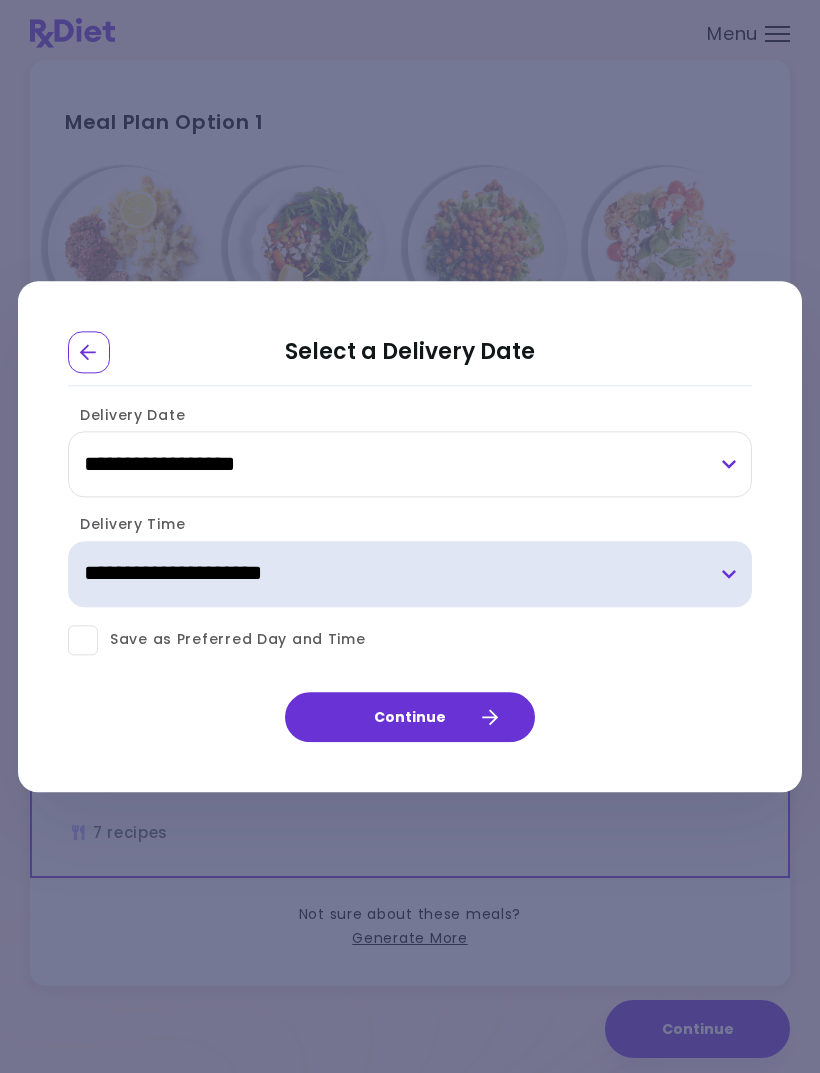 click on "**********" at bounding box center (410, 574) 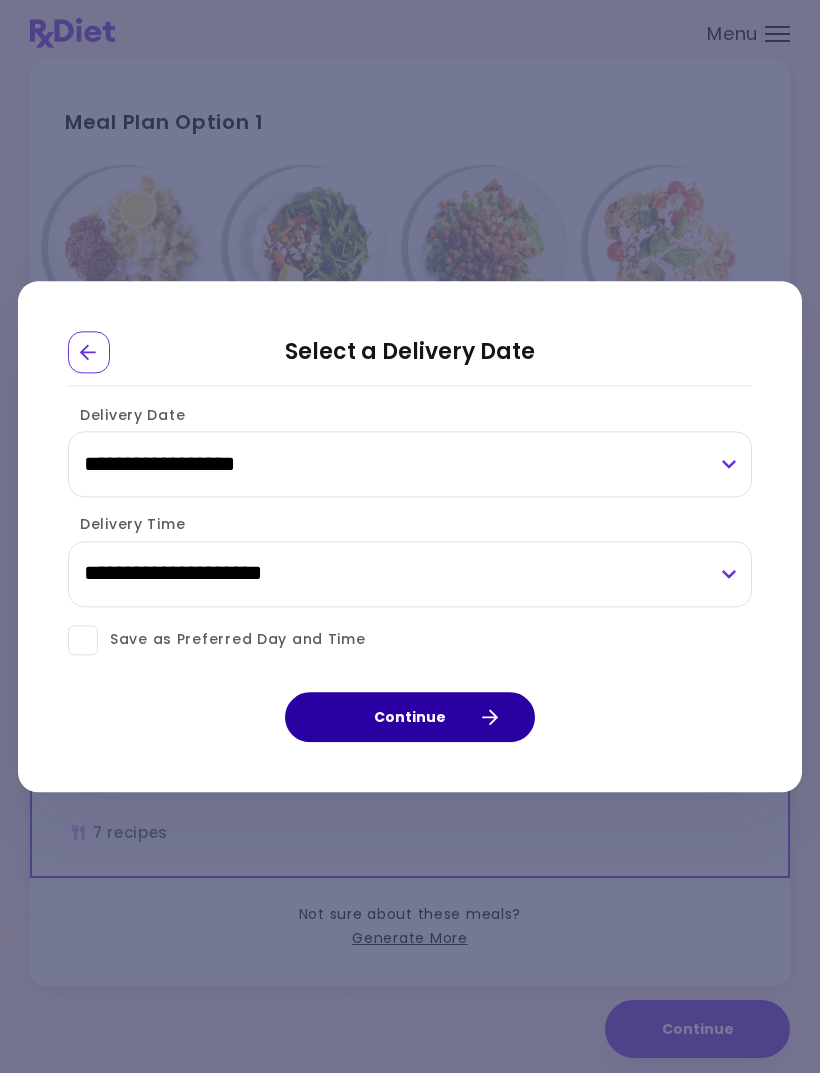 click on "Continue" at bounding box center [410, 717] 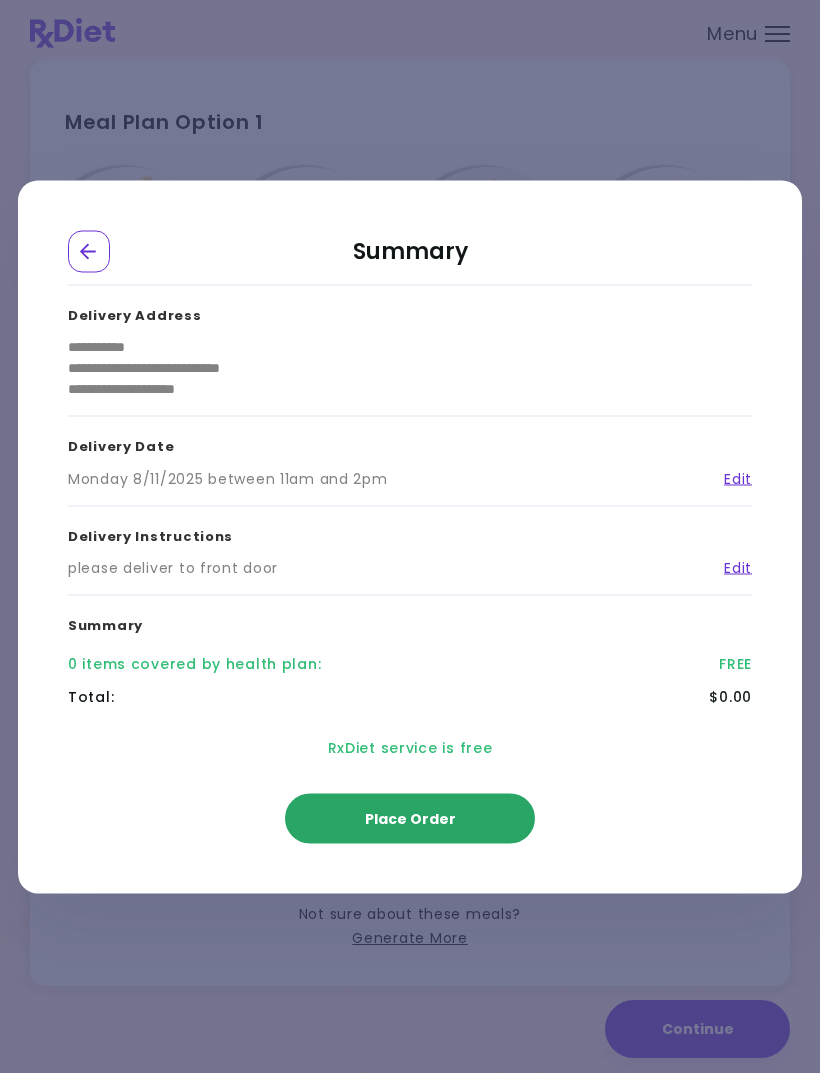 click on "Place Order" at bounding box center (410, 818) 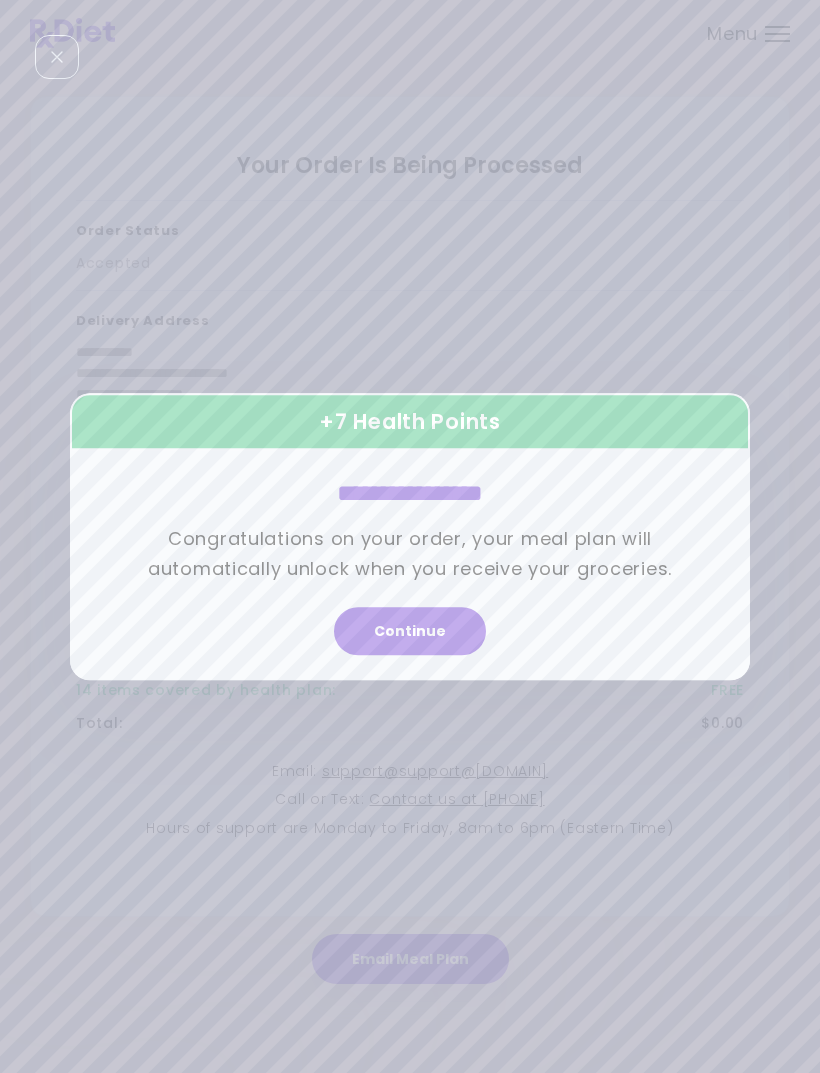 scroll, scrollTop: 64, scrollLeft: 0, axis: vertical 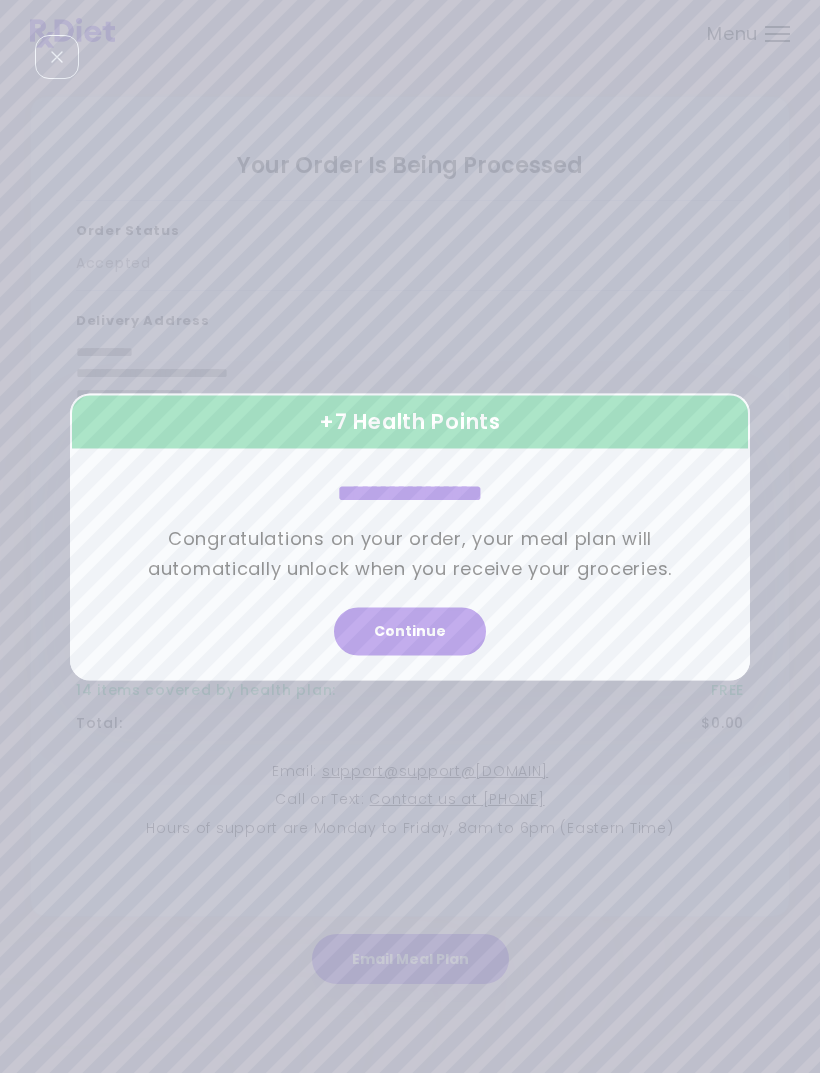 click on "Continue" at bounding box center [410, 631] 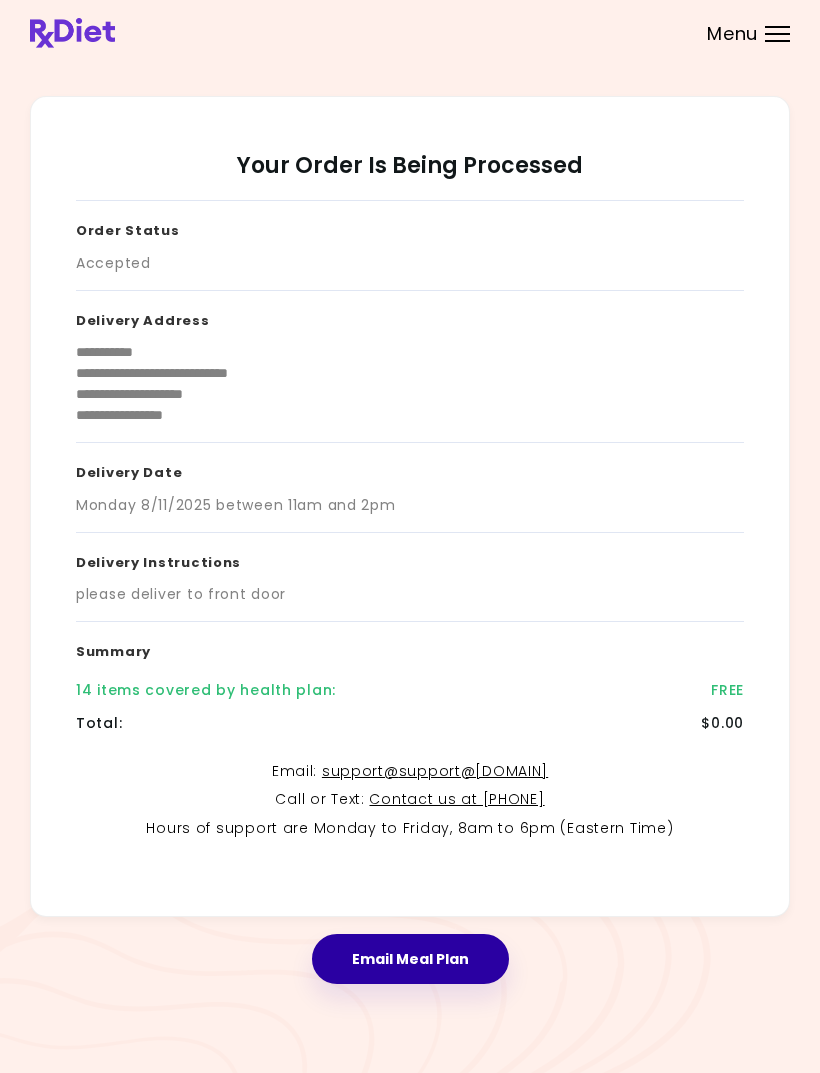 click on "Email Meal Plan" at bounding box center [410, 959] 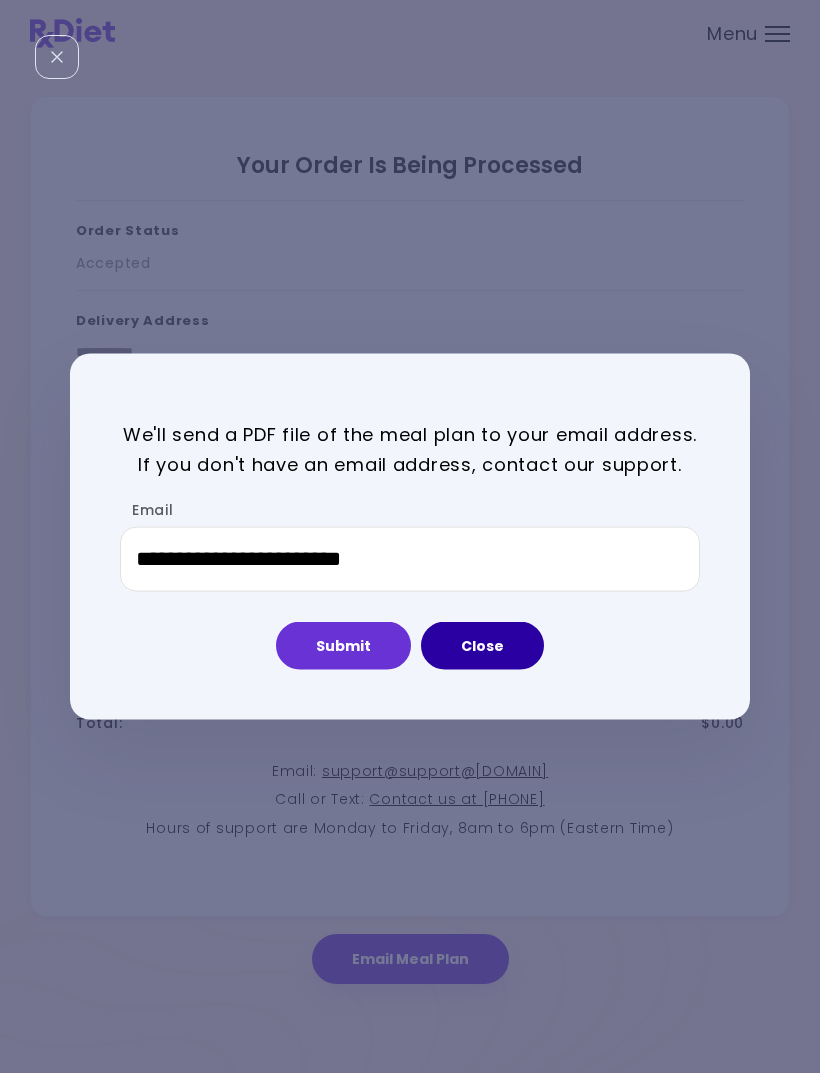 click on "Close" at bounding box center [482, 646] 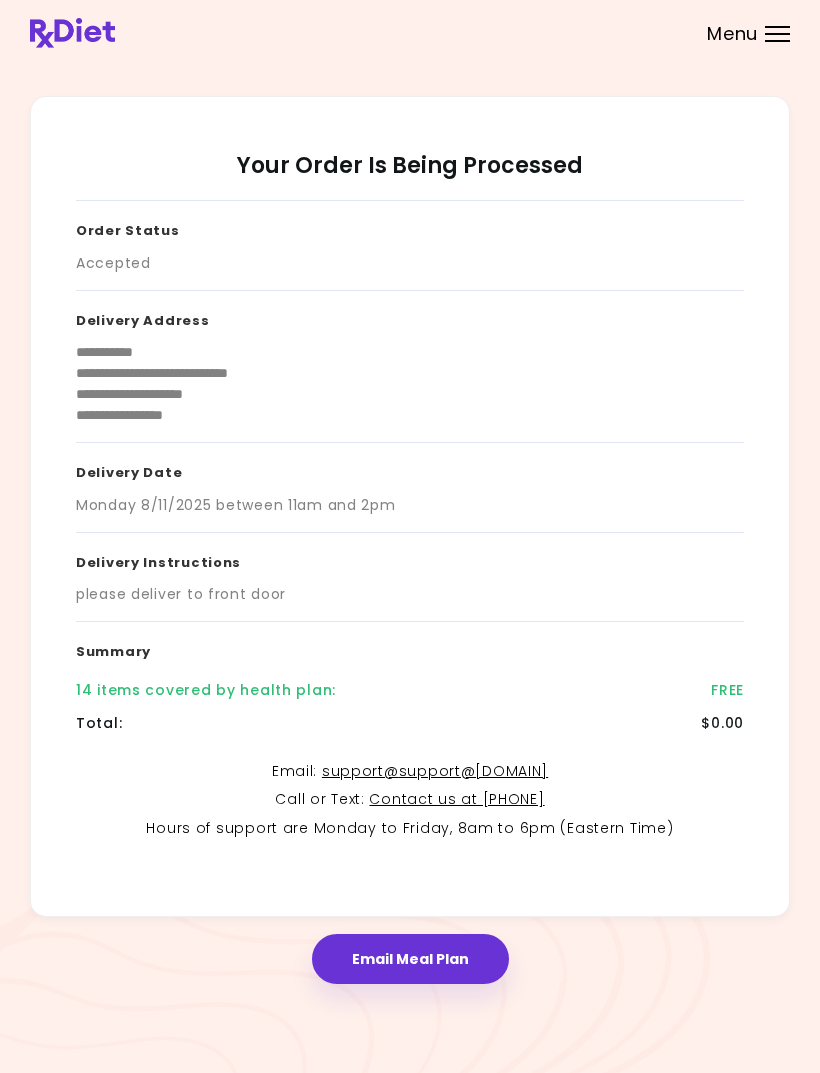 click on "Email Meal Plan" at bounding box center [410, 959] 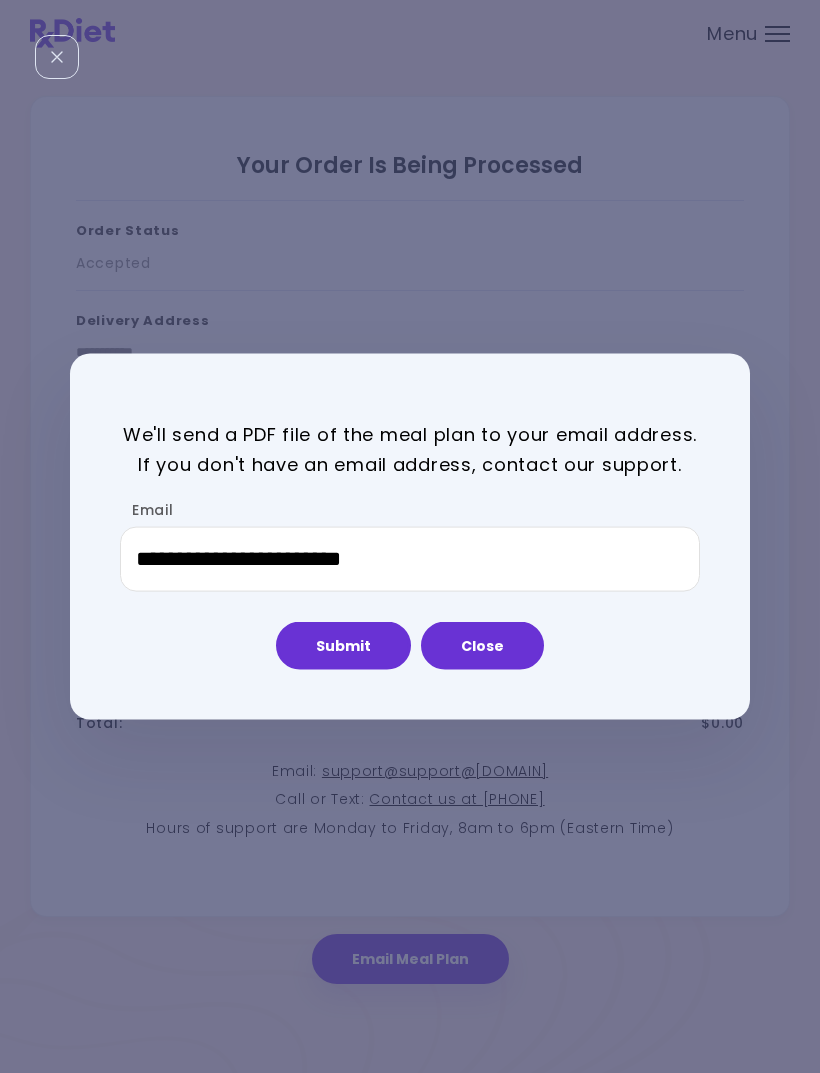 click on "Submit" at bounding box center [343, 646] 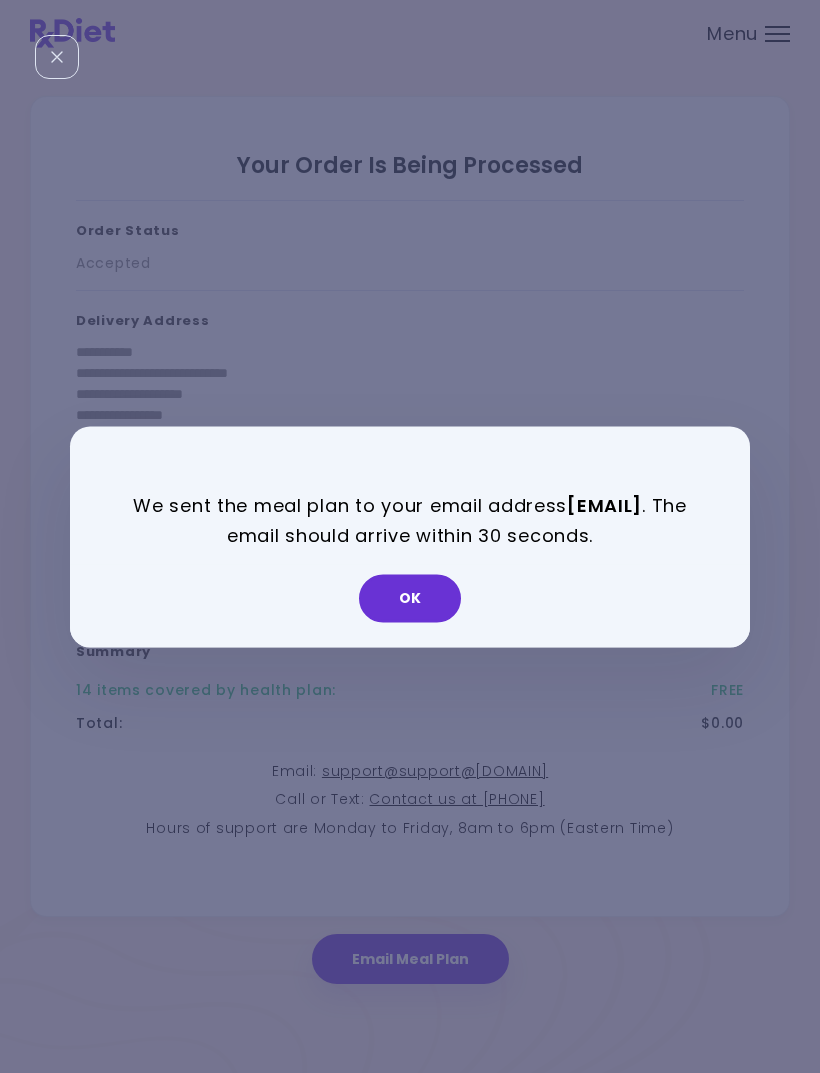 click on "OK" at bounding box center [410, 598] 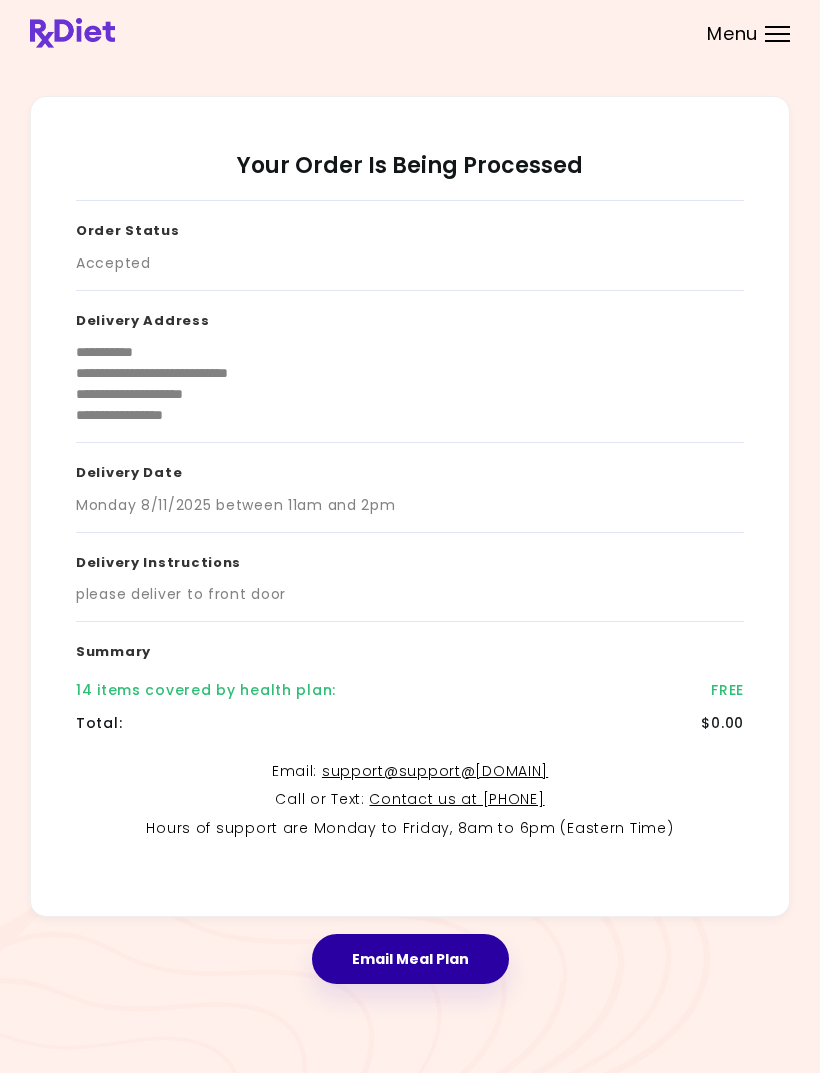 click on "Email Meal Plan" at bounding box center [410, 959] 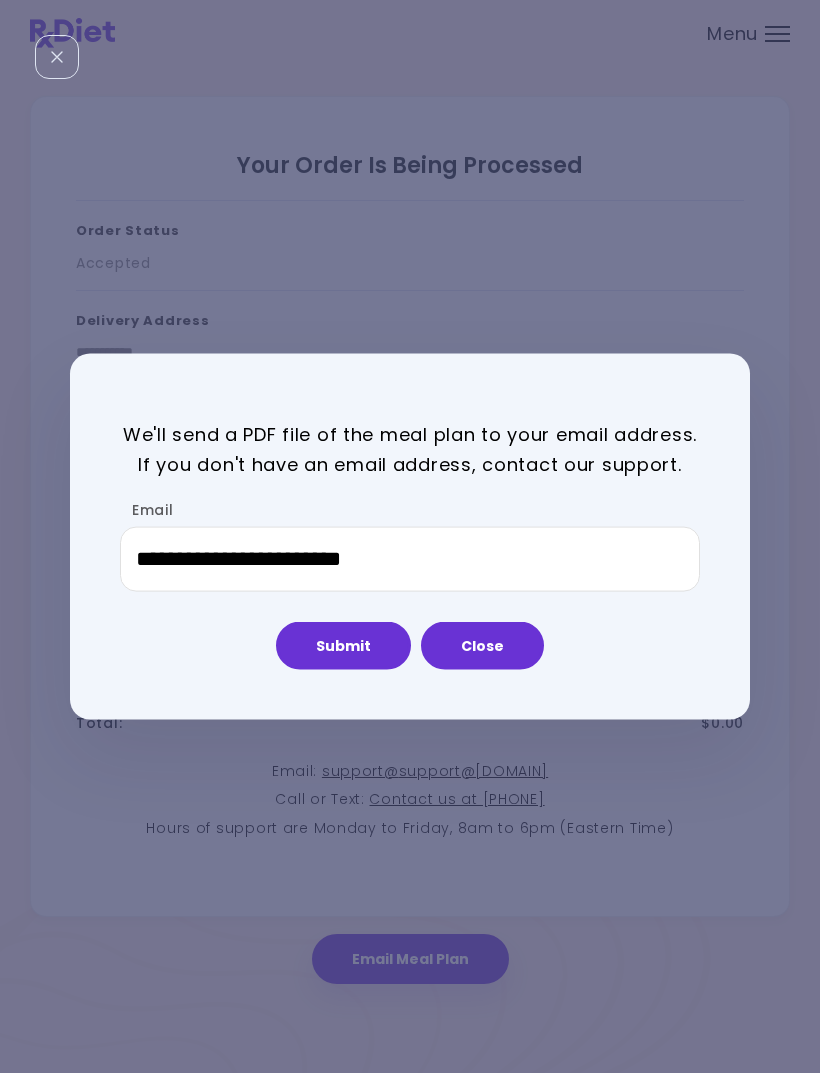 click on "Close" at bounding box center (482, 646) 